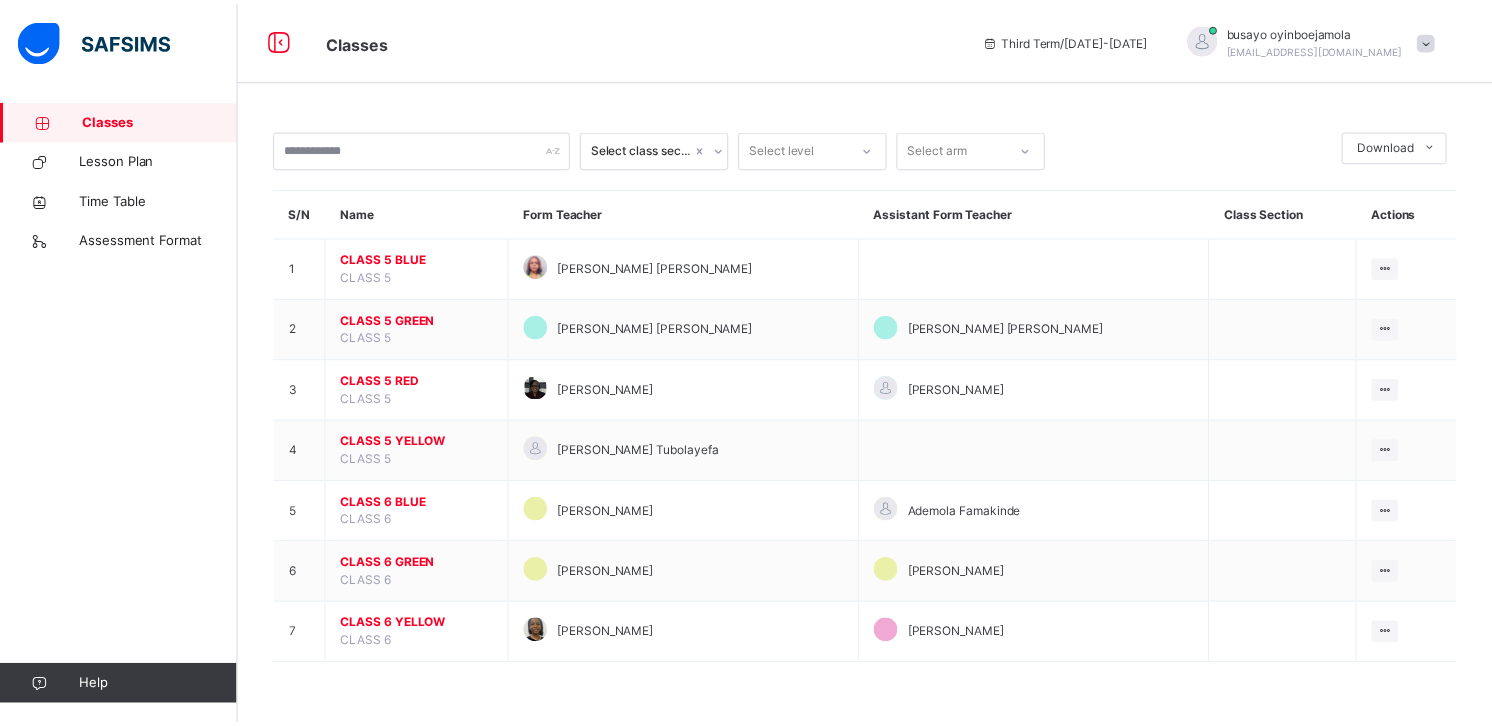 scroll, scrollTop: 0, scrollLeft: 0, axis: both 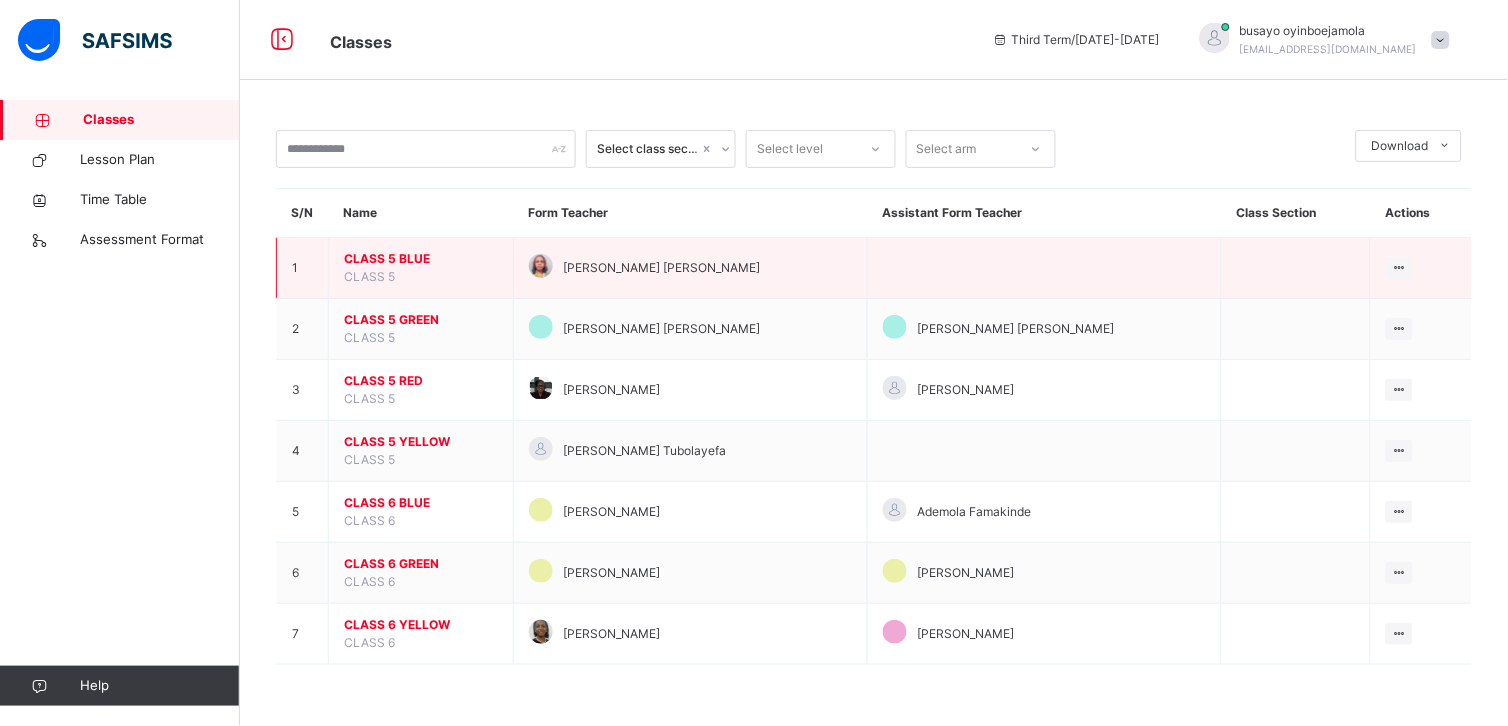 click on "CLASS 5   BLUE" at bounding box center [421, 259] 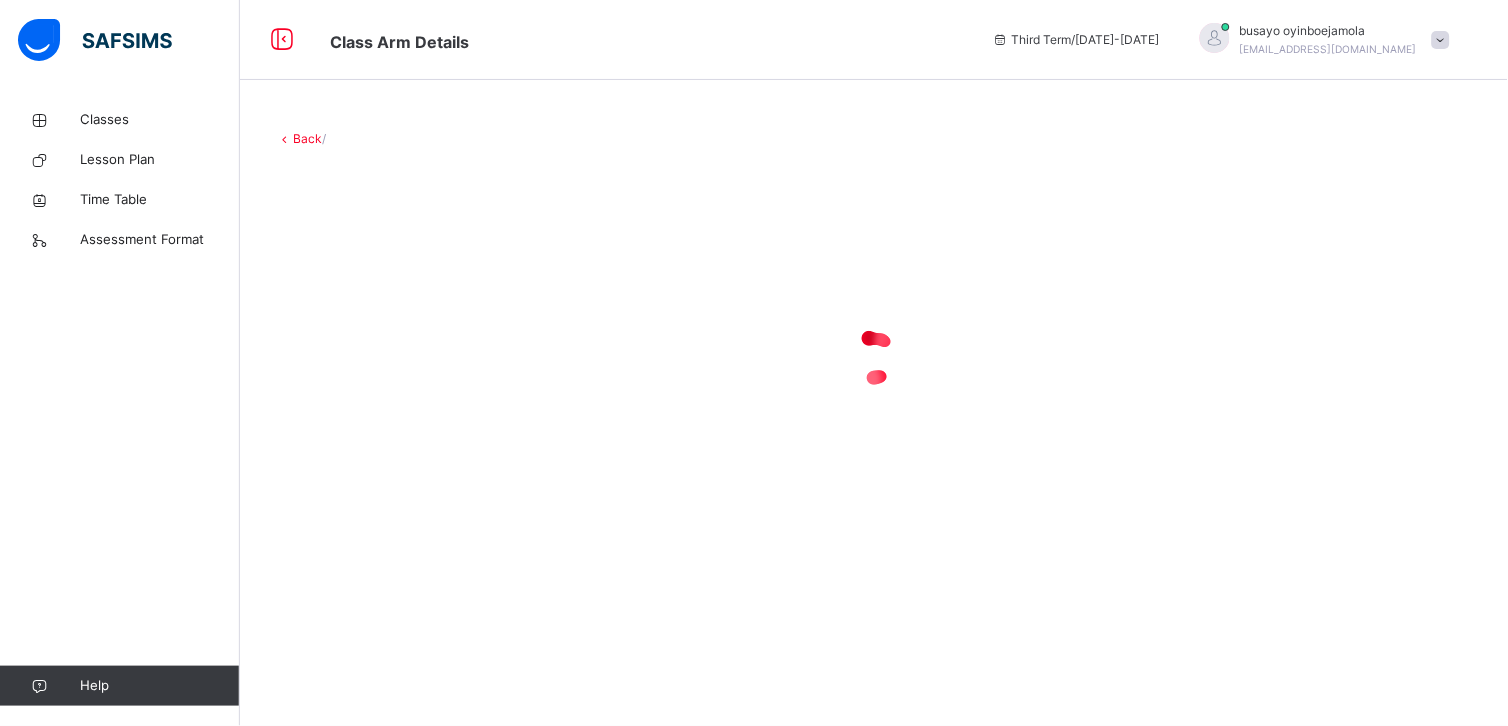 click at bounding box center [874, 358] 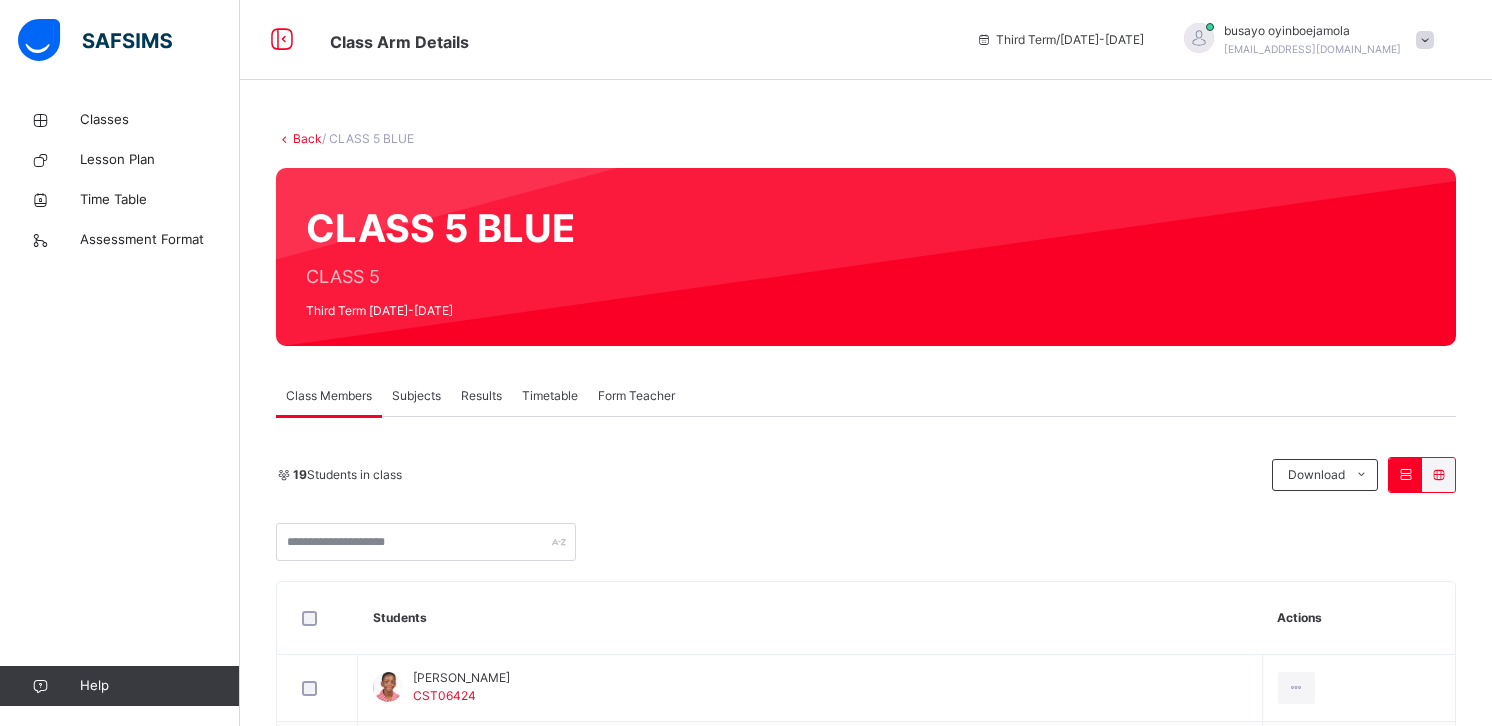 scroll, scrollTop: 0, scrollLeft: 0, axis: both 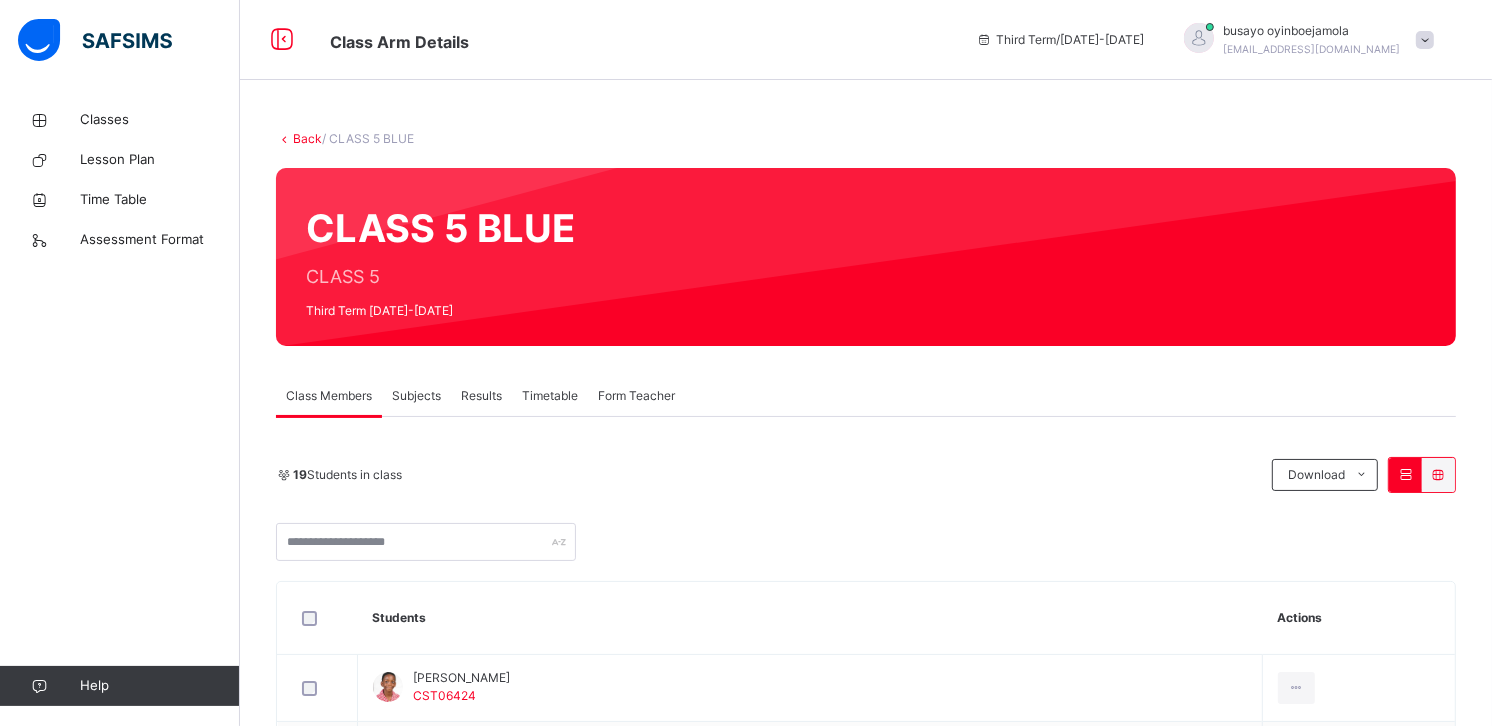 click on "Subjects" at bounding box center [416, 396] 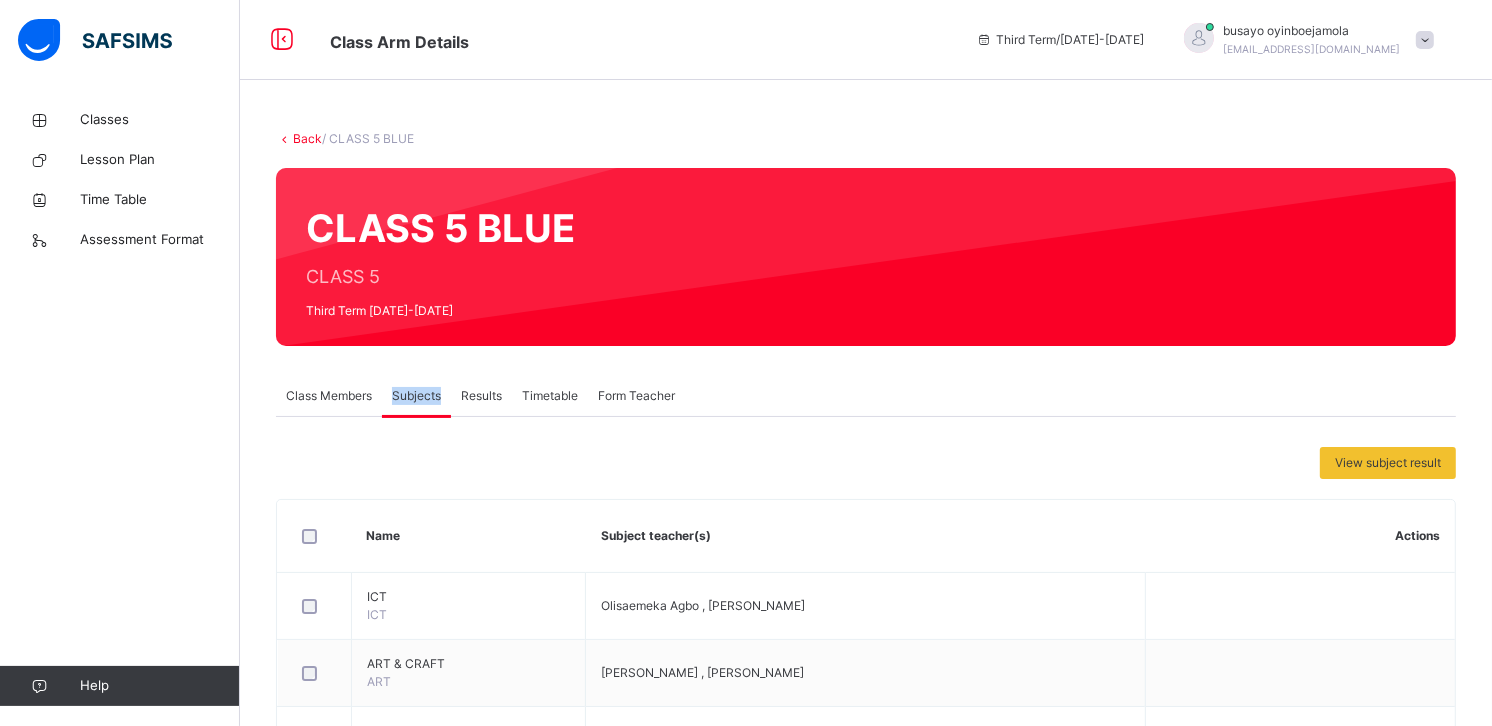 click on "Subjects" at bounding box center [416, 396] 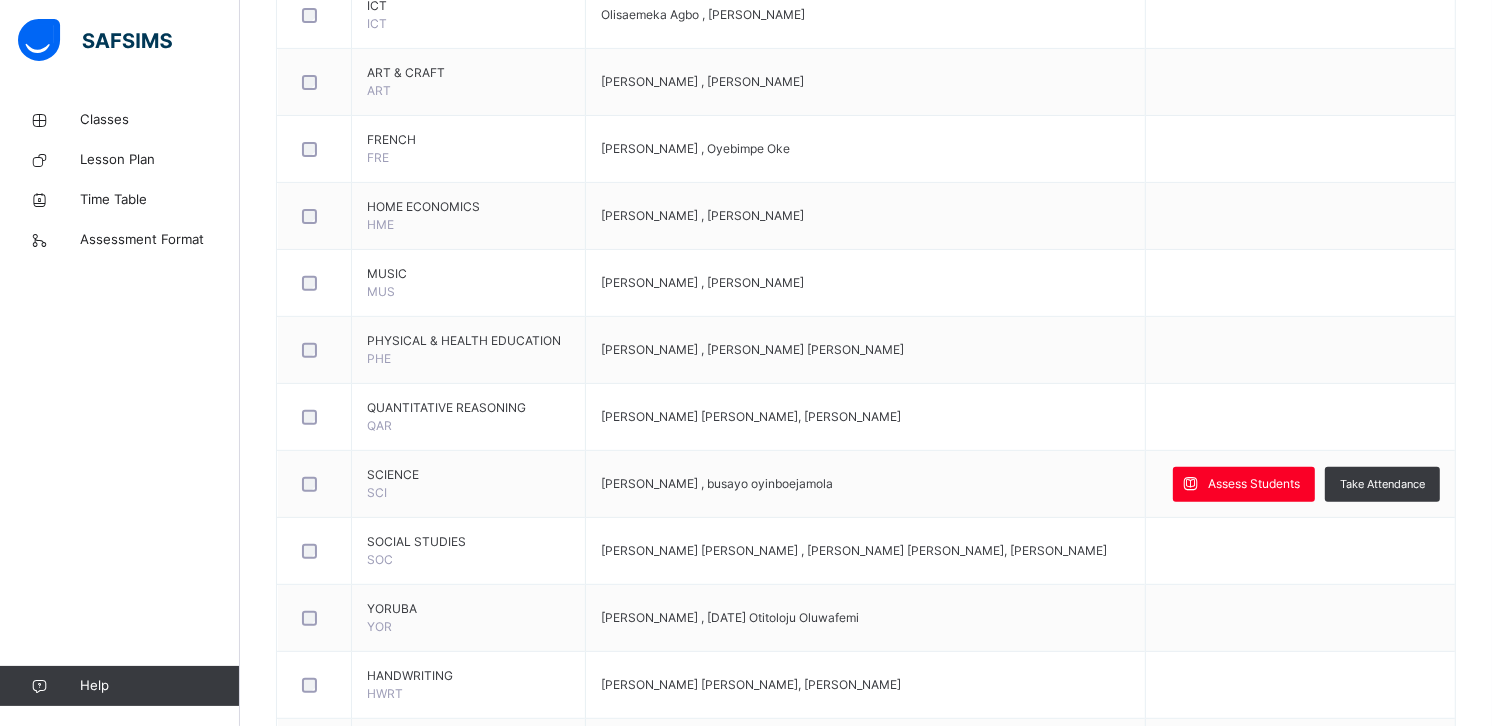 scroll, scrollTop: 657, scrollLeft: 0, axis: vertical 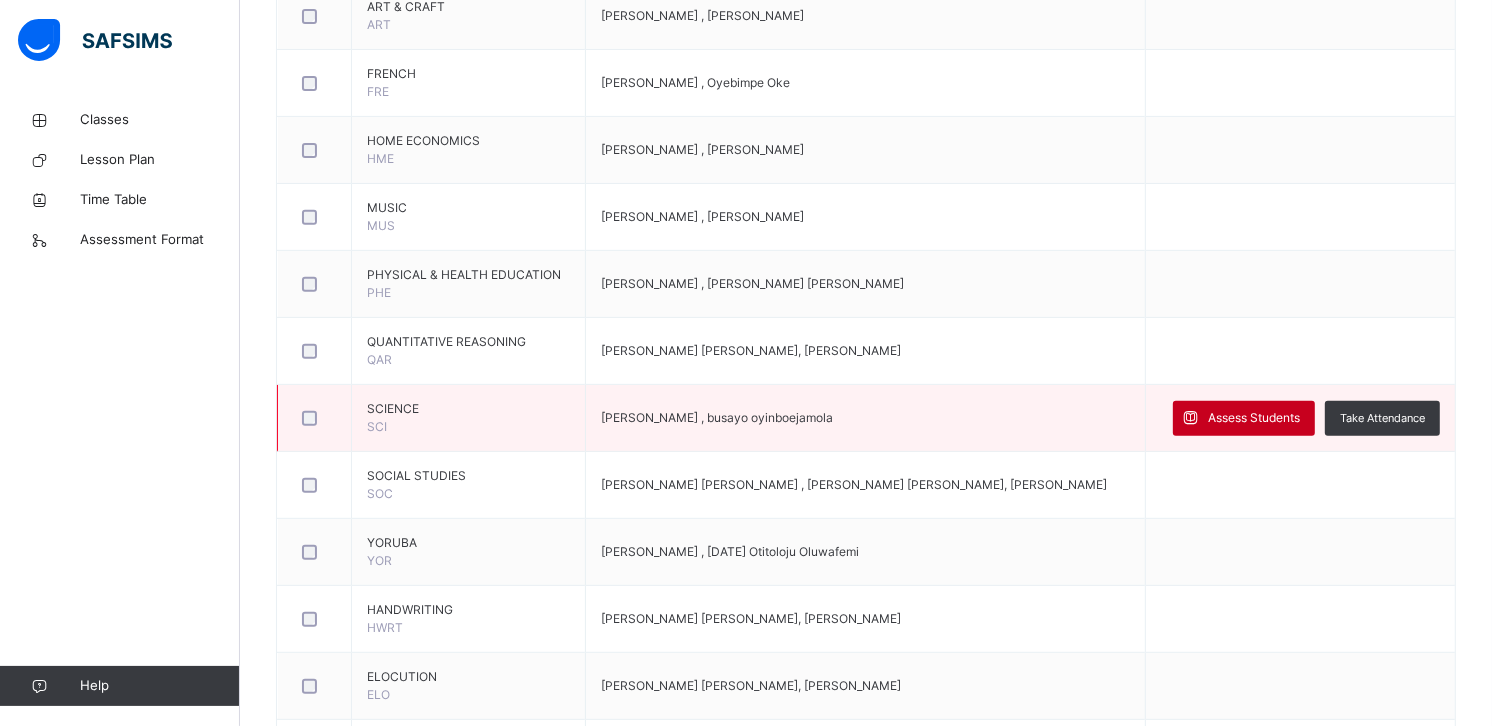 click on "Assess Students" at bounding box center [1254, 418] 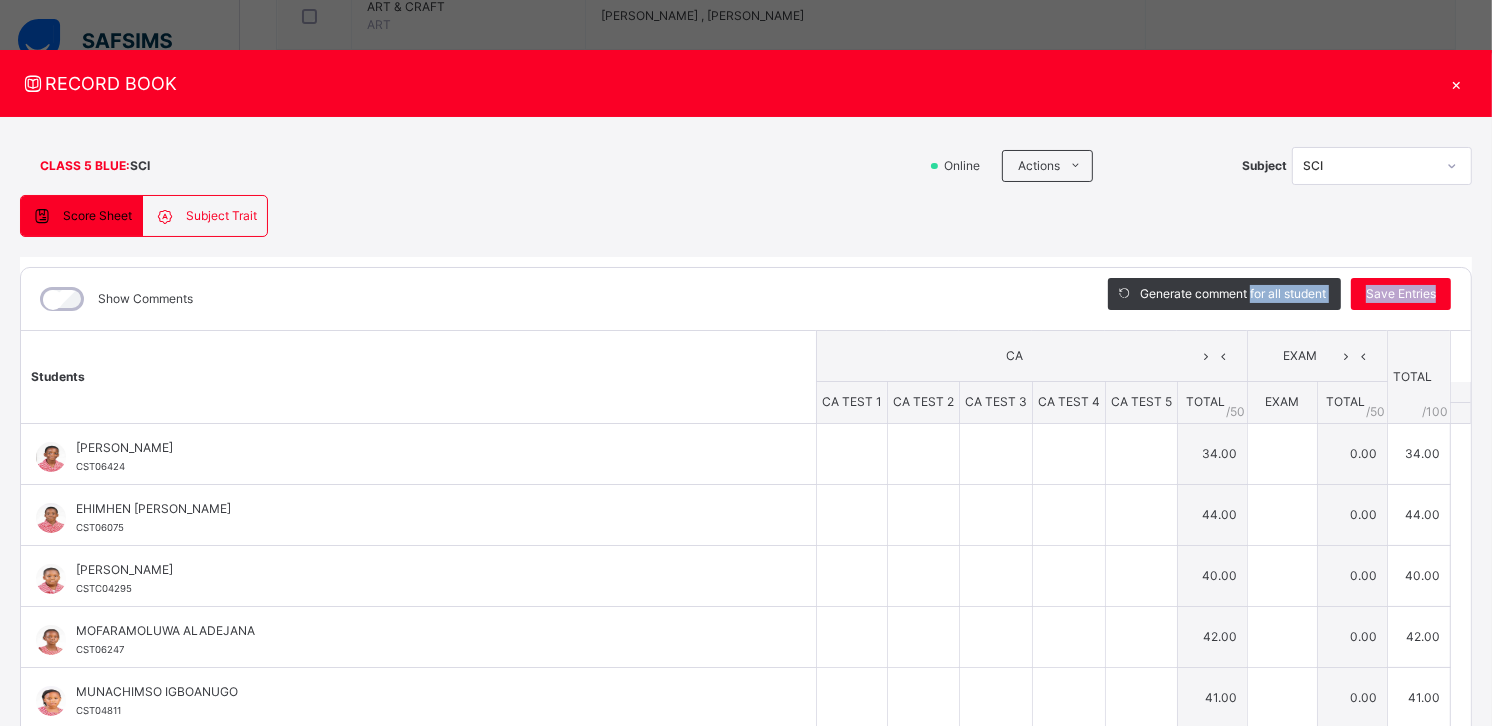 type on "*" 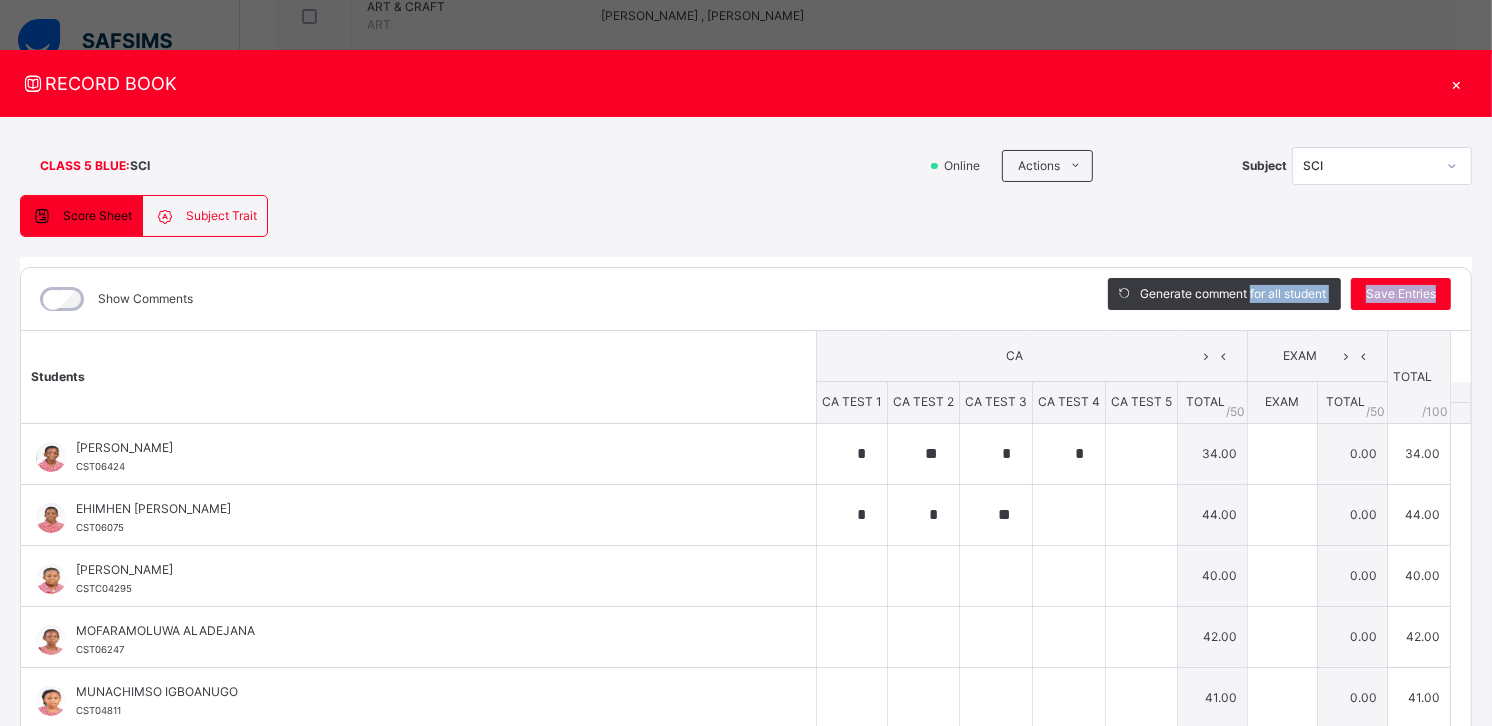 type on "*" 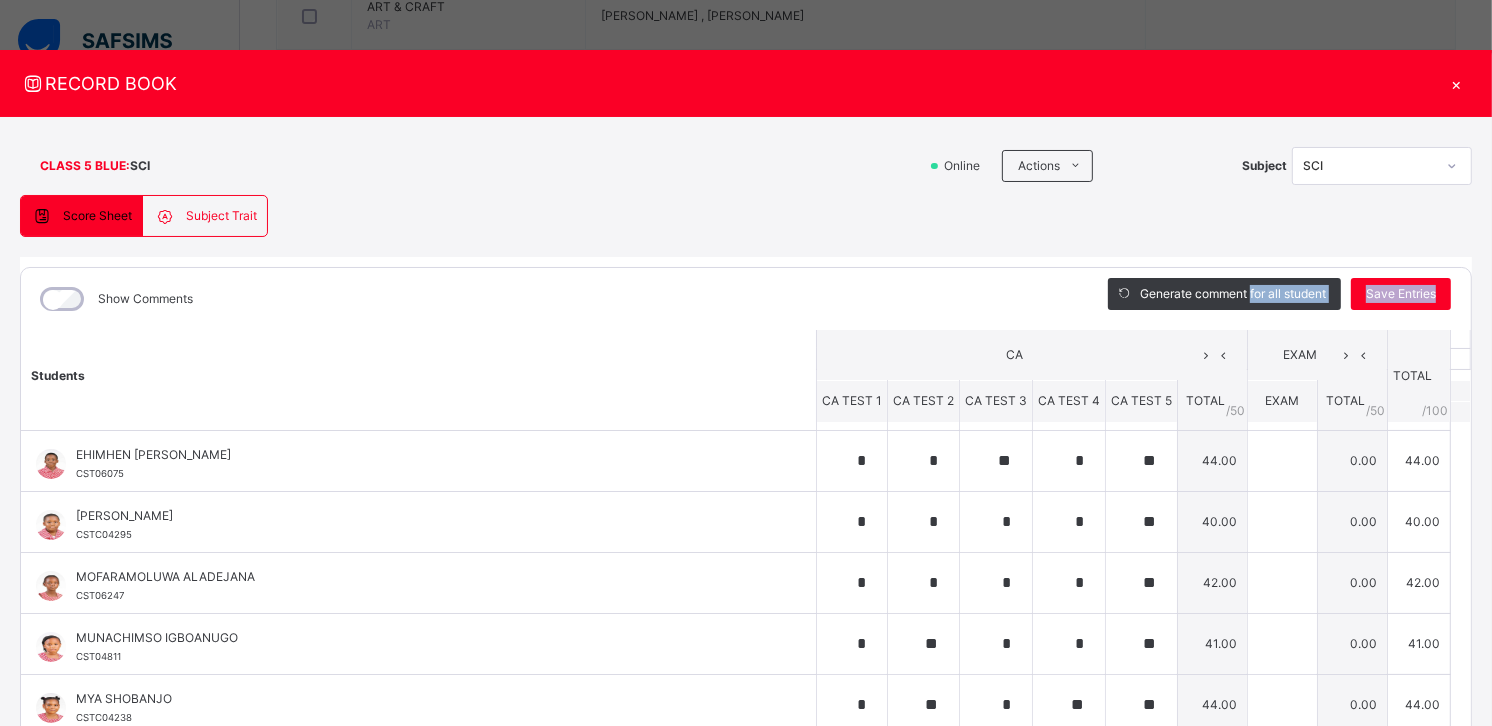 scroll, scrollTop: 0, scrollLeft: 0, axis: both 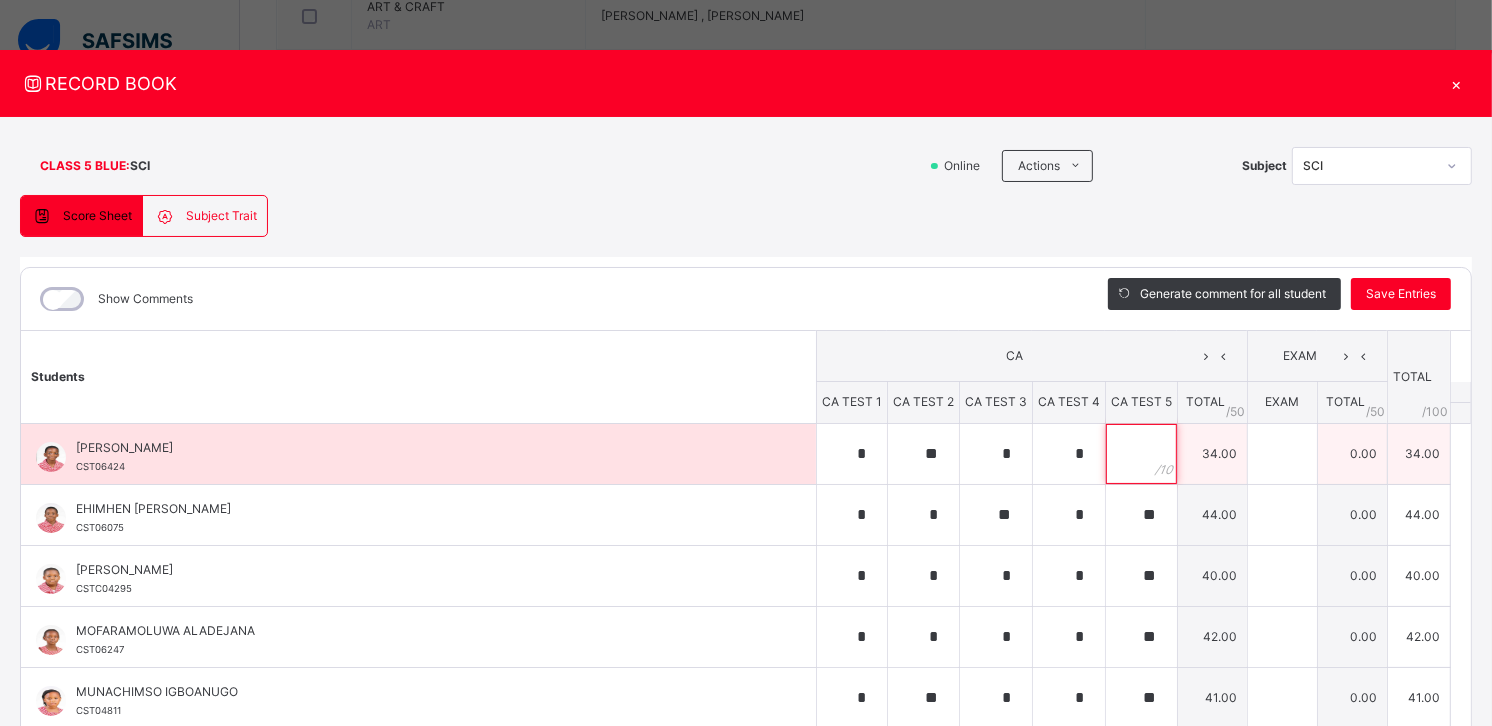 click at bounding box center [1141, 454] 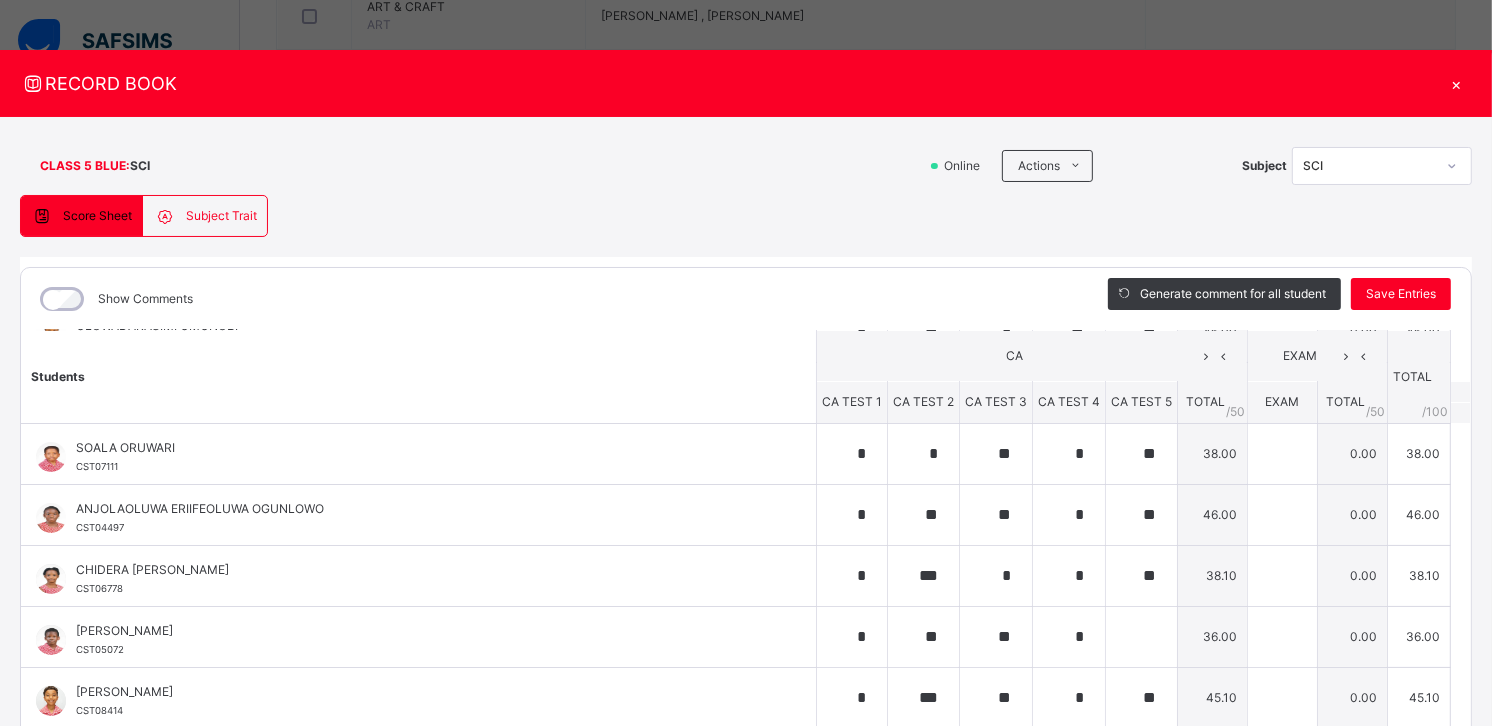 scroll, scrollTop: 494, scrollLeft: 0, axis: vertical 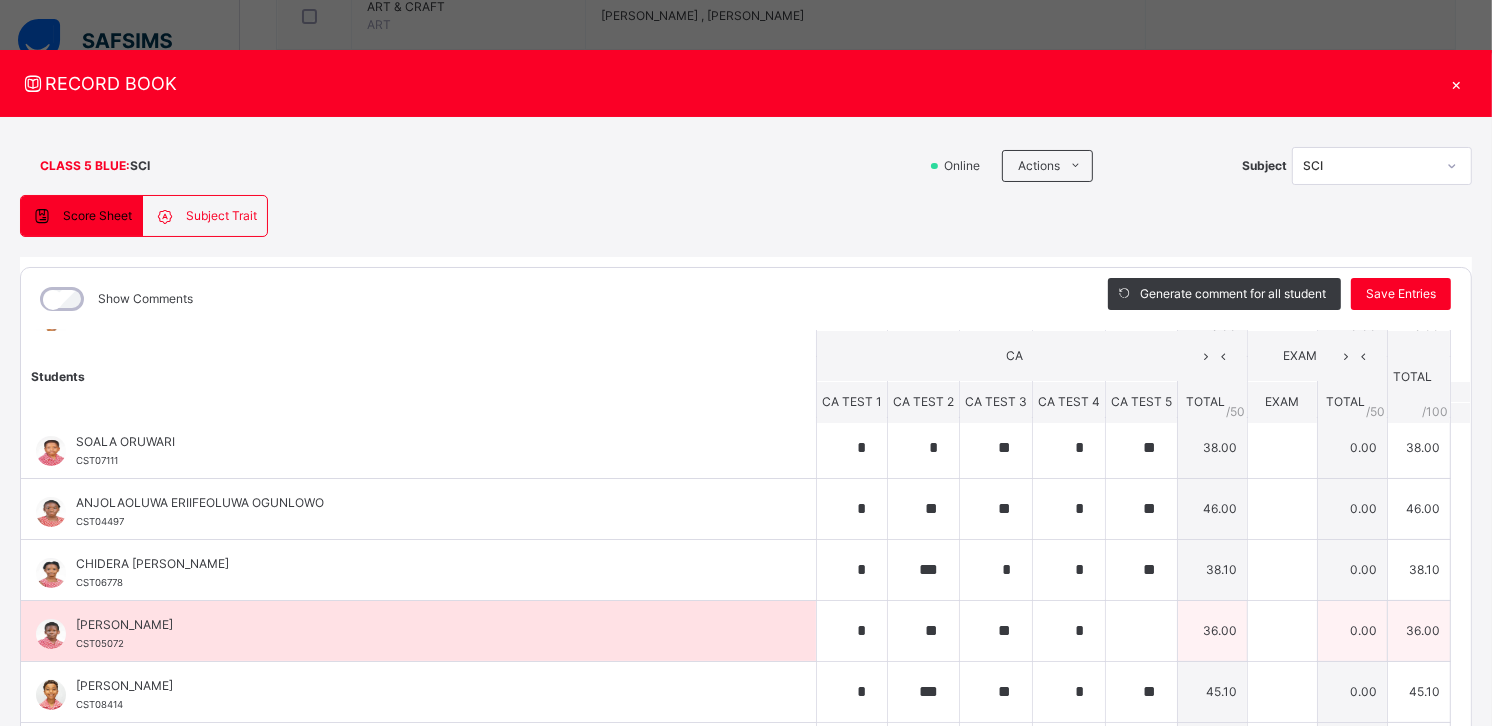 type on "**" 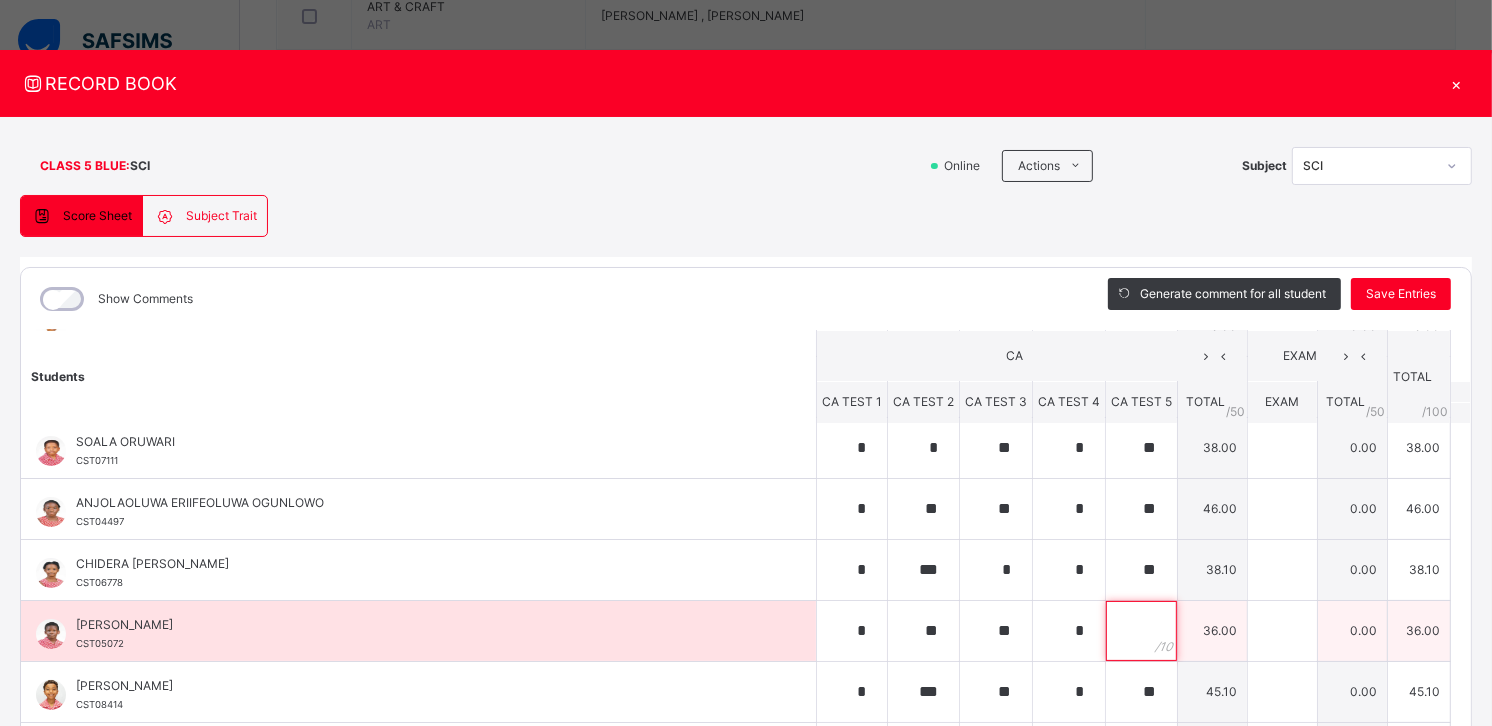 click at bounding box center (1141, 631) 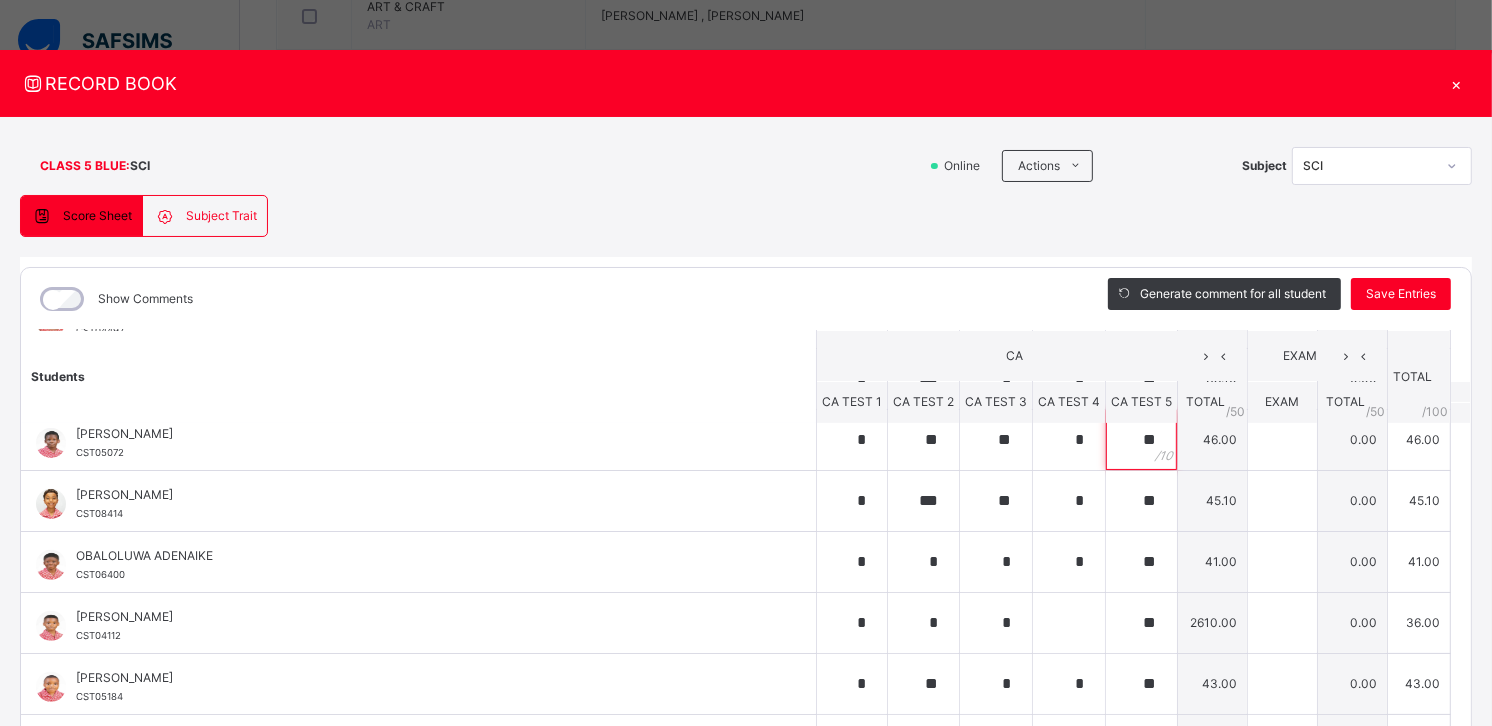 scroll, scrollTop: 704, scrollLeft: 0, axis: vertical 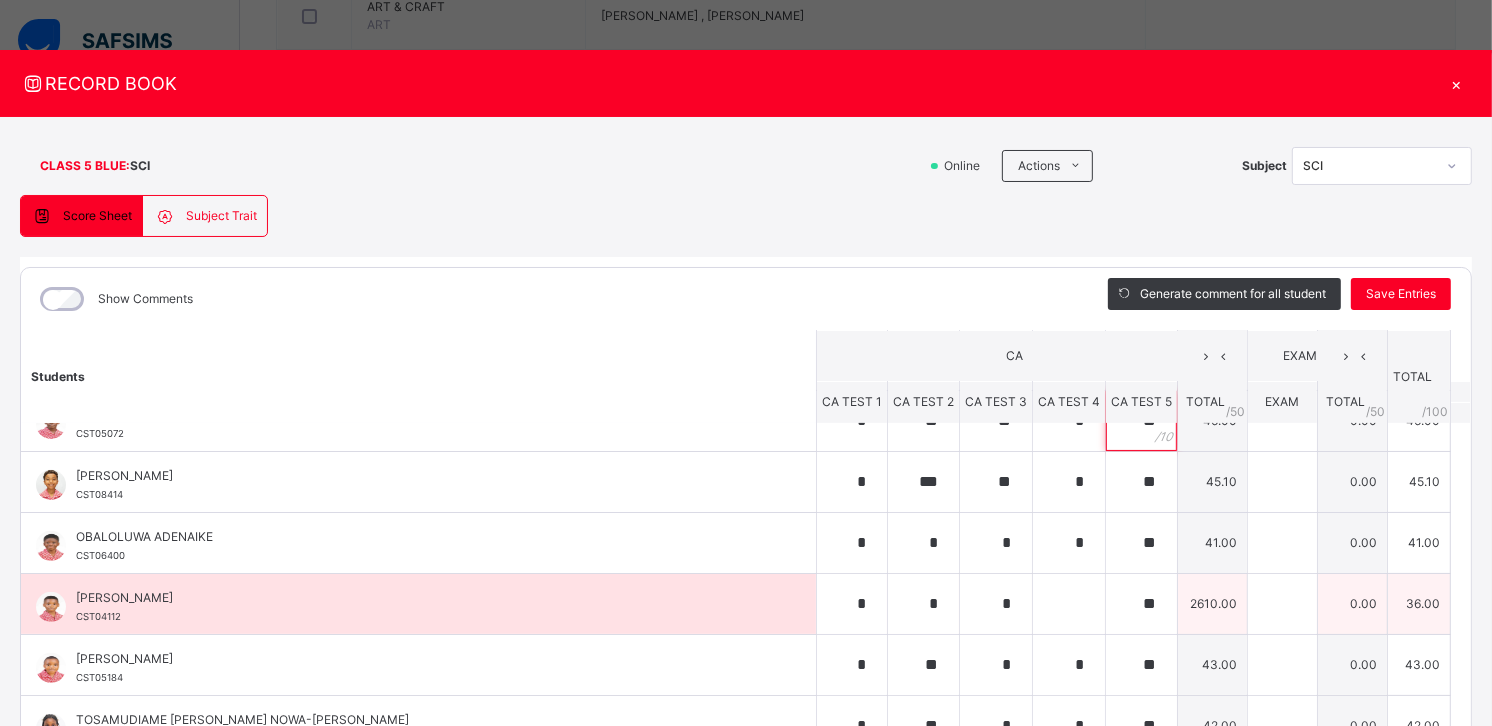 type on "**" 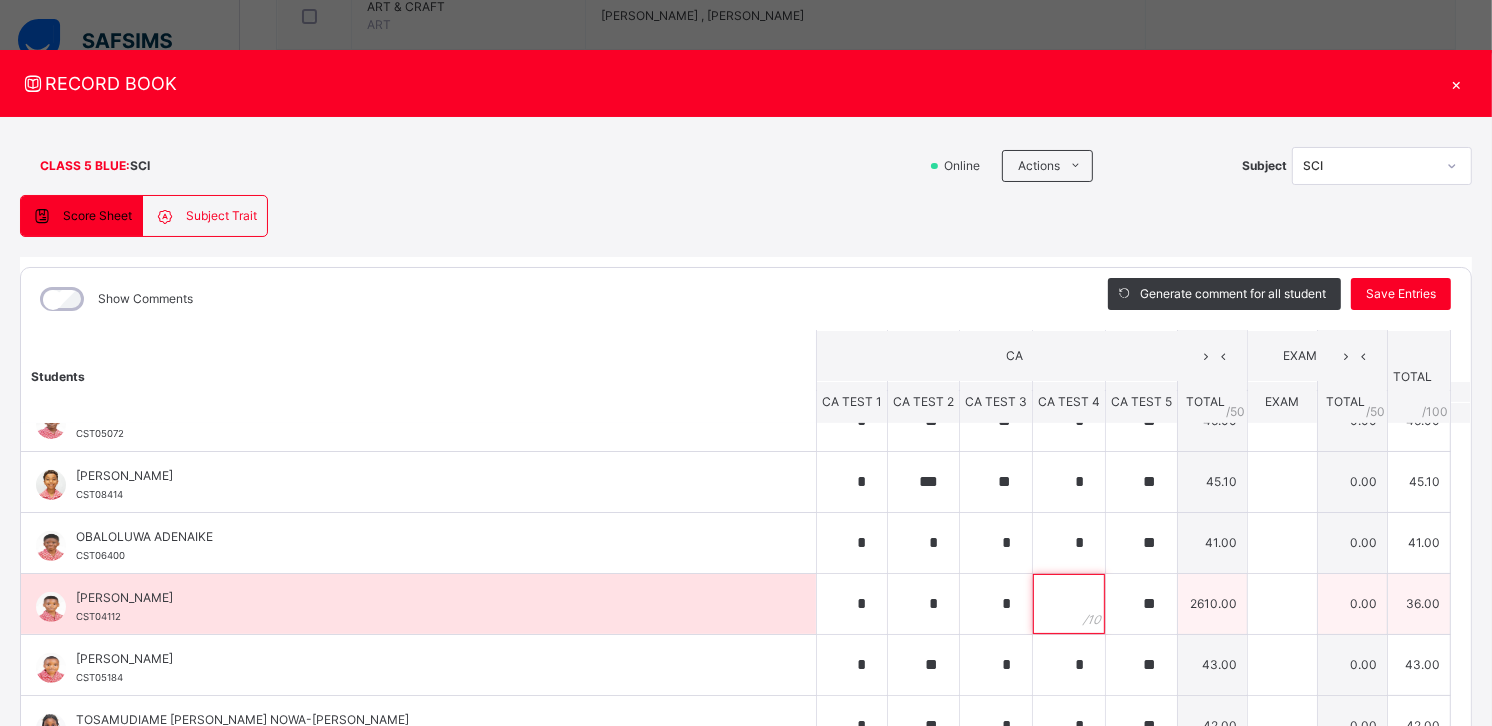 click at bounding box center [1069, 604] 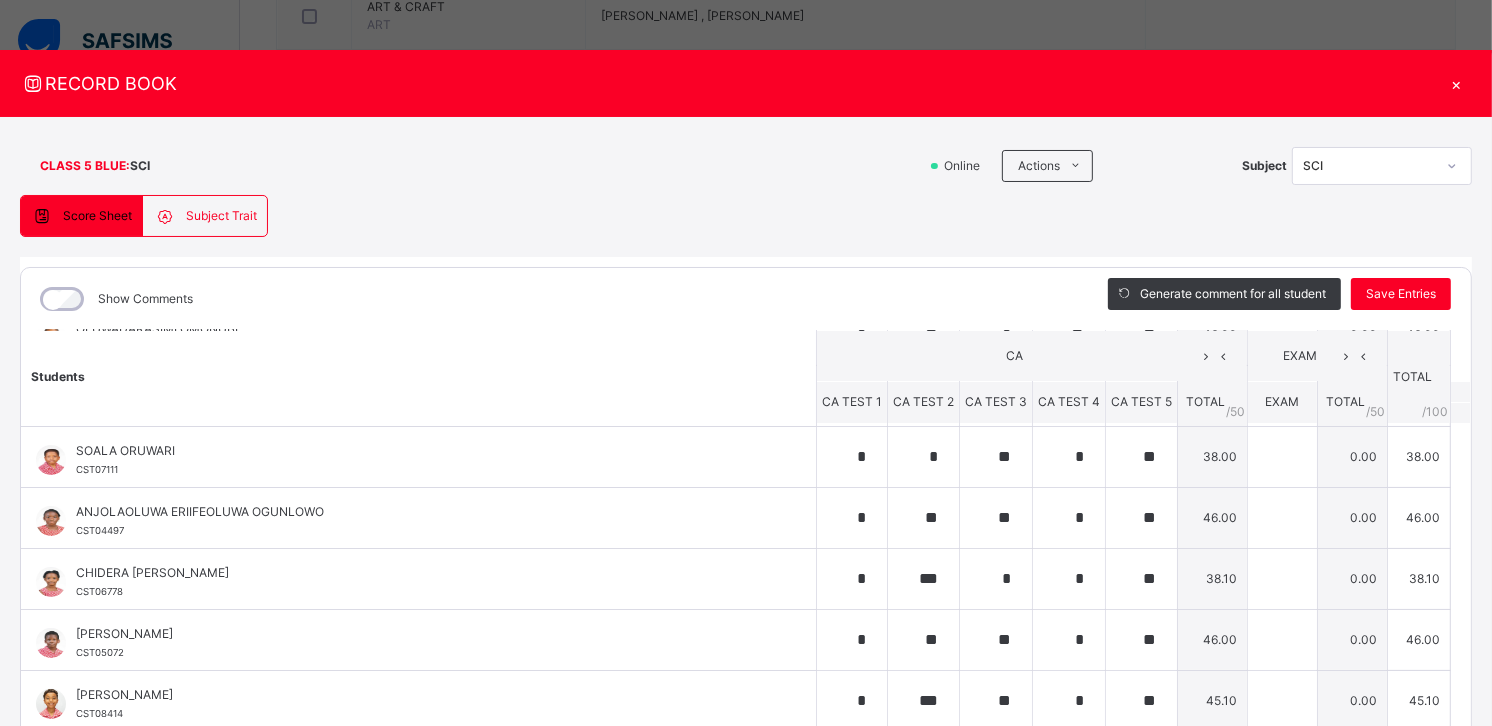scroll, scrollTop: 473, scrollLeft: 0, axis: vertical 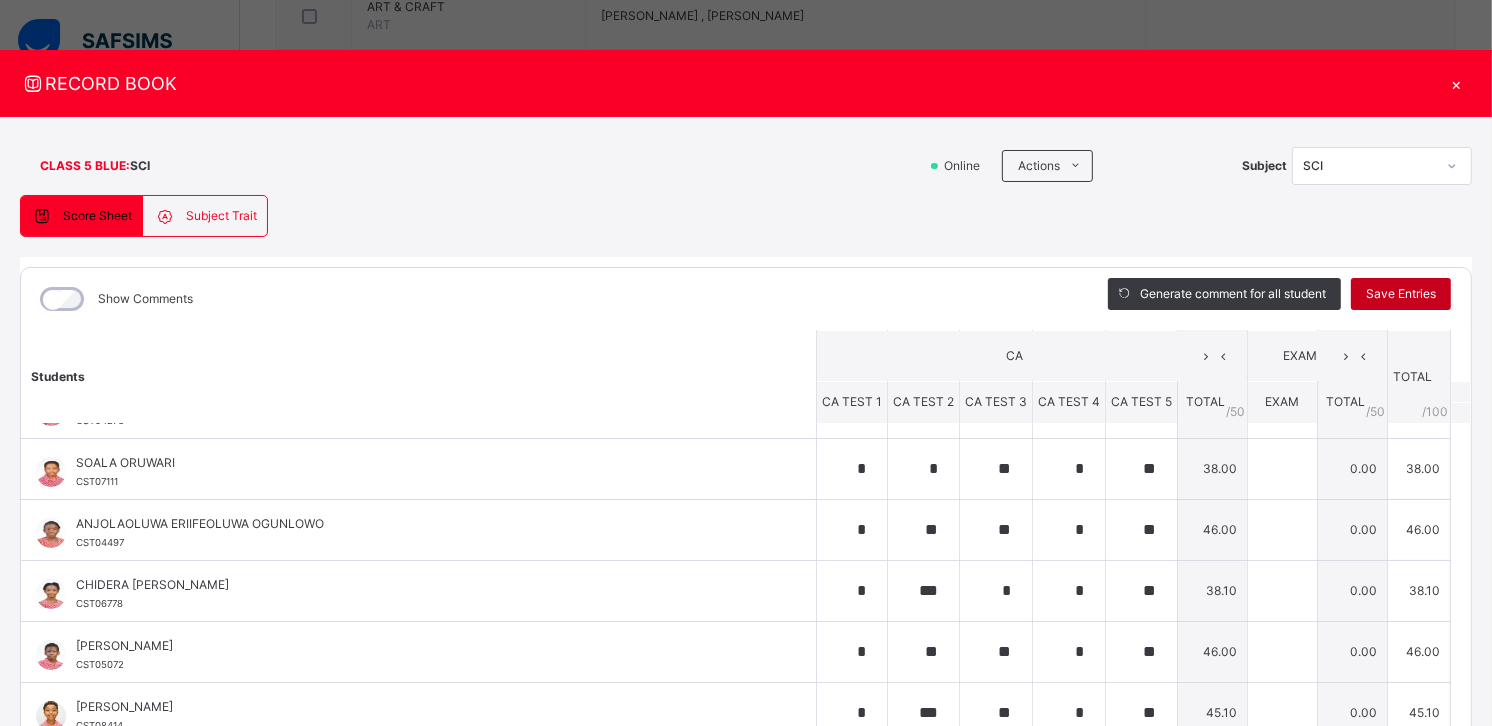 type on "*" 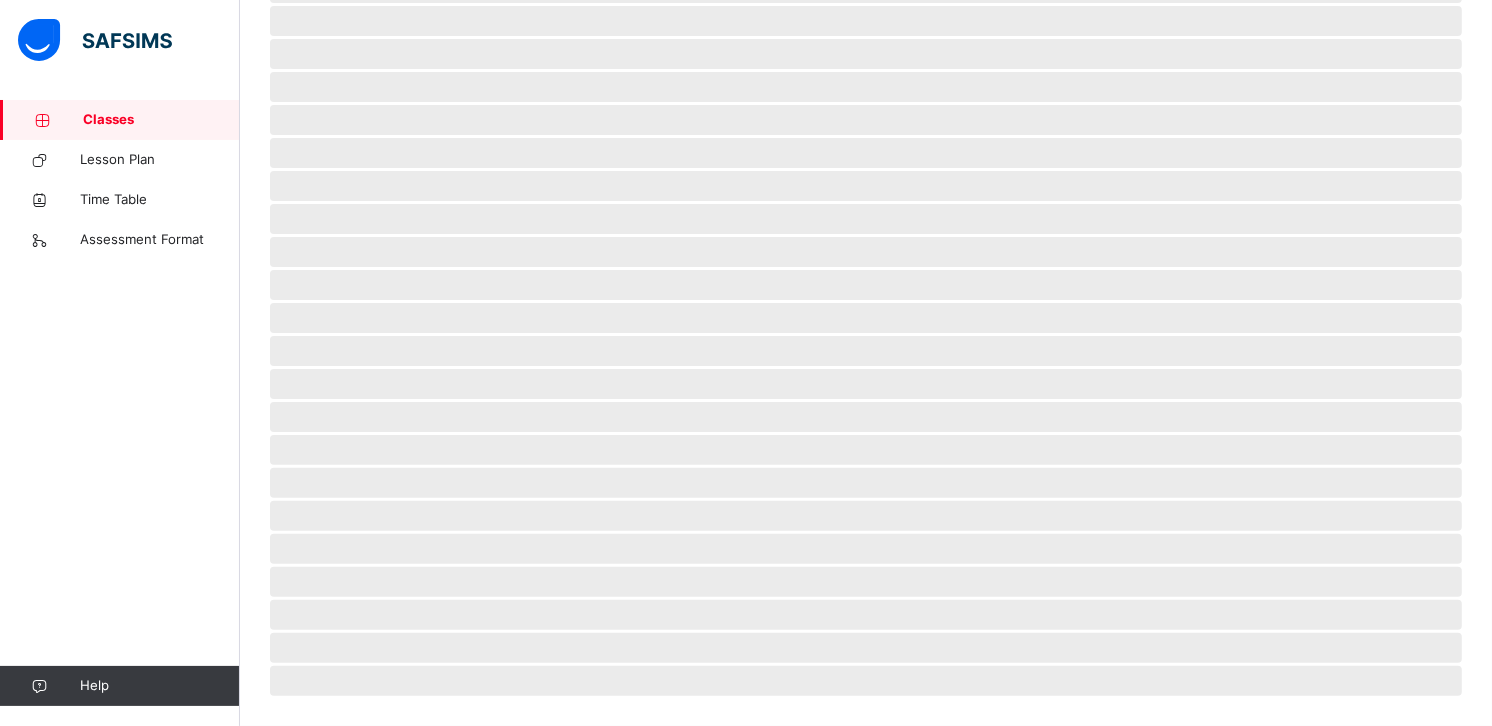 scroll, scrollTop: 0, scrollLeft: 0, axis: both 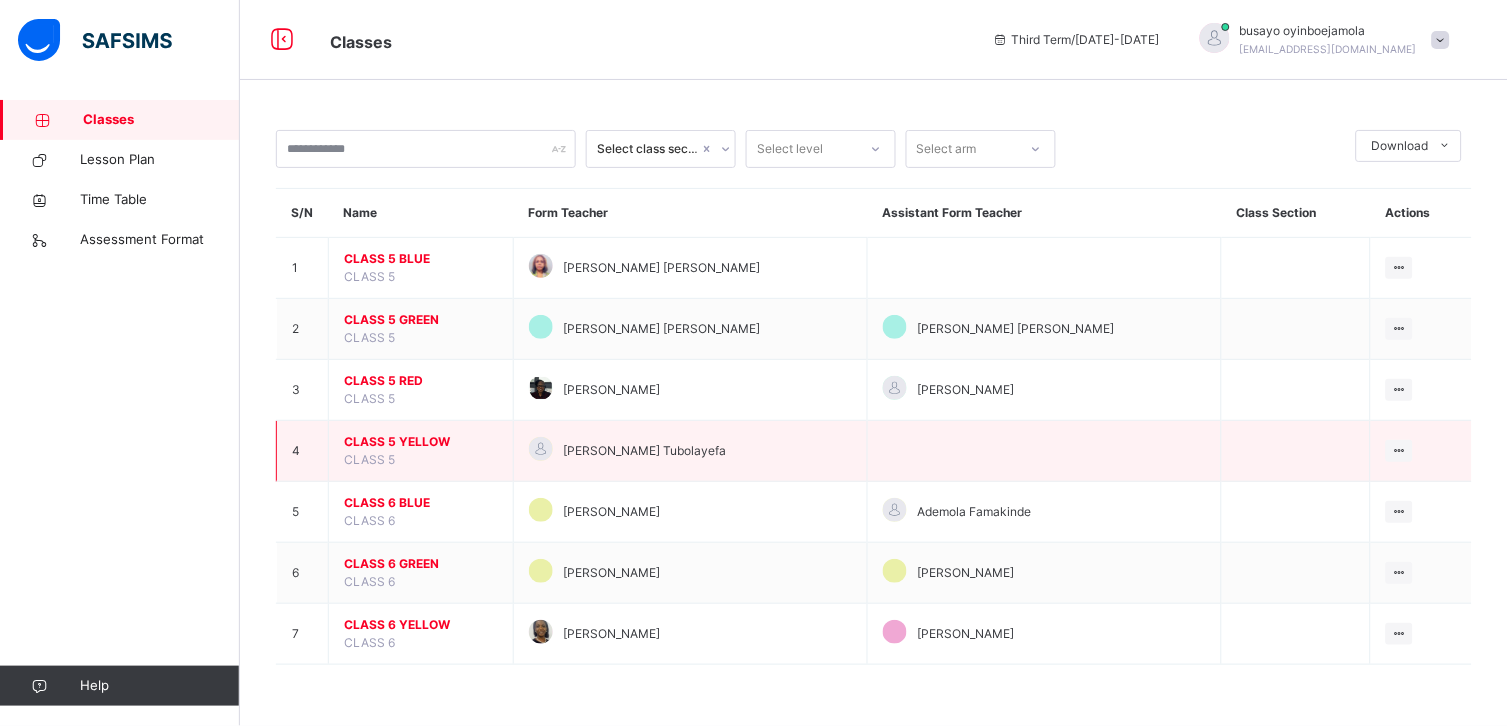 click on "CLASS 5   YELLOW" at bounding box center (421, 442) 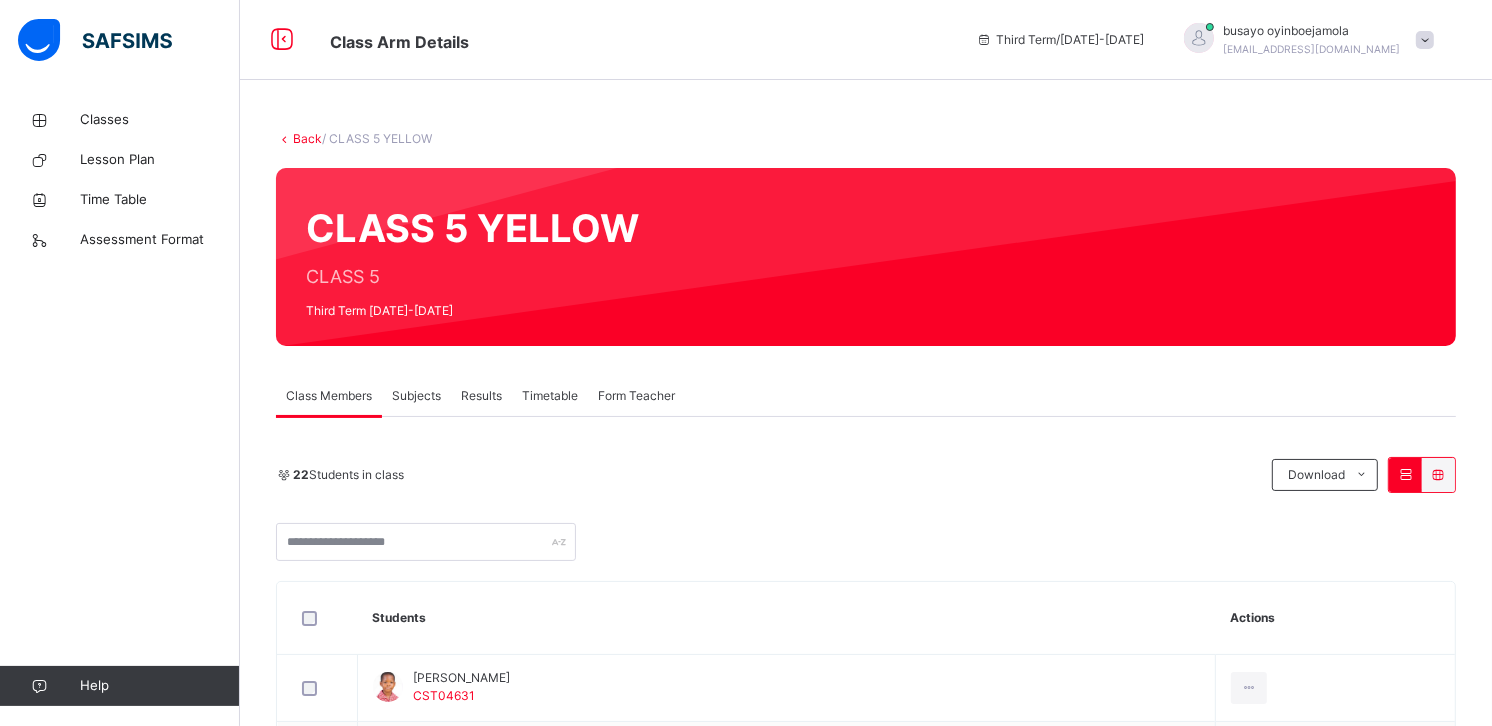 drag, startPoint x: 387, startPoint y: 442, endPoint x: 651, endPoint y: 367, distance: 274.44672 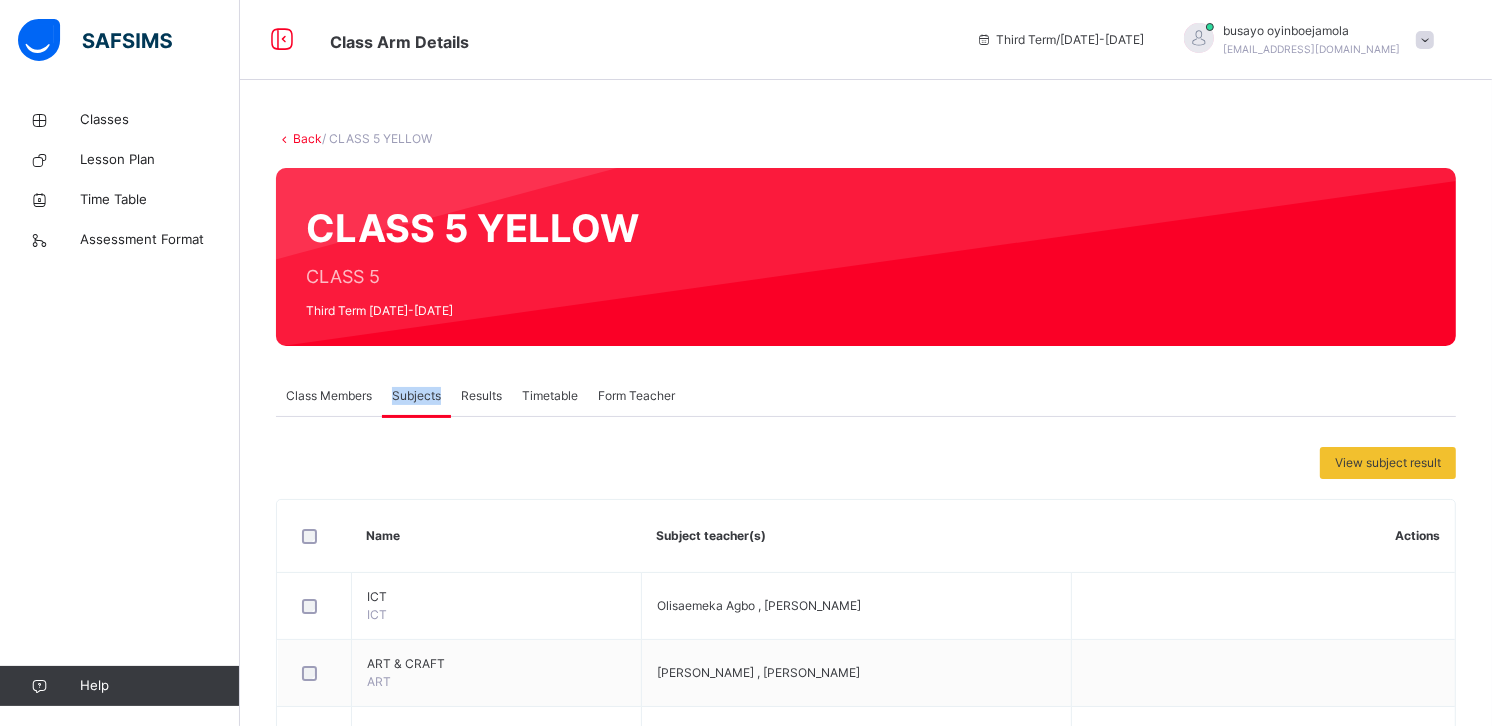 click on "Subjects" at bounding box center (416, 396) 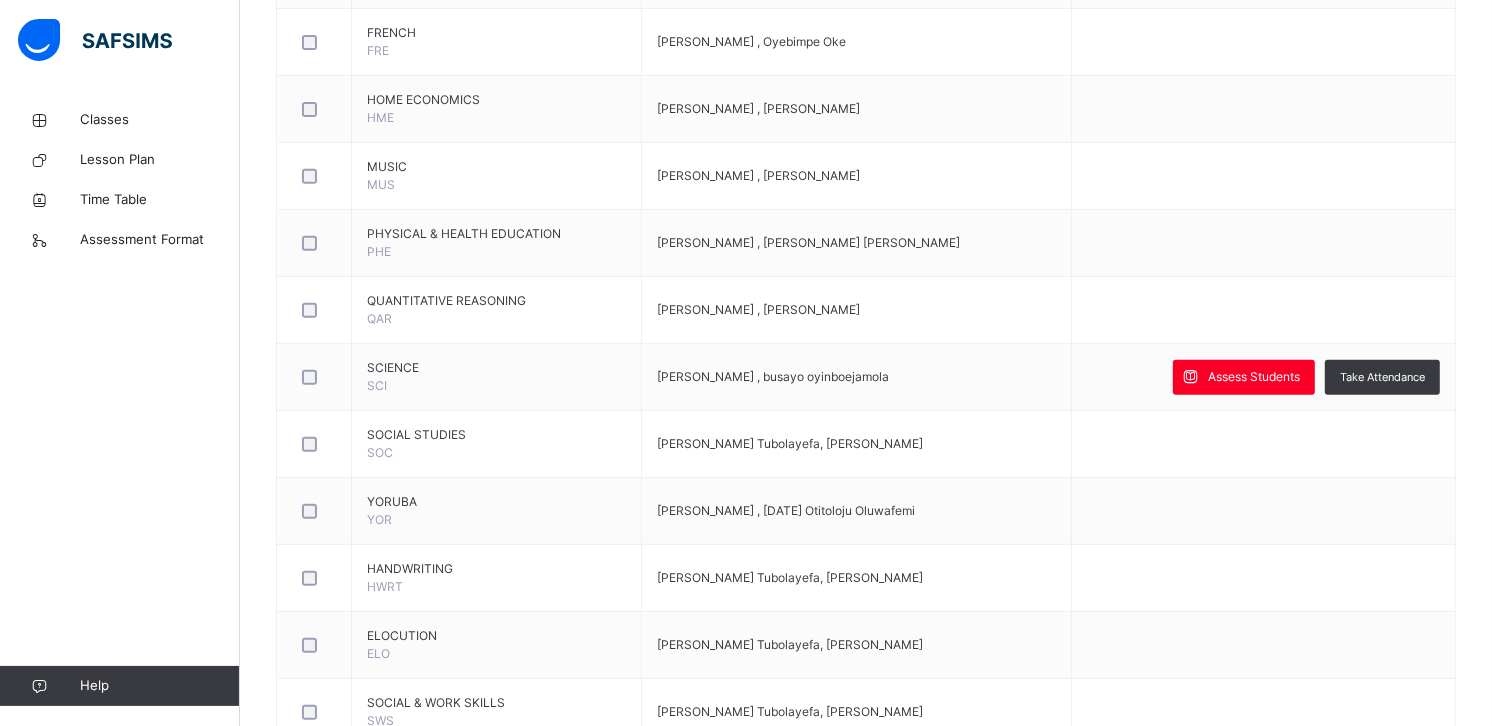scroll, scrollTop: 705, scrollLeft: 0, axis: vertical 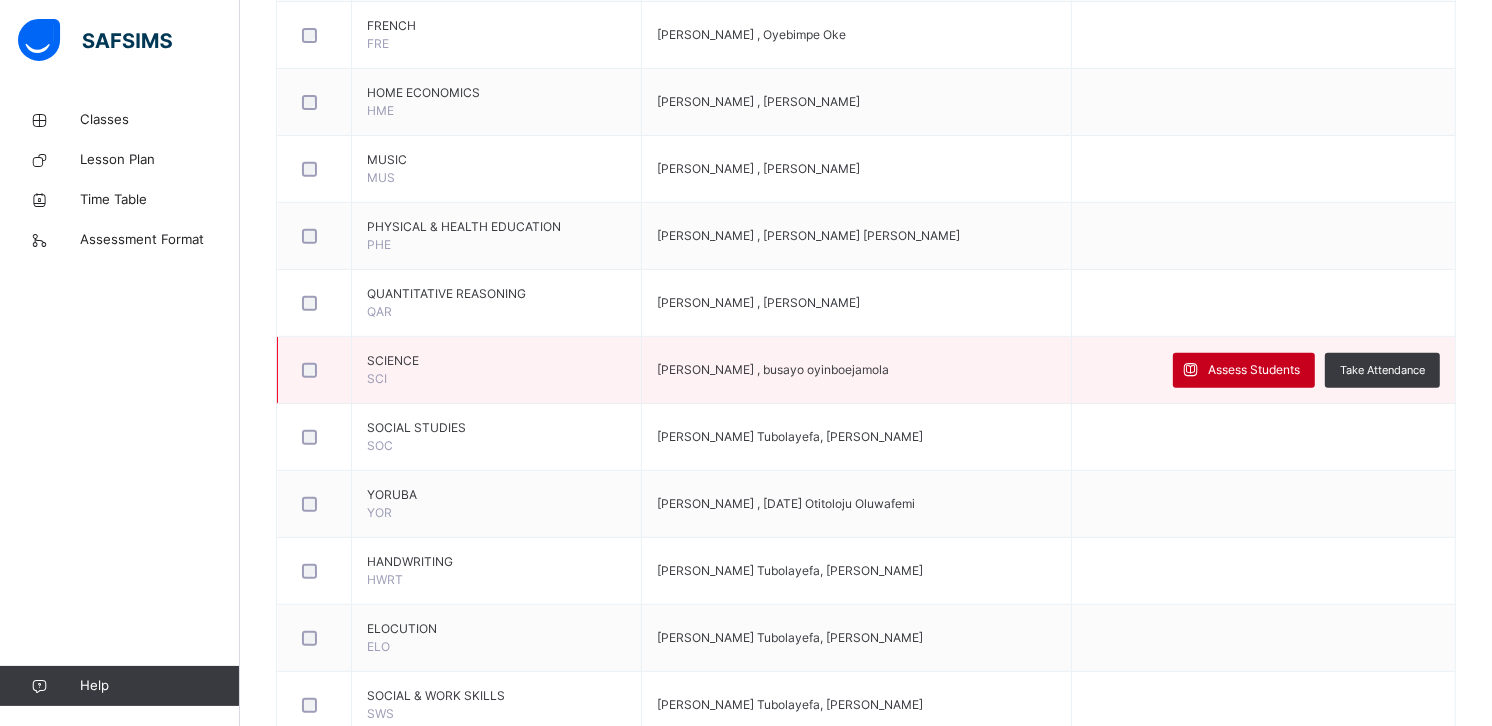 click on "Assess Students" at bounding box center (1254, 370) 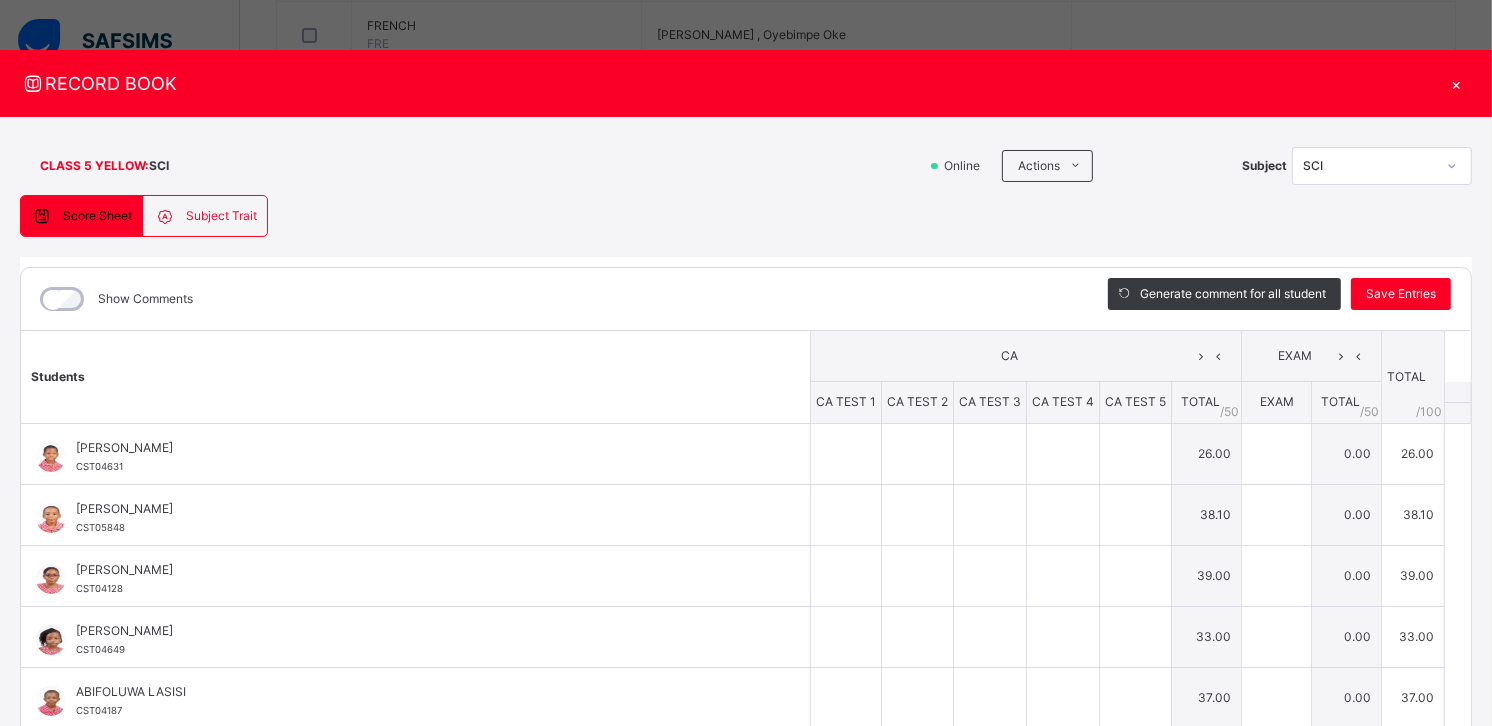 type on "*" 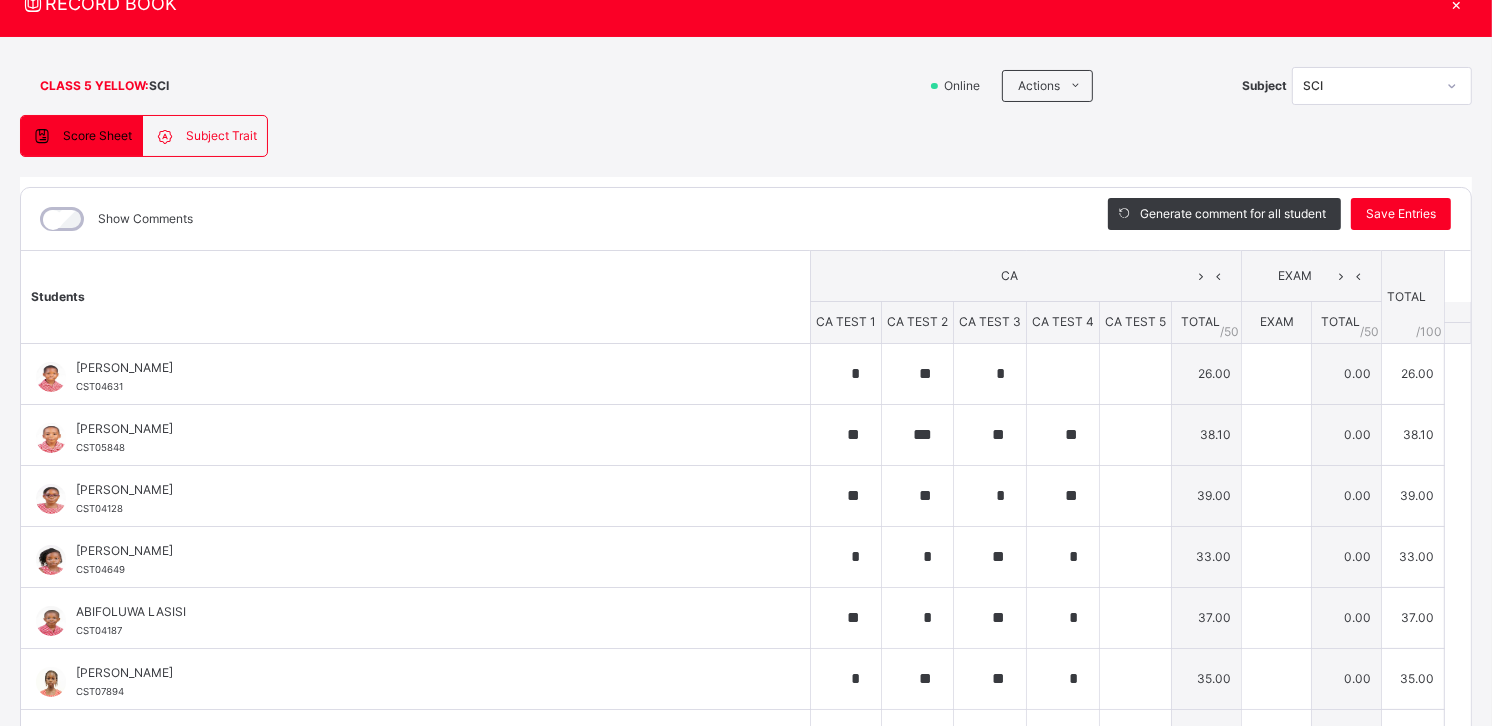 scroll, scrollTop: 81, scrollLeft: 0, axis: vertical 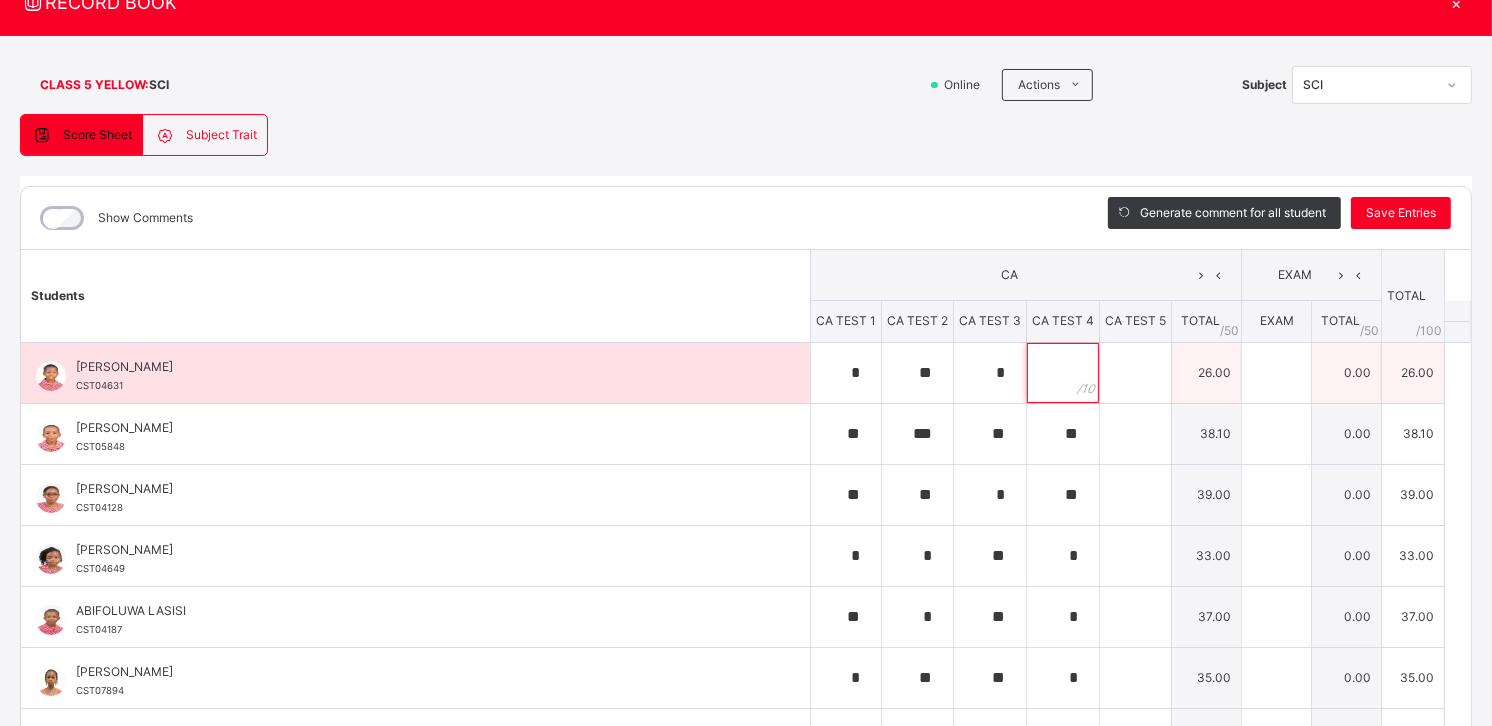 click at bounding box center [1063, 373] 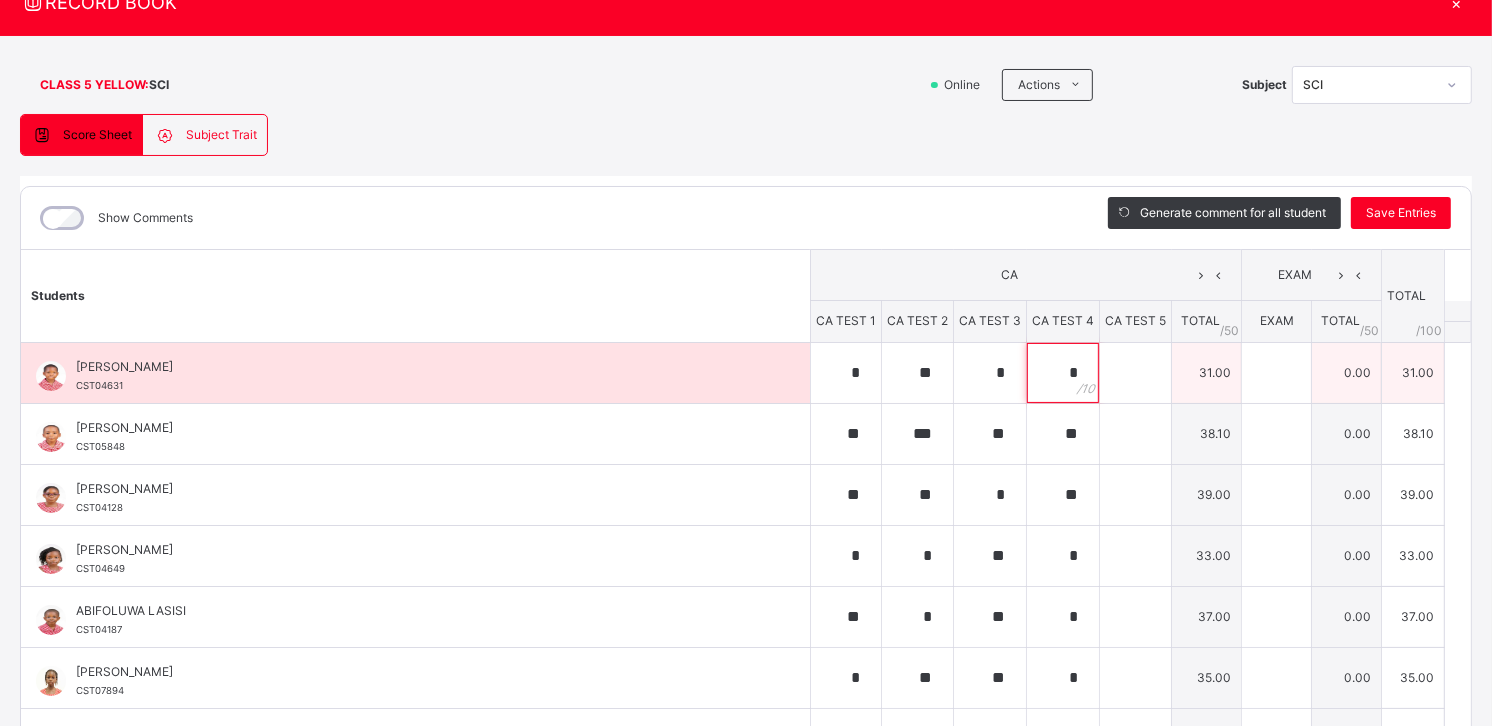 type on "*" 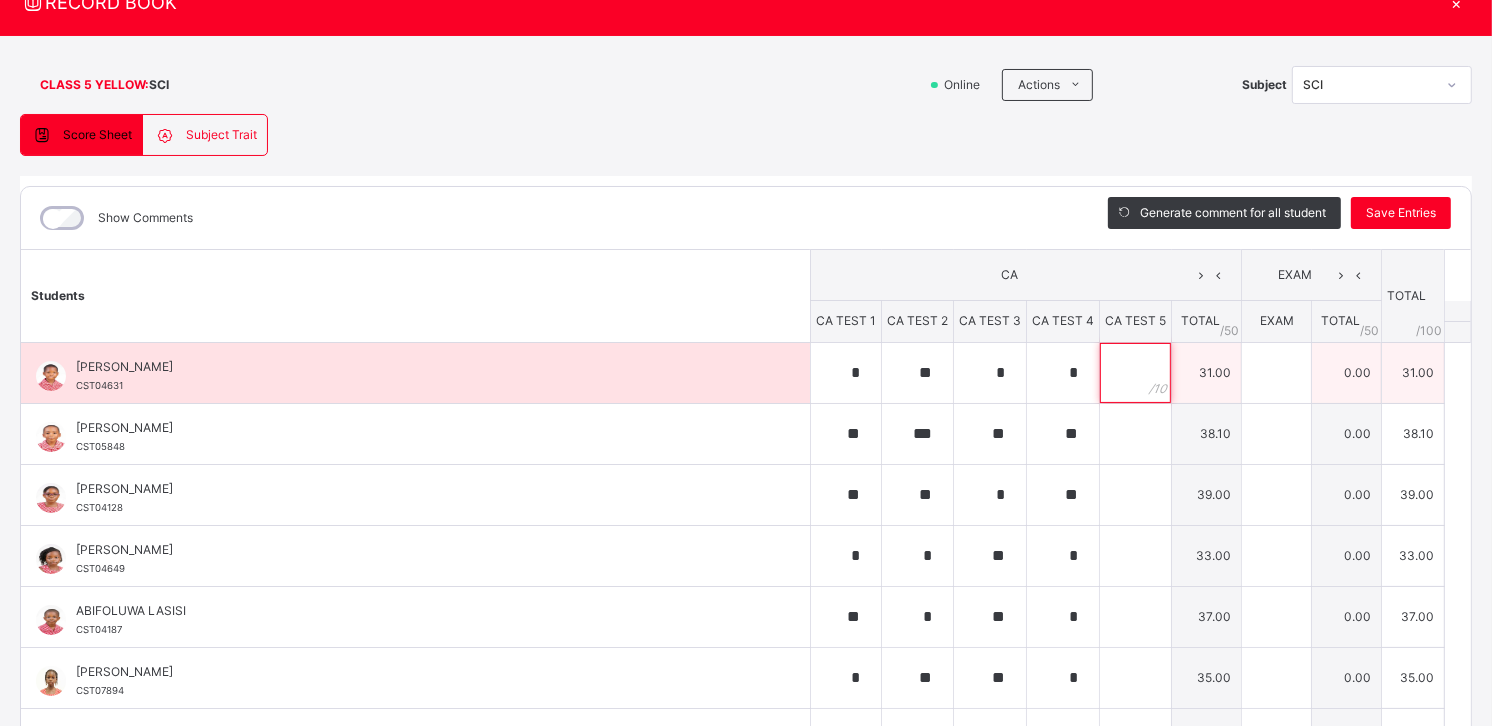 click at bounding box center [1135, 373] 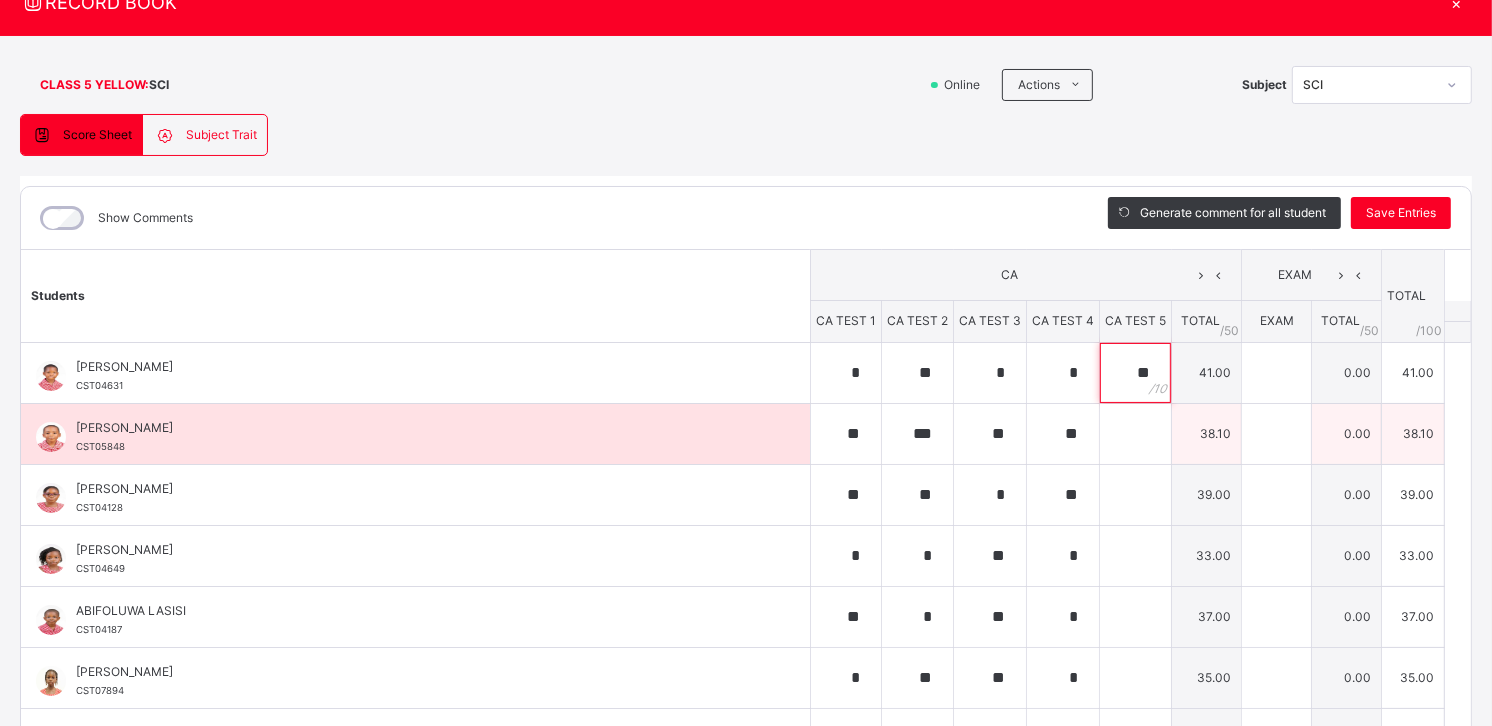 type on "**" 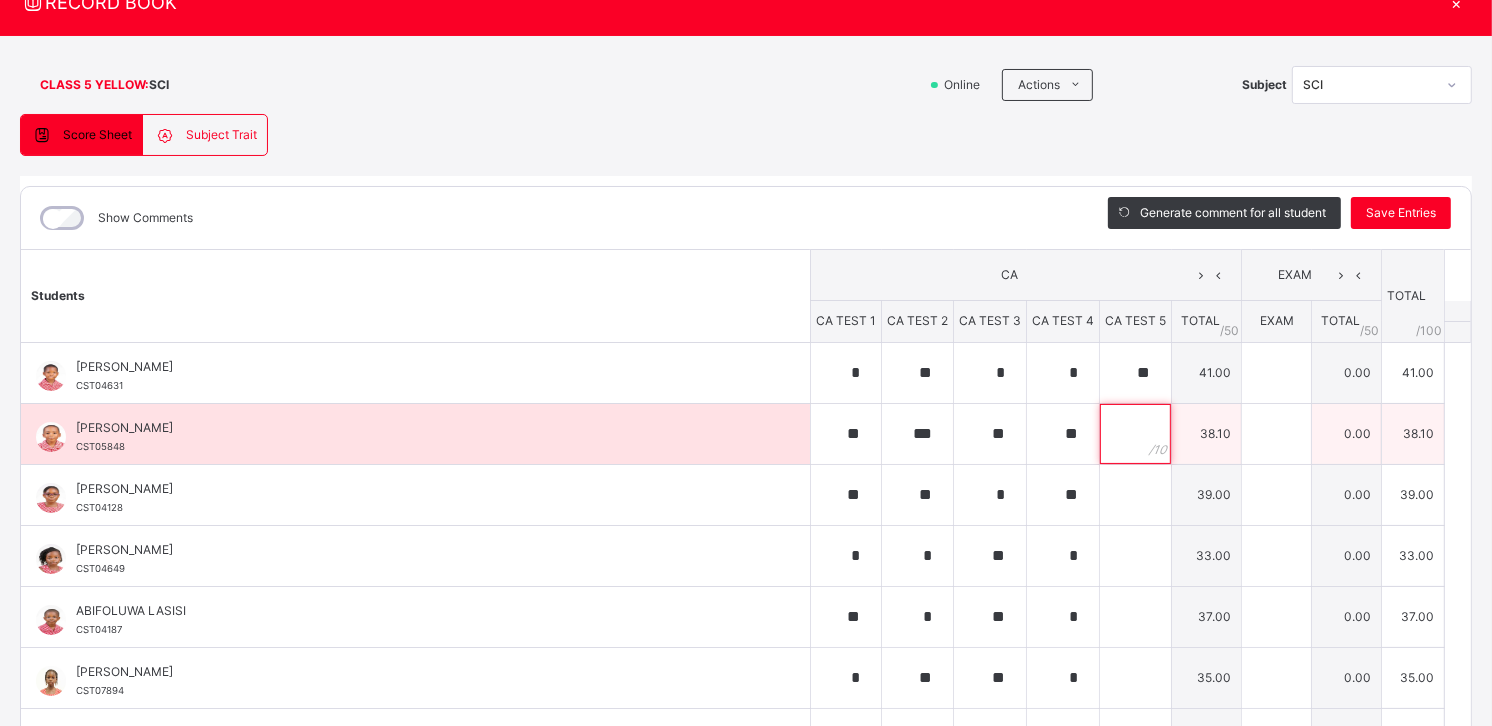 click at bounding box center (1135, 434) 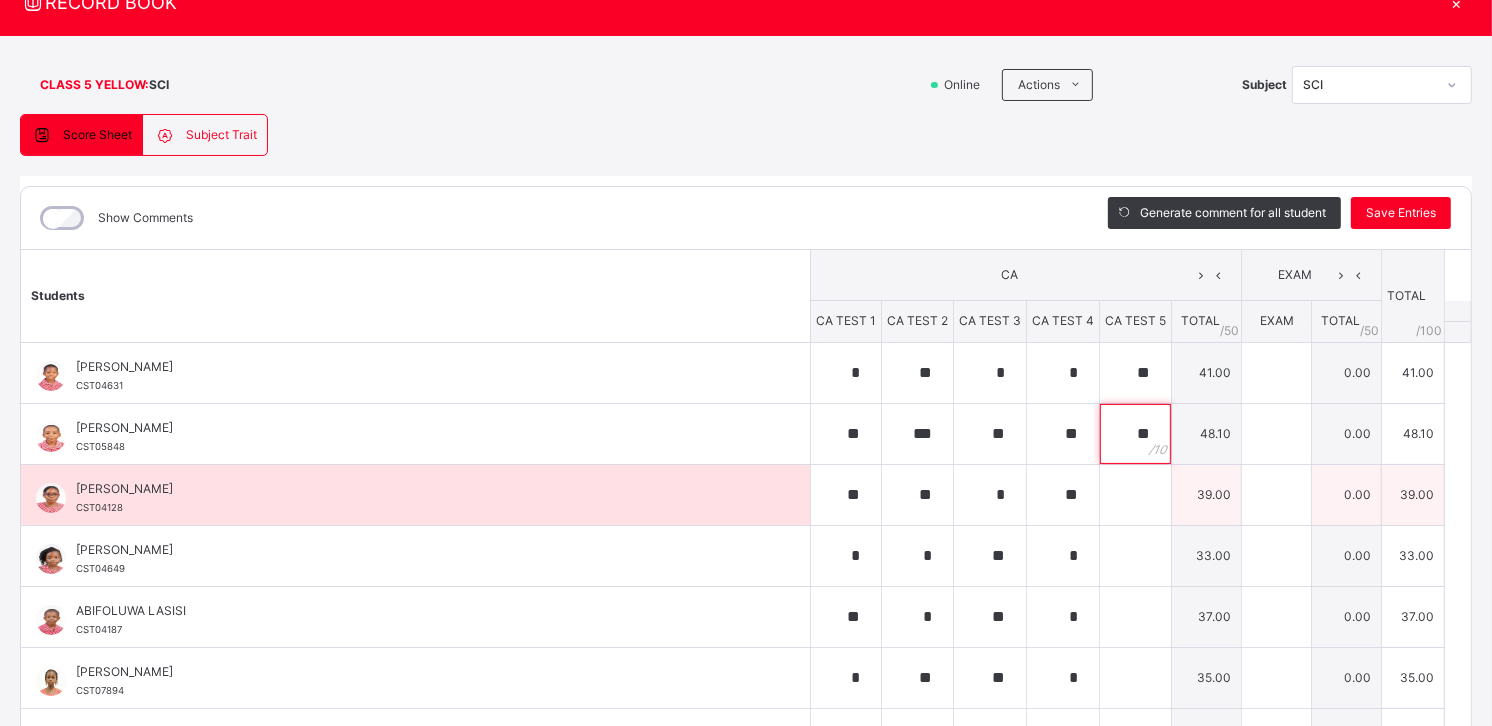 type on "**" 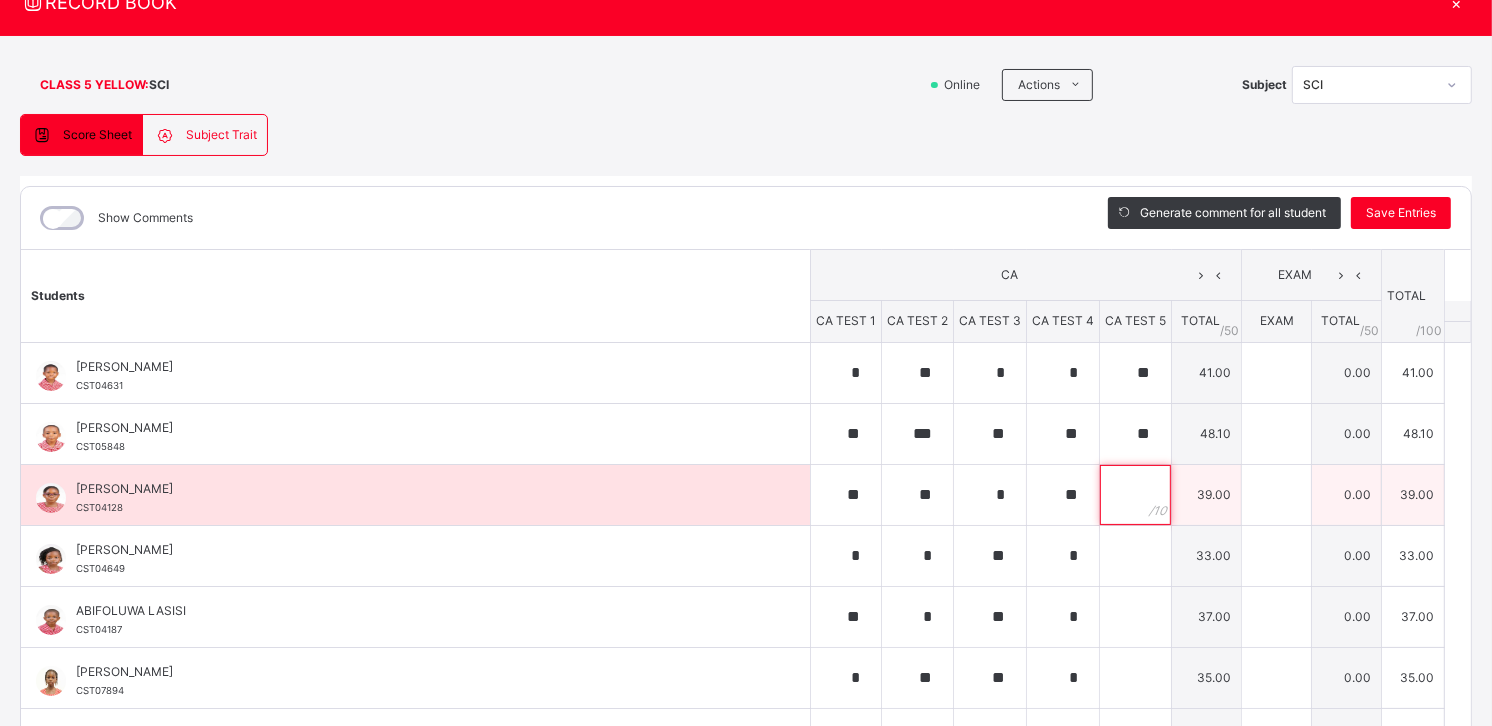 click at bounding box center [1135, 495] 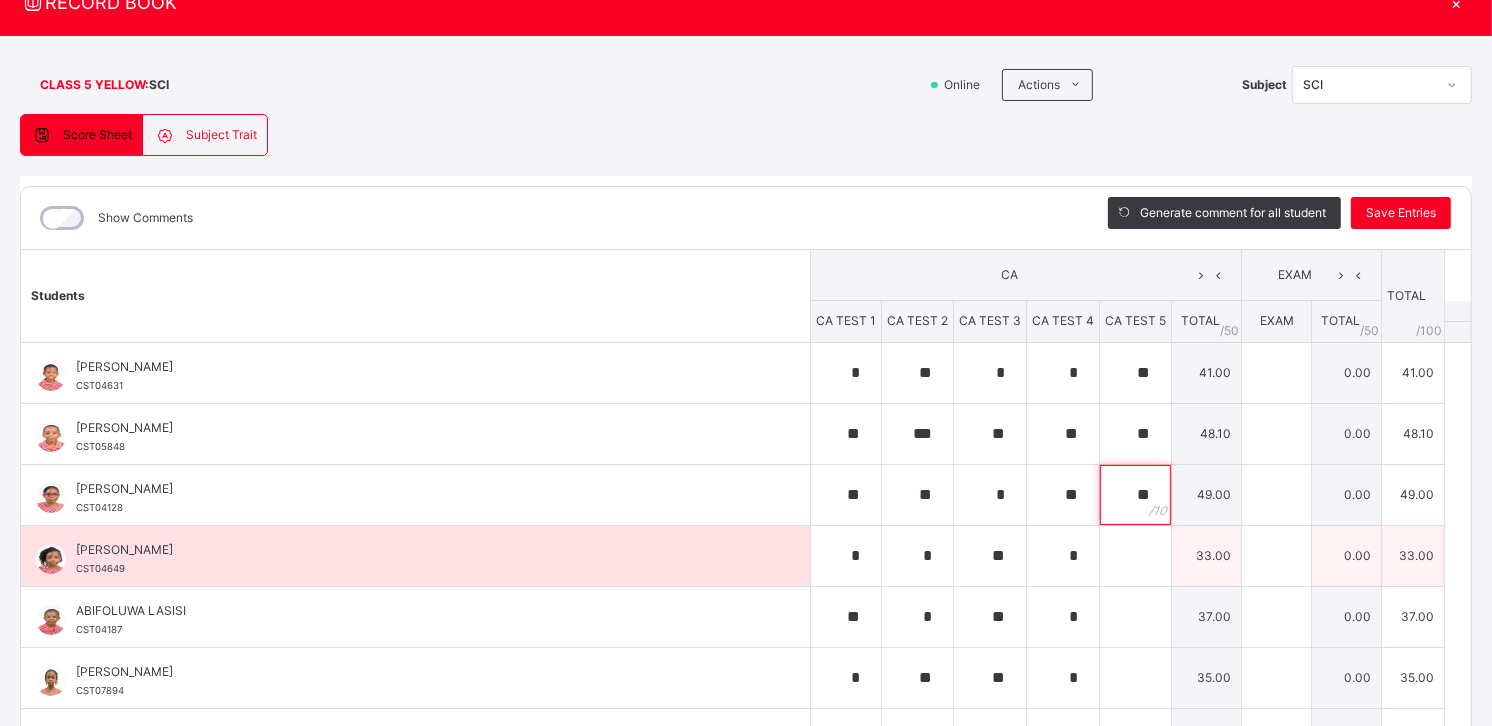 type on "**" 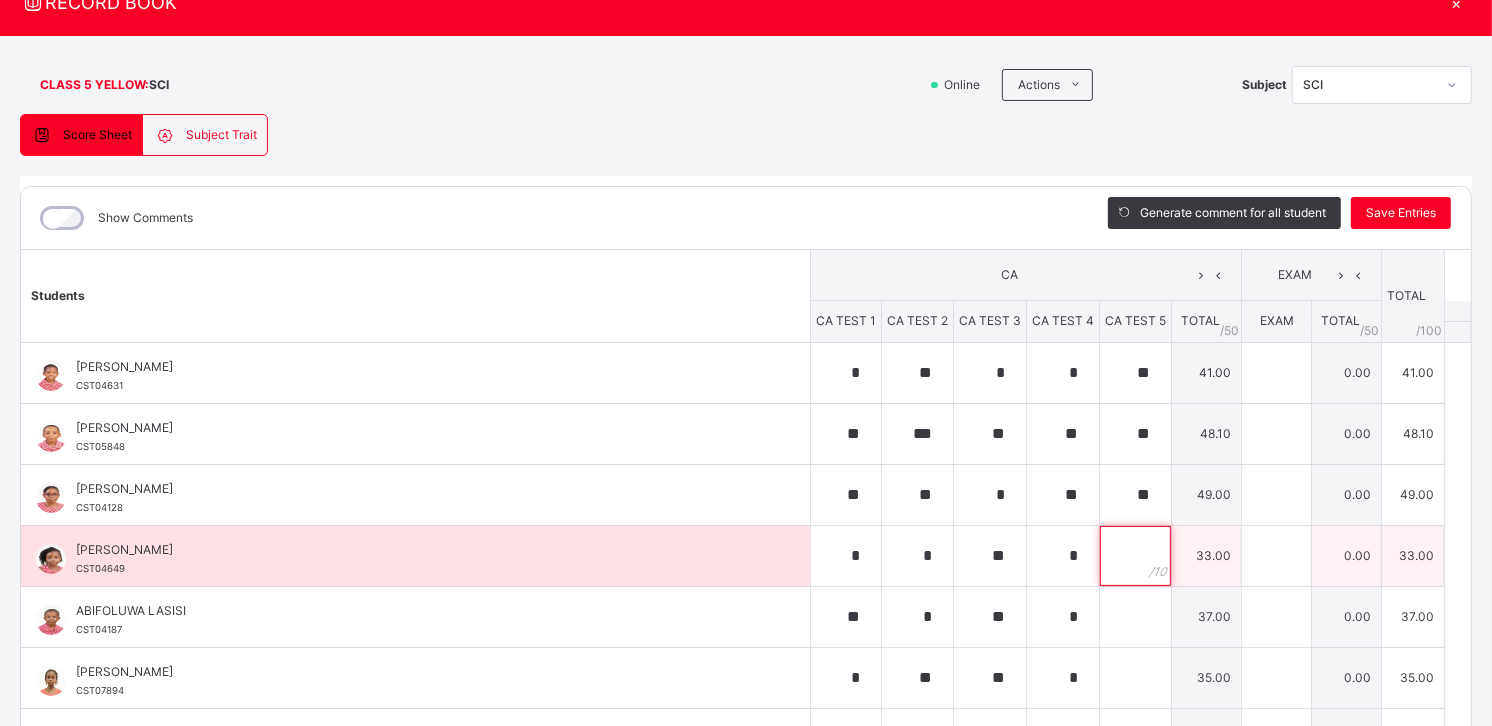 click at bounding box center [1135, 556] 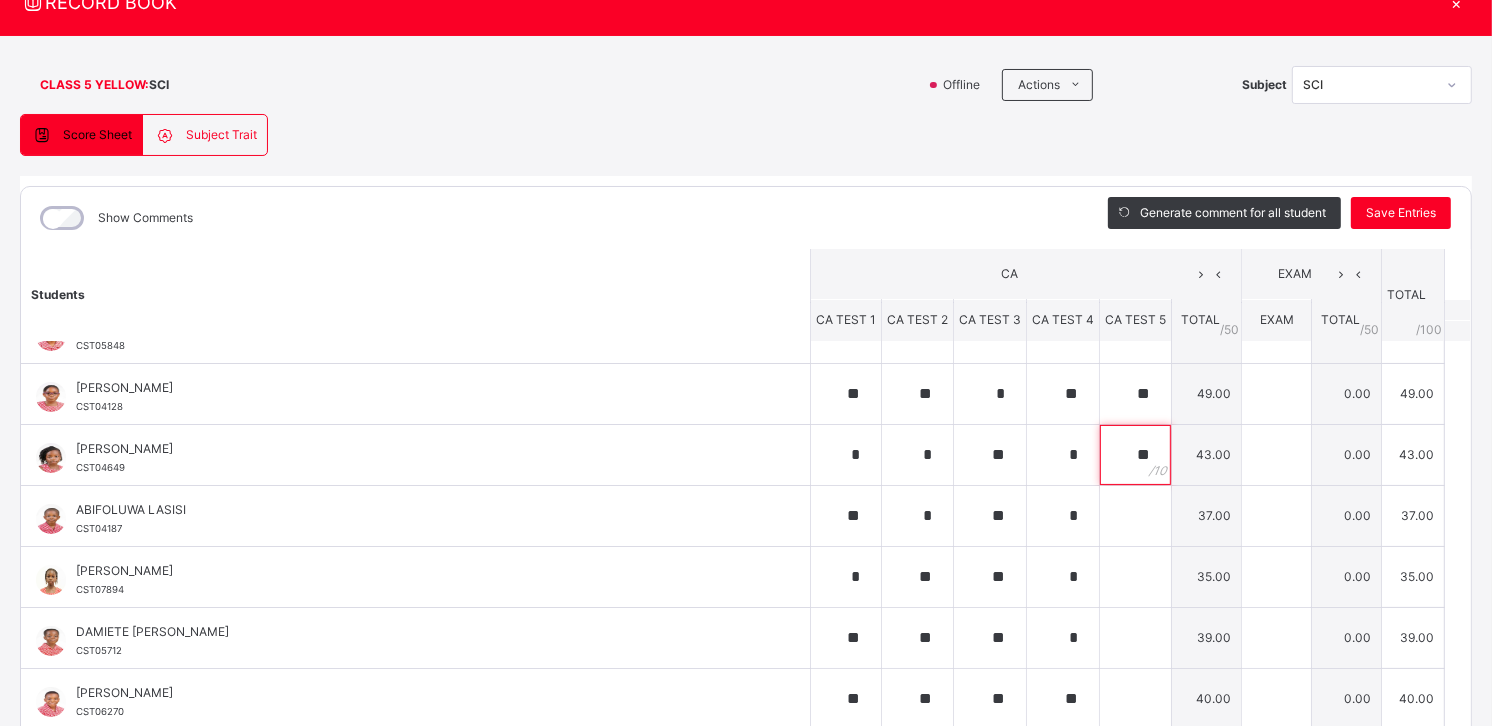 scroll, scrollTop: 107, scrollLeft: 0, axis: vertical 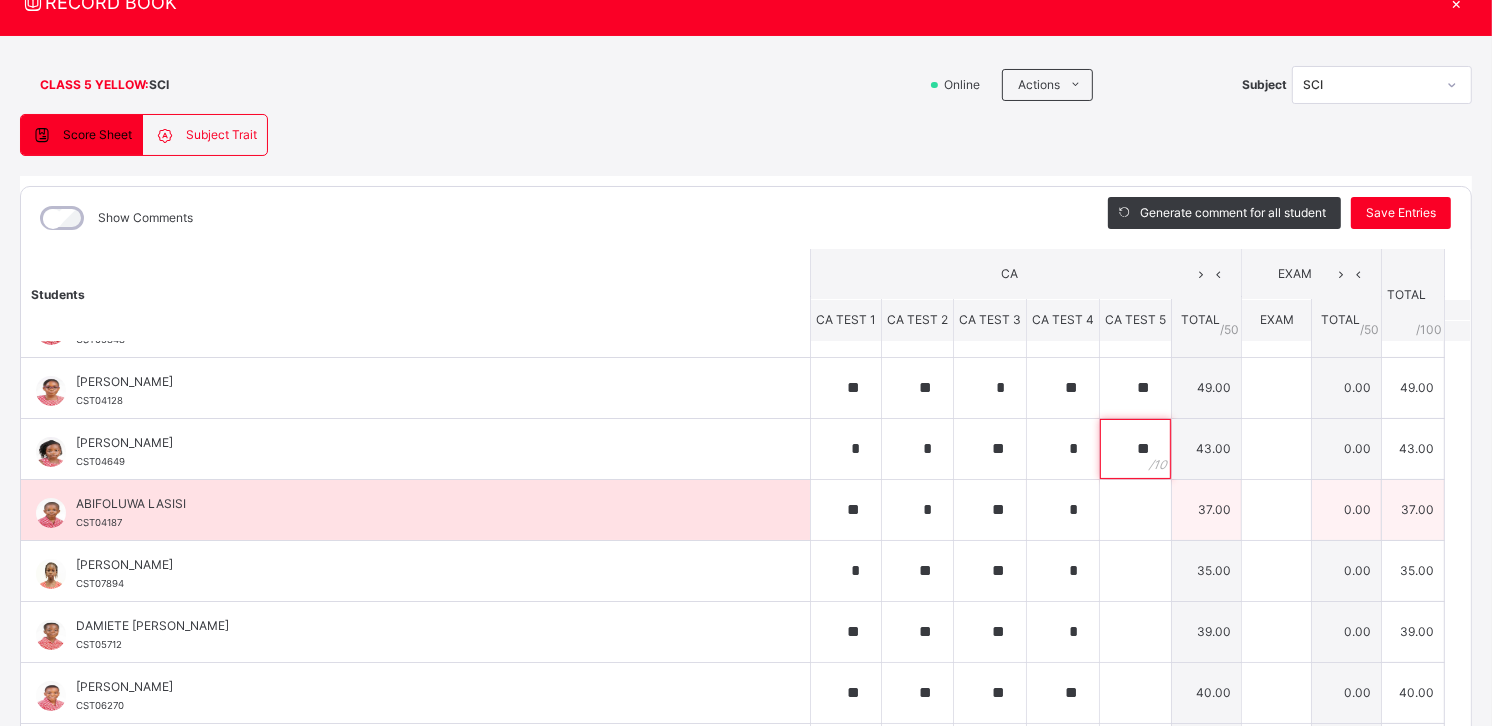 type on "**" 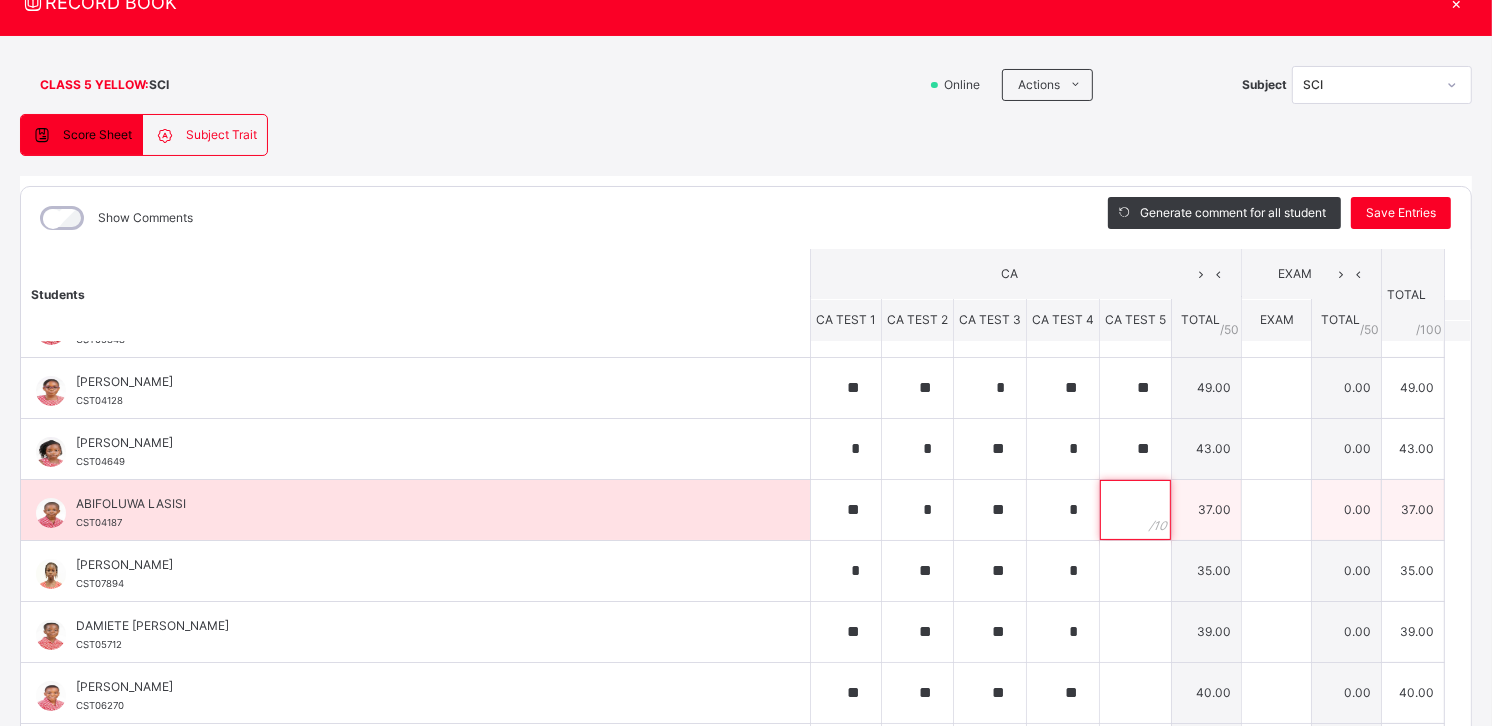 click at bounding box center (1135, 510) 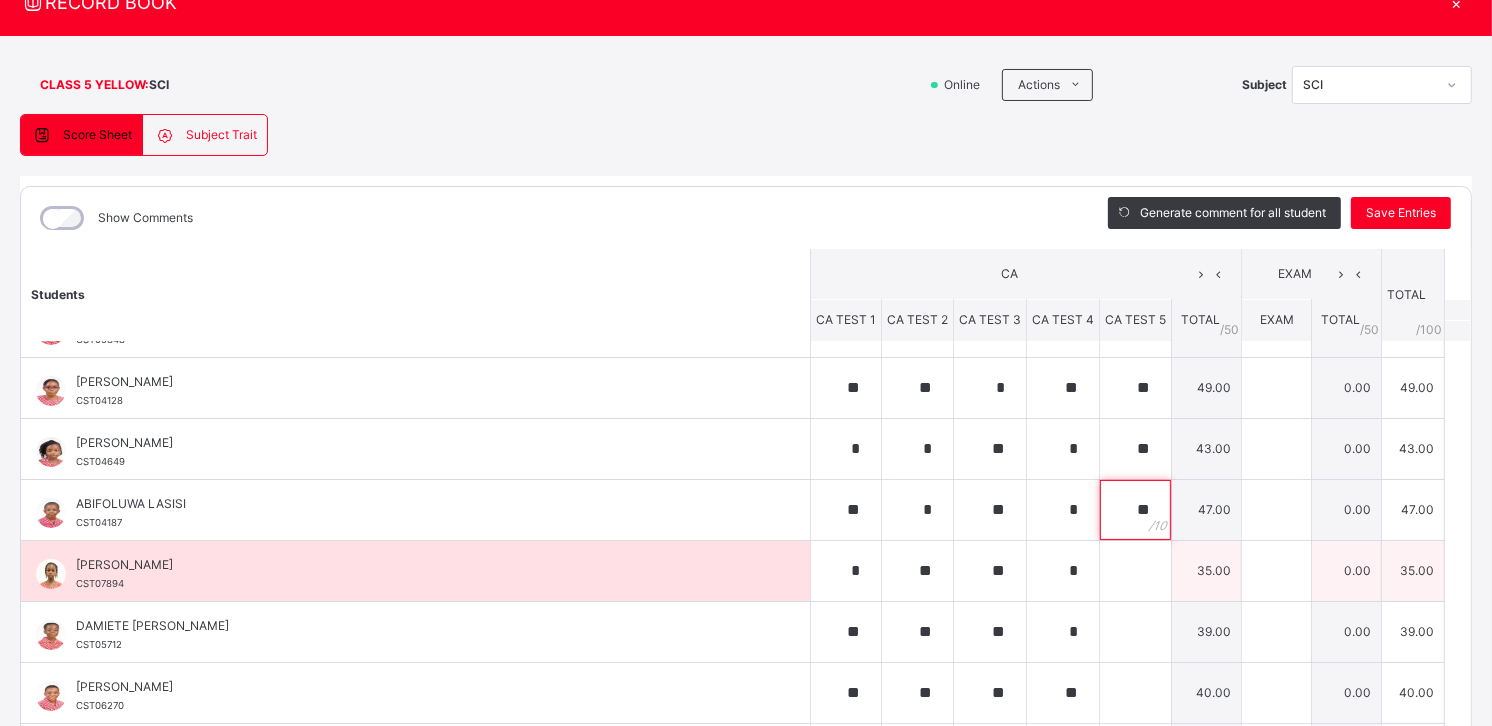 type on "**" 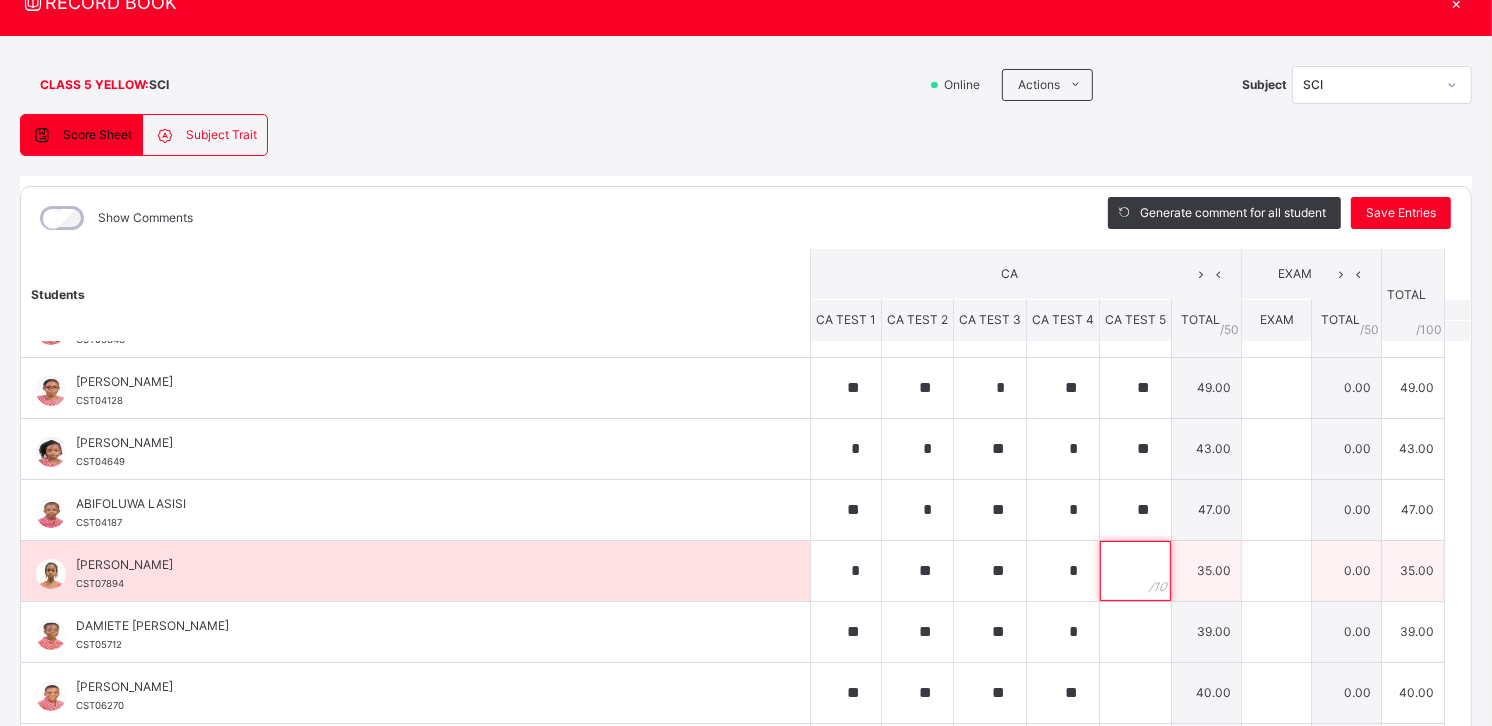 click at bounding box center [1135, 571] 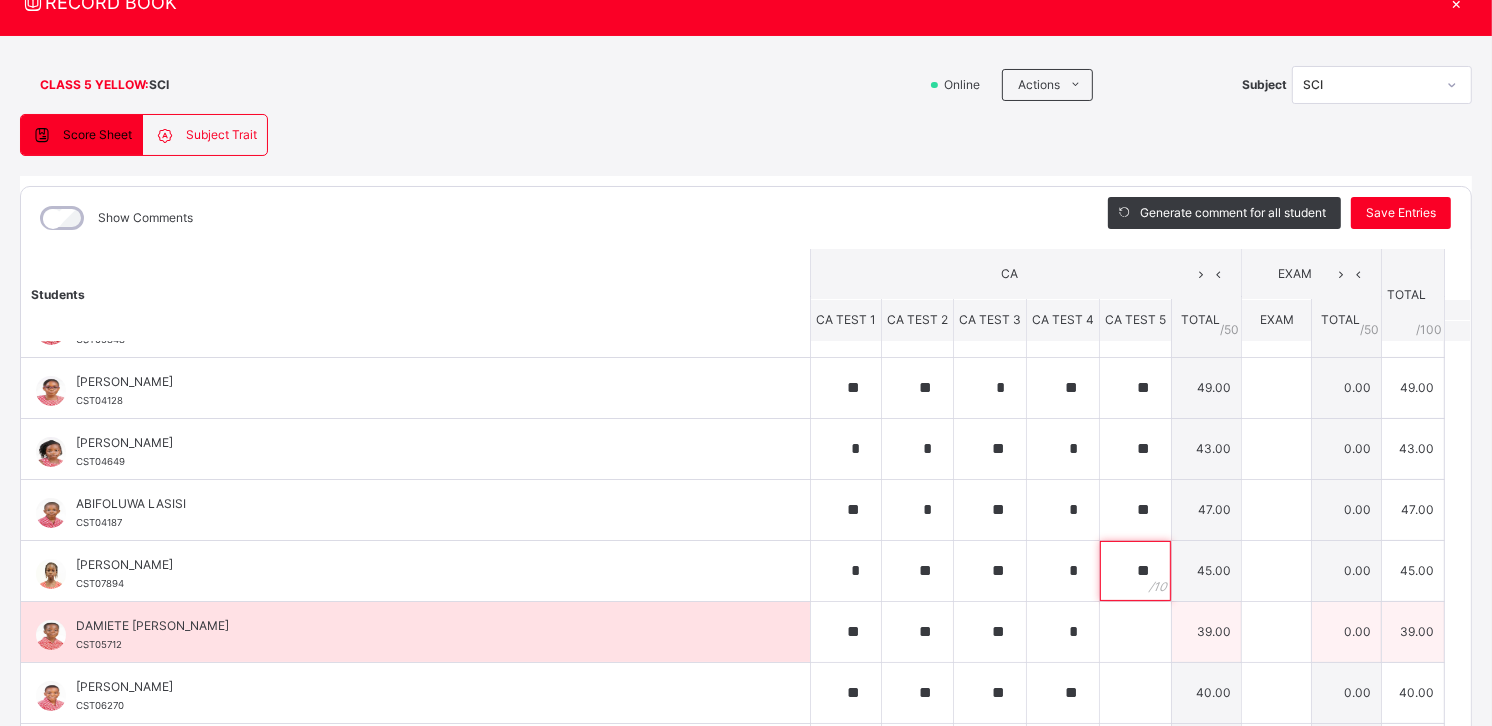 type on "**" 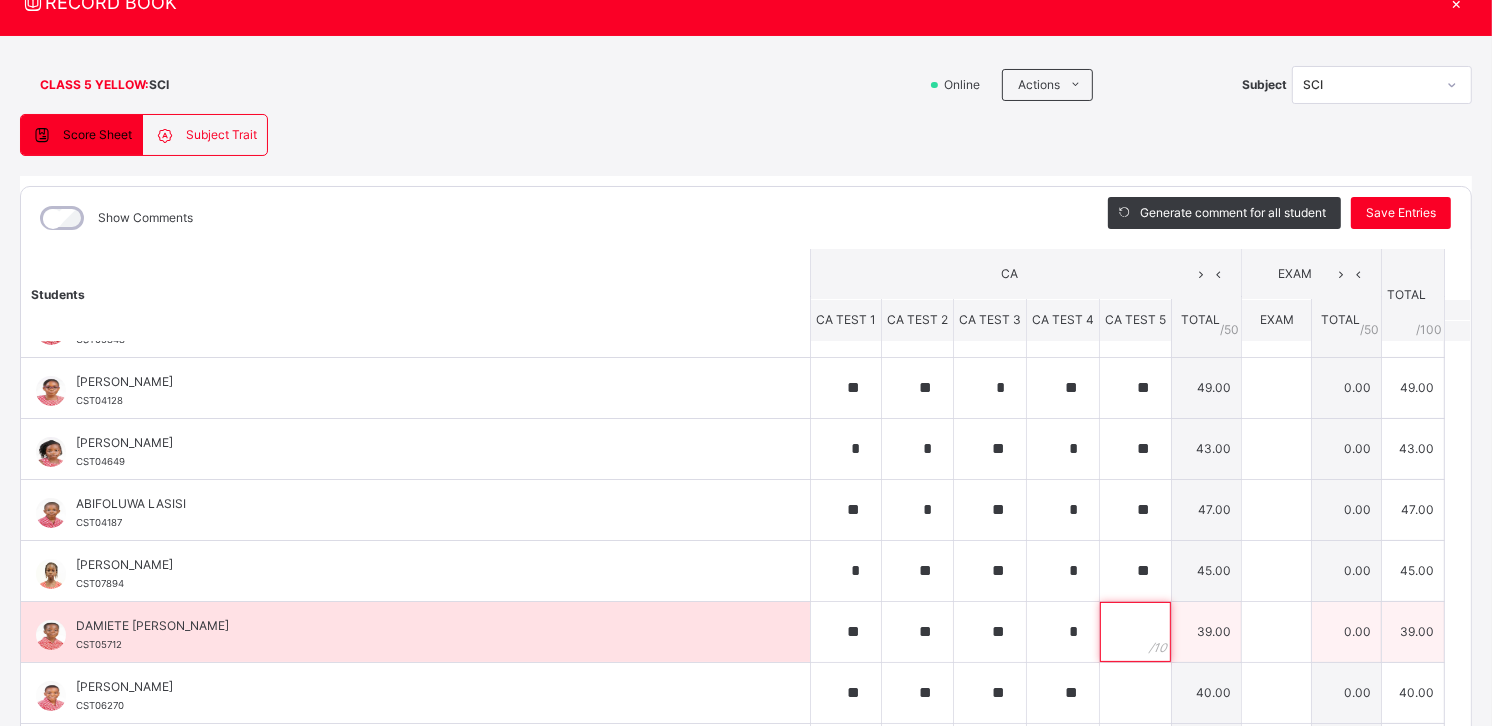 click at bounding box center [1135, 632] 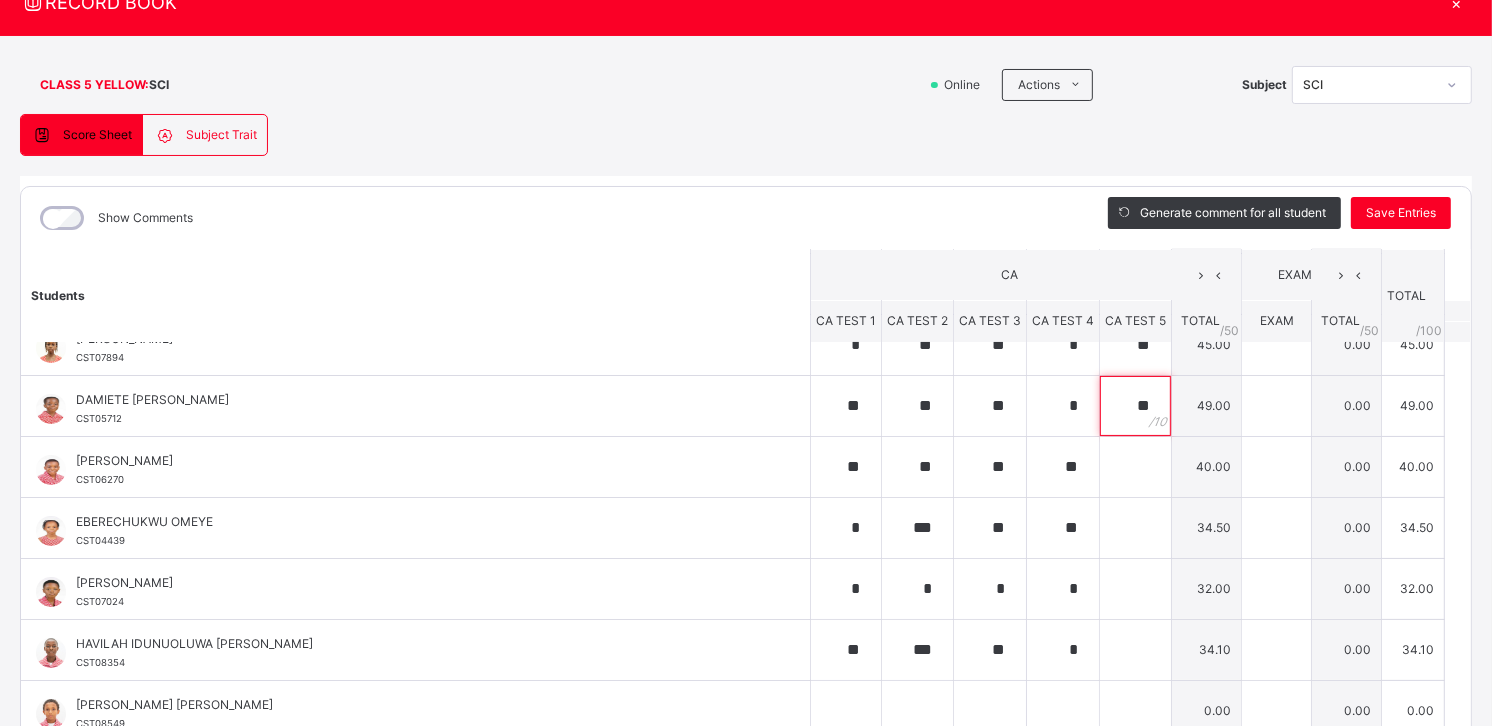 scroll, scrollTop: 347, scrollLeft: 0, axis: vertical 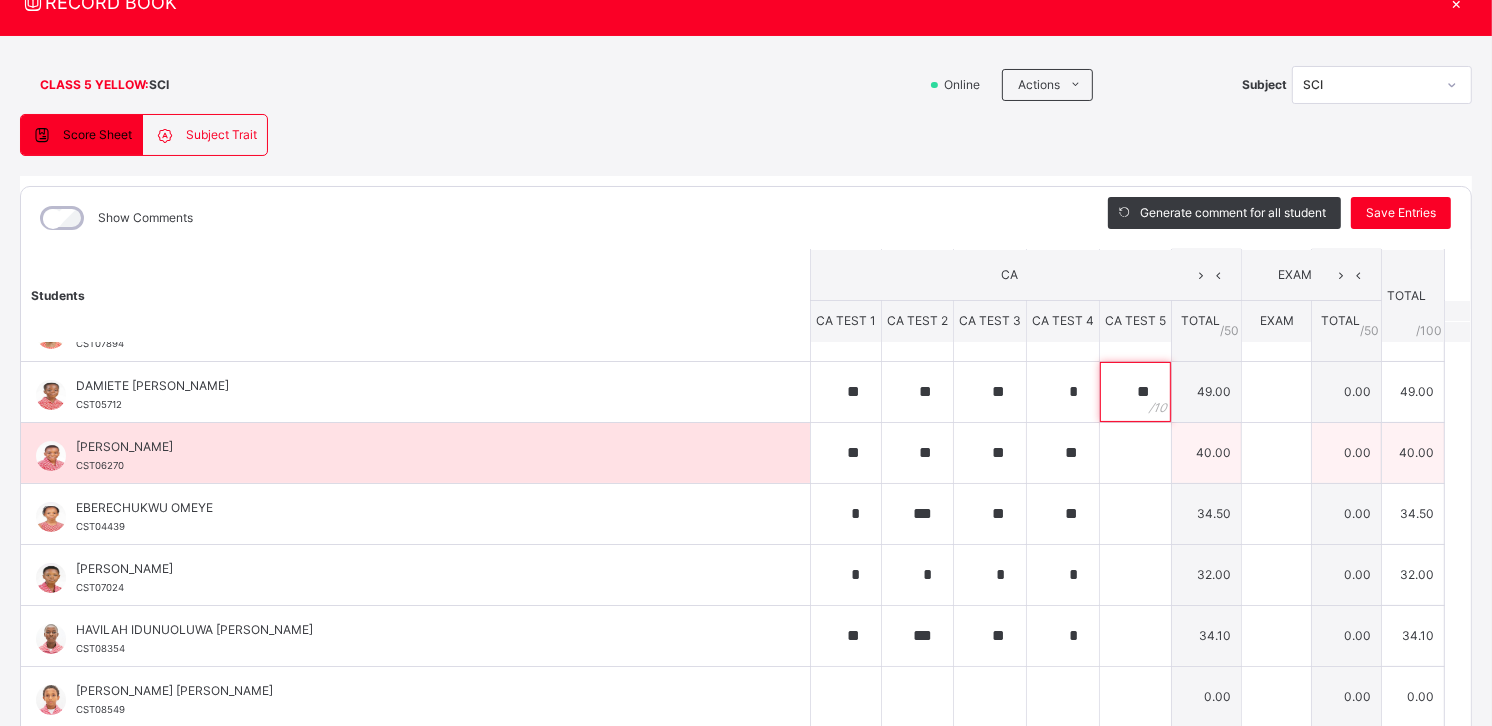 type on "**" 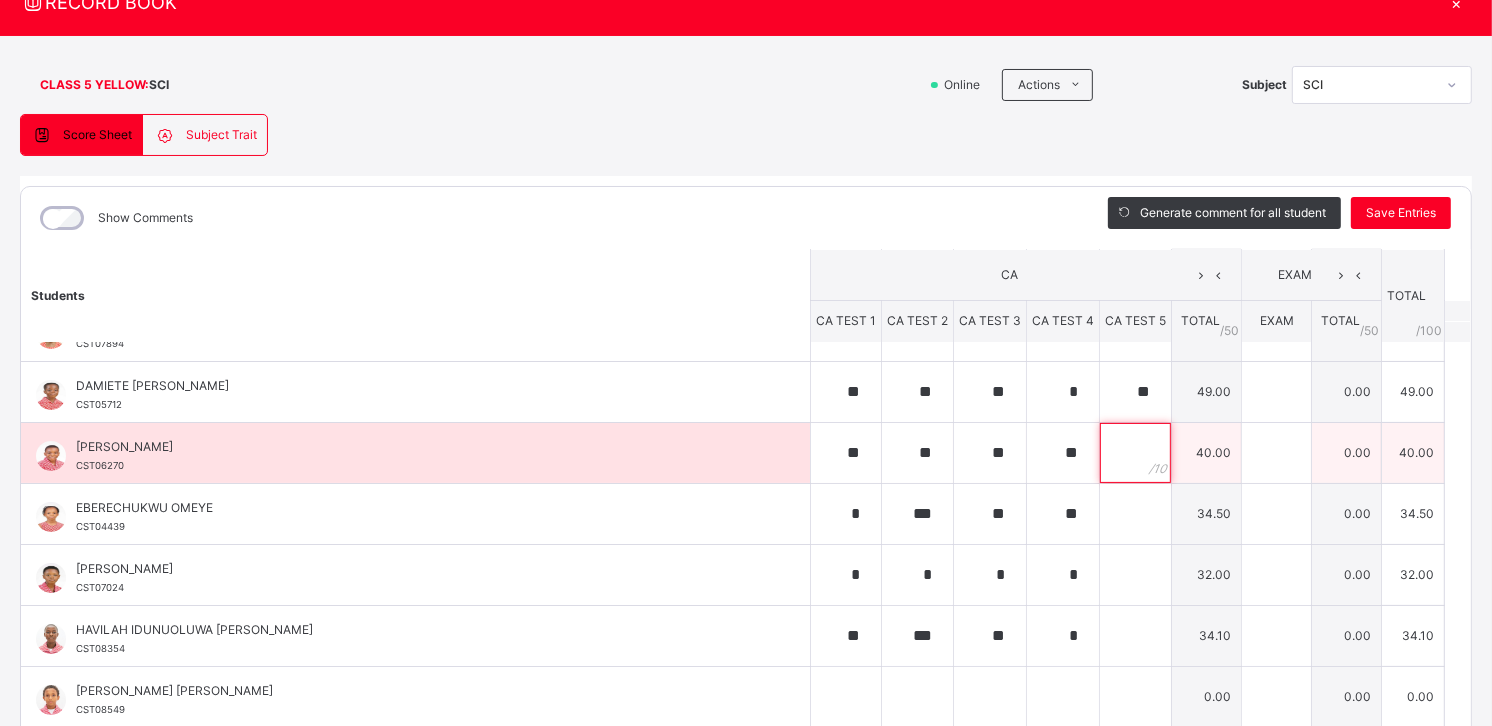 click at bounding box center (1135, 453) 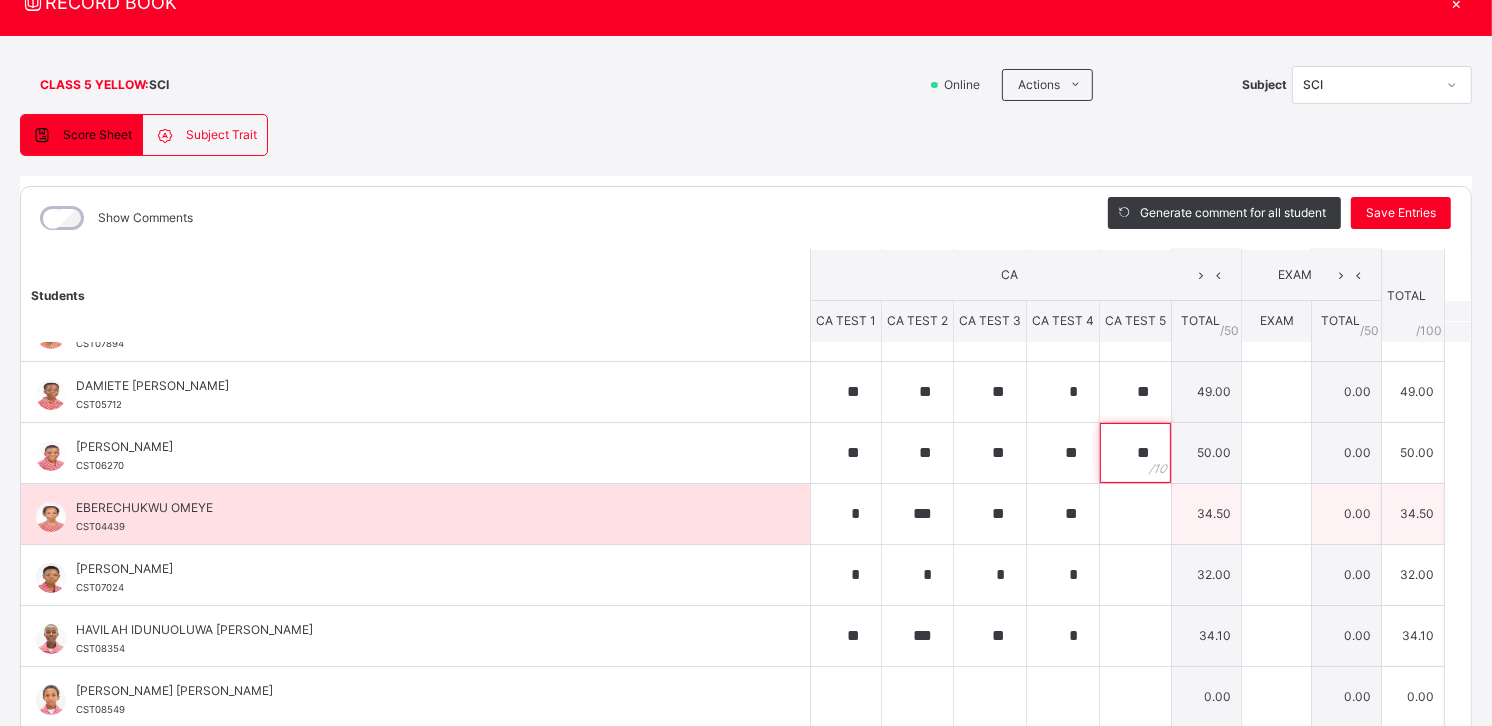 type on "**" 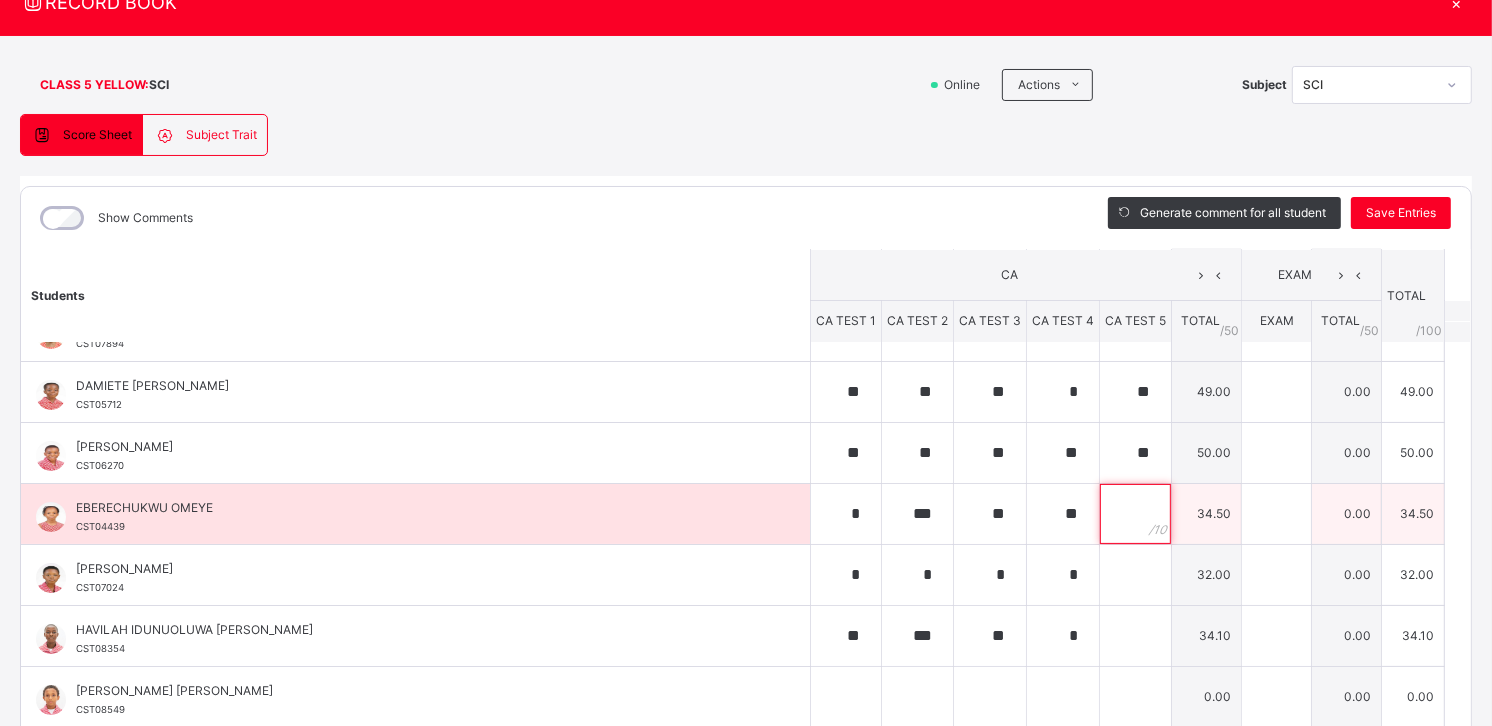 click at bounding box center [1135, 514] 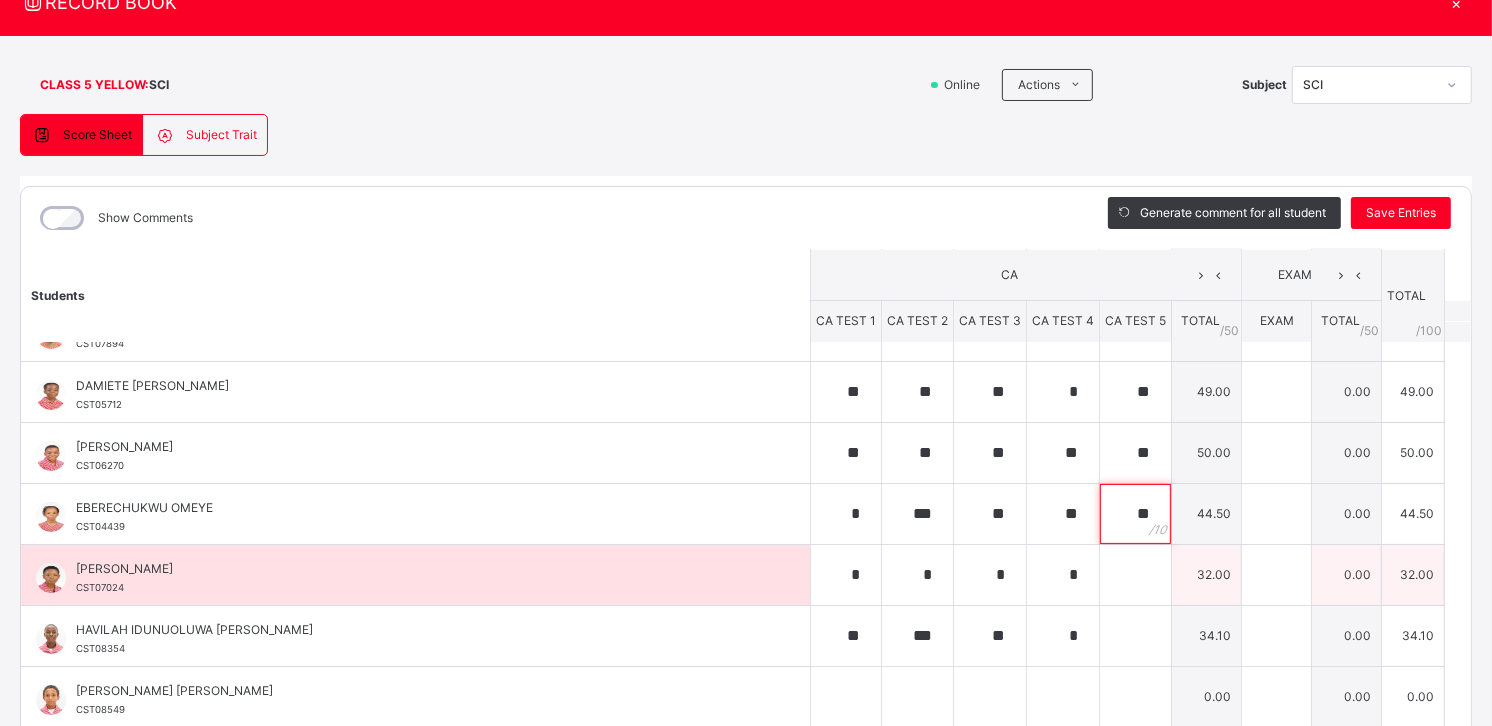 type on "**" 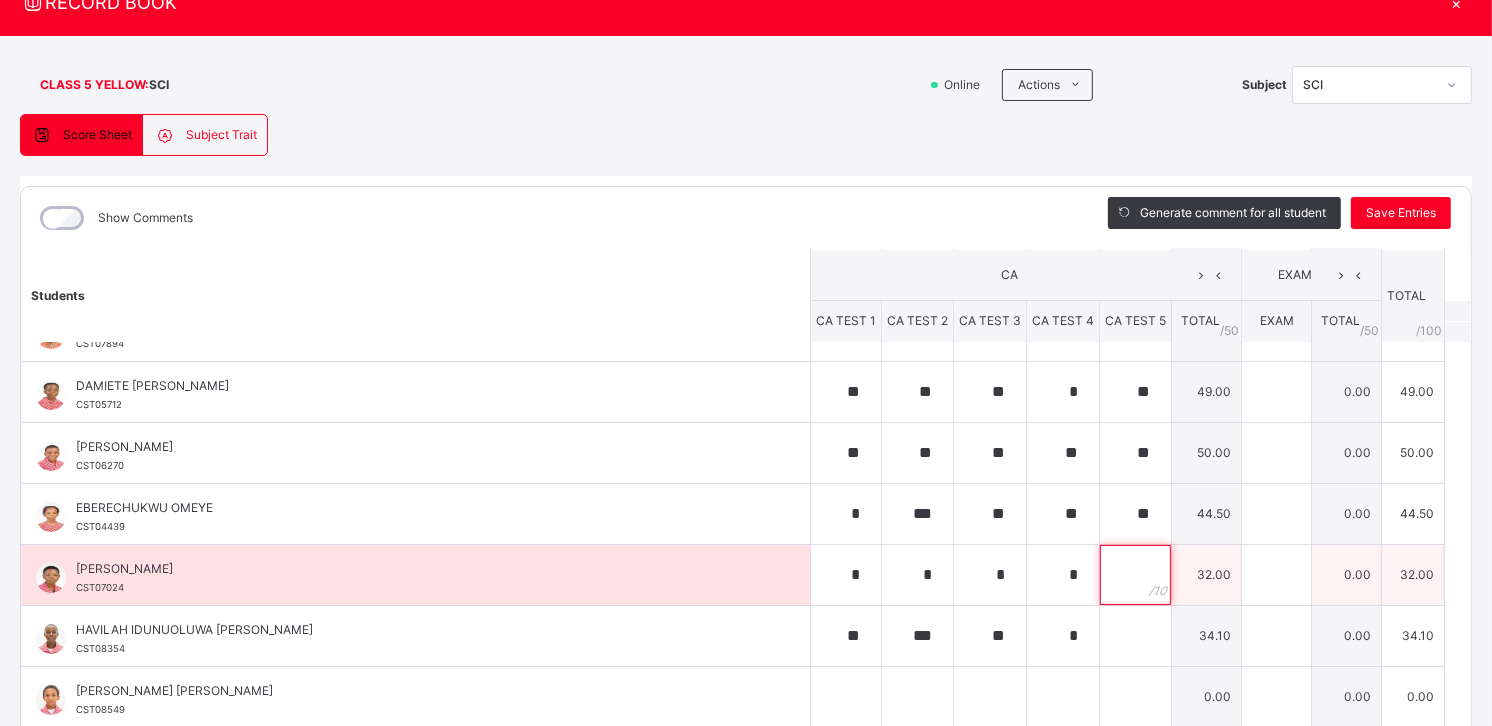 click at bounding box center (1135, 575) 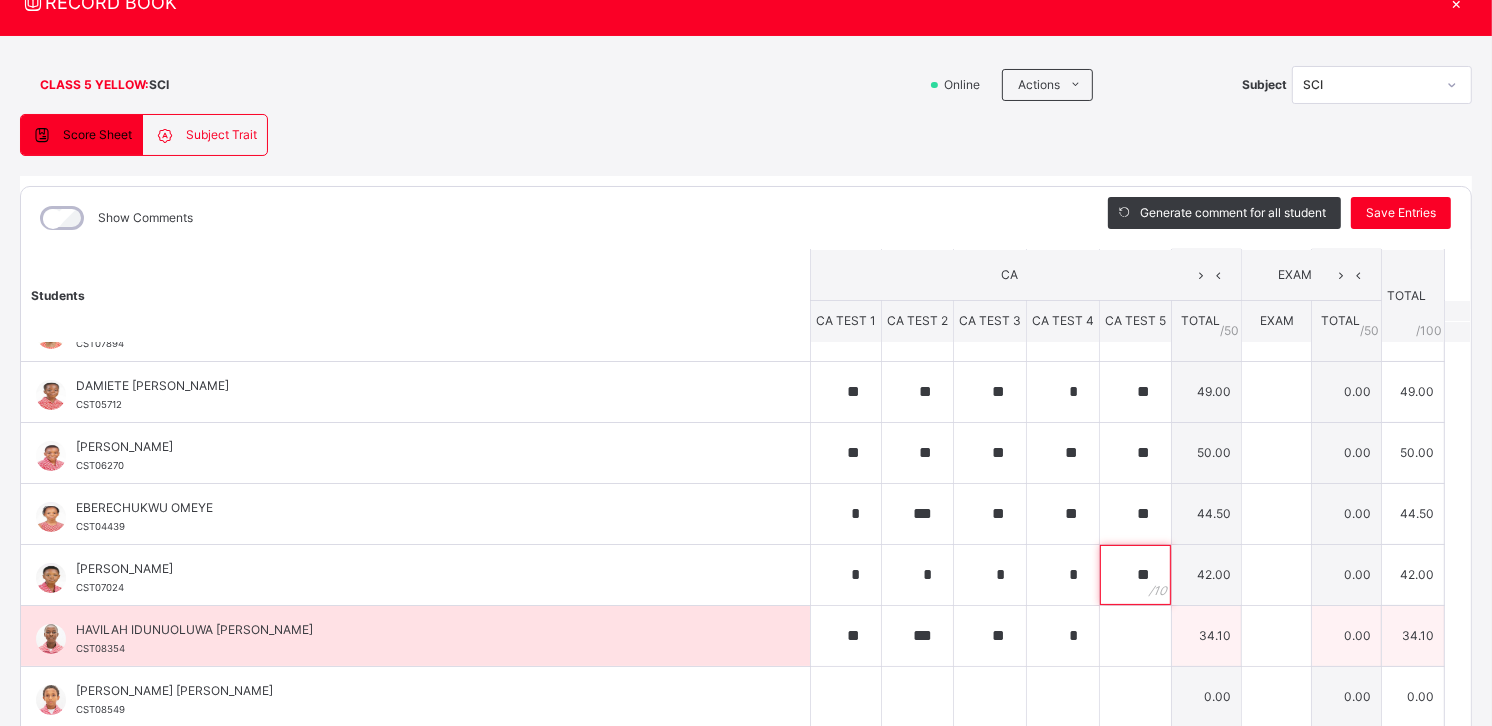 type on "**" 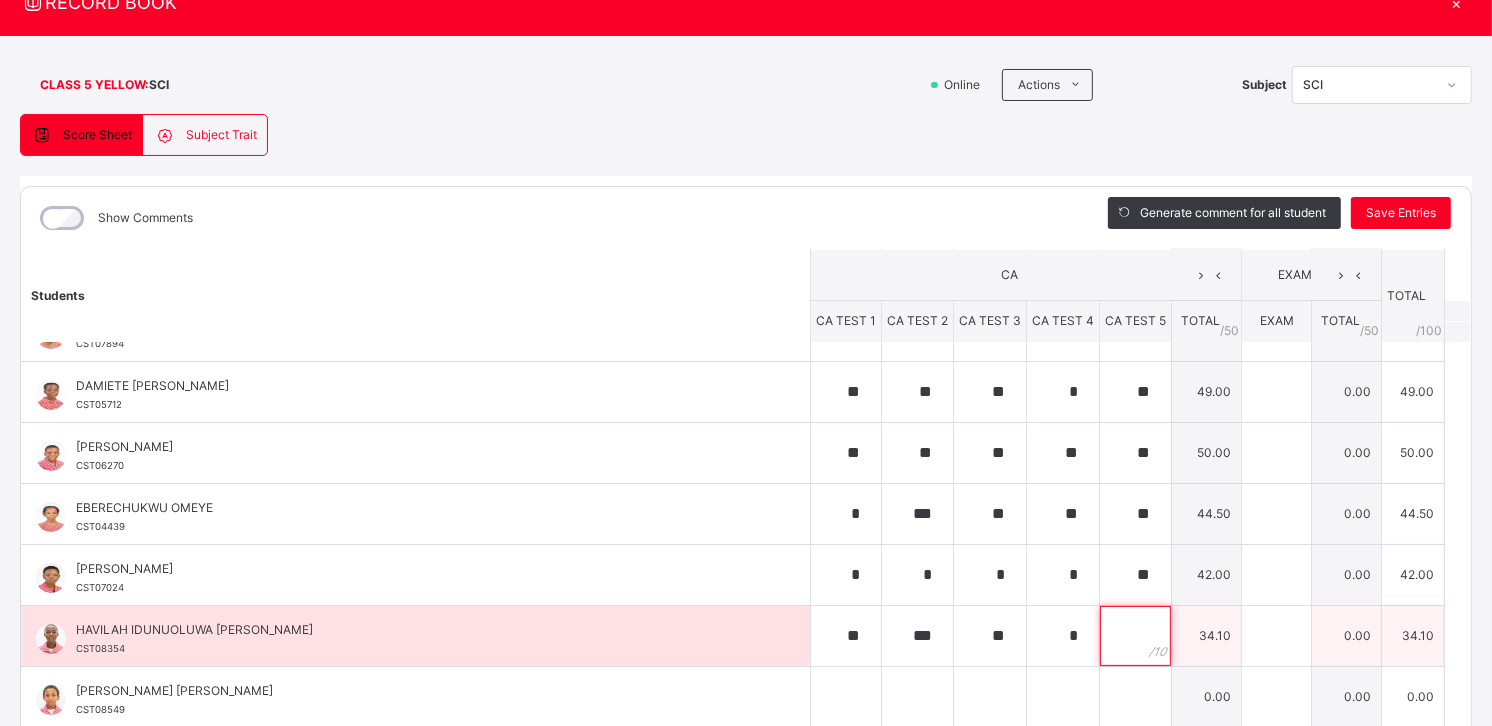 click at bounding box center [1135, 636] 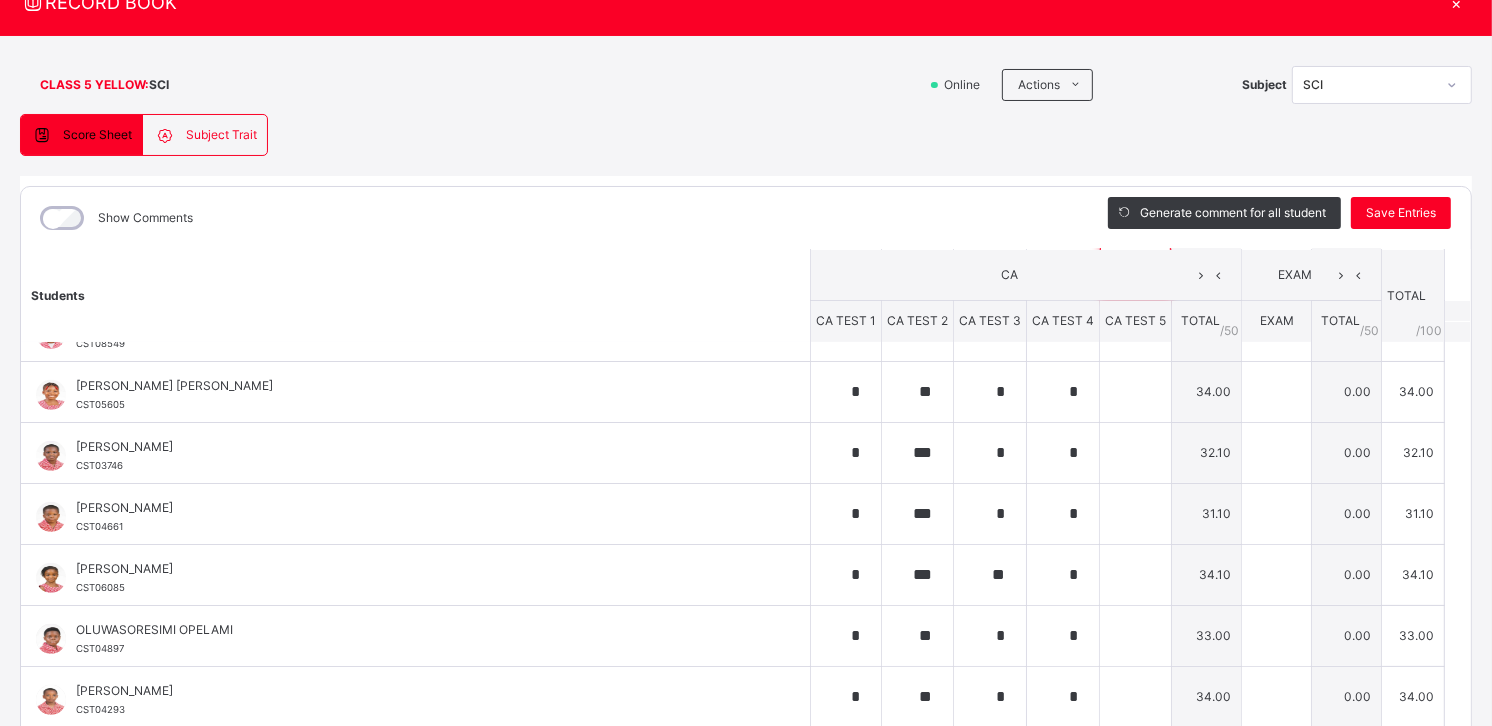 scroll, scrollTop: 720, scrollLeft: 0, axis: vertical 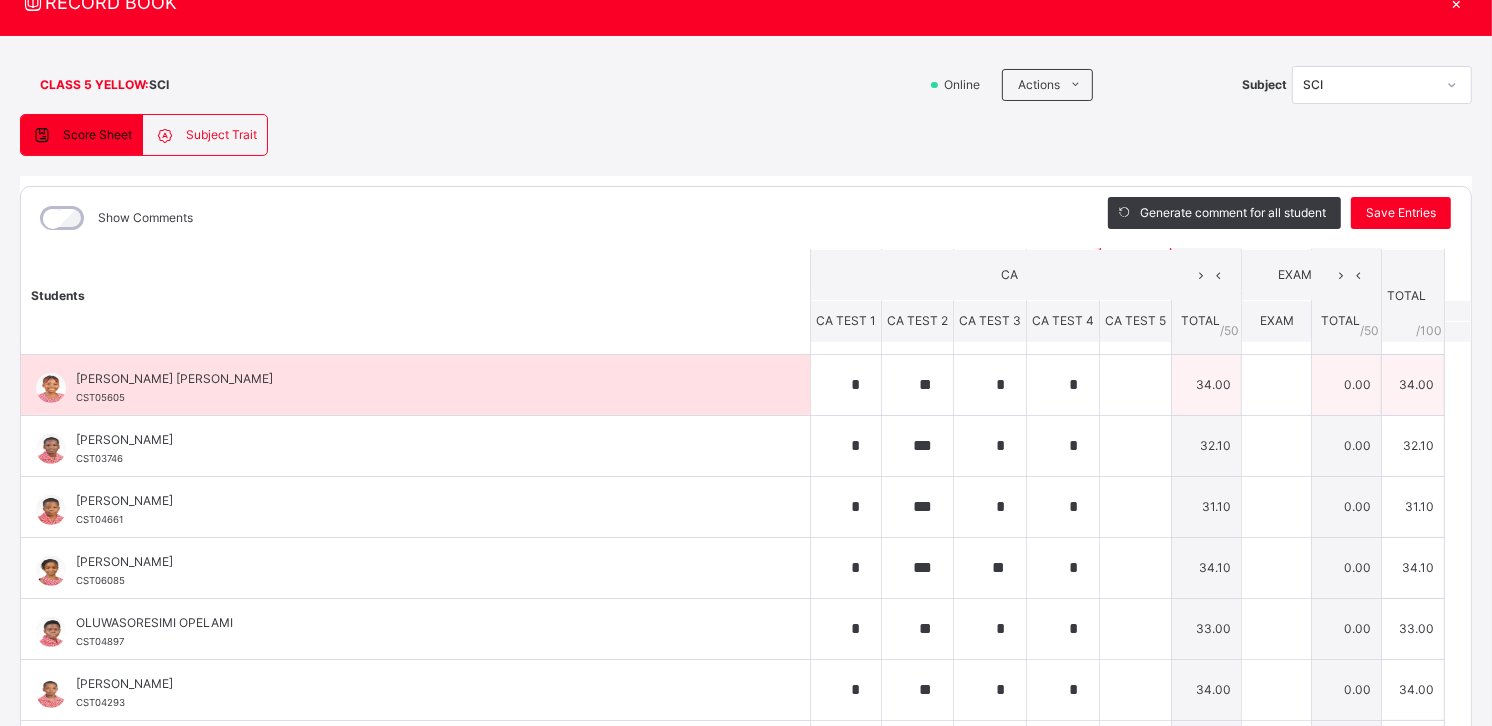 type on "**" 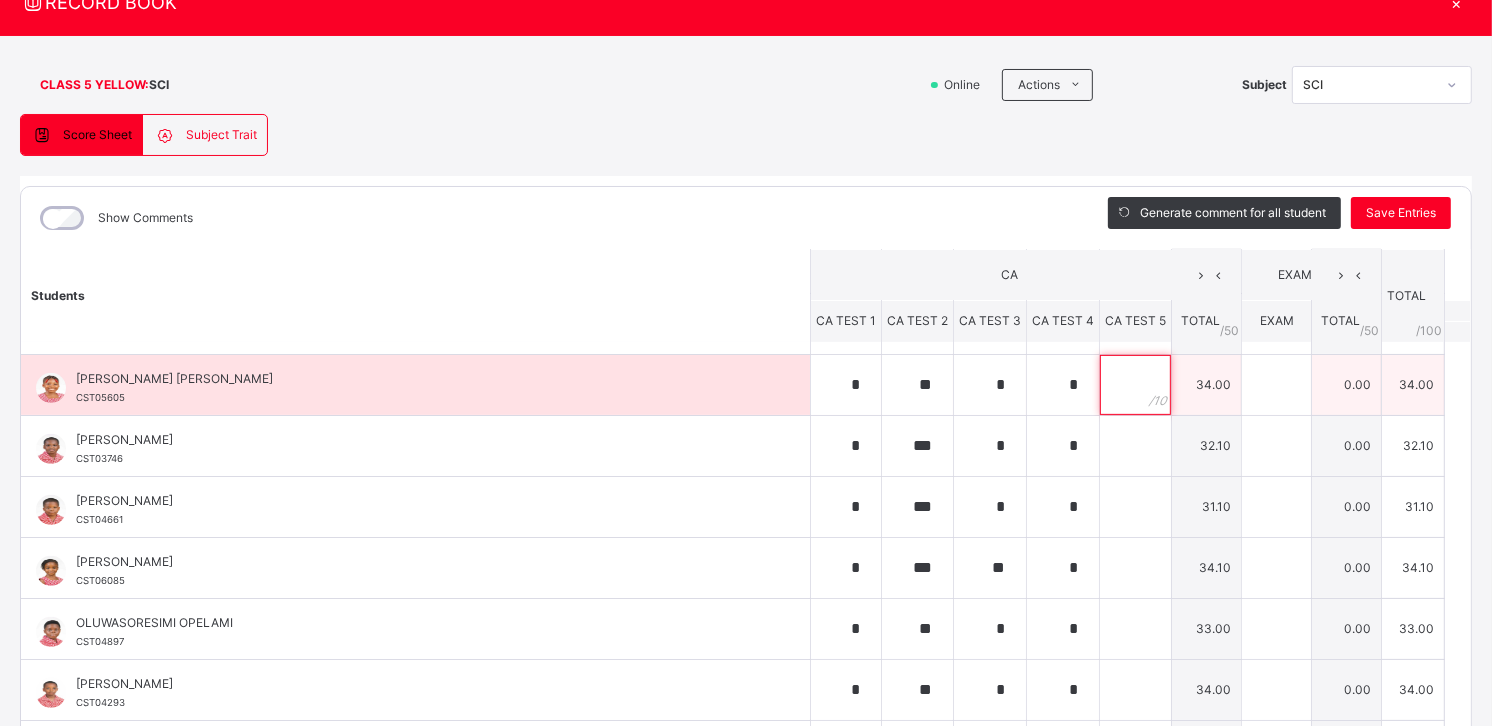 click at bounding box center (1135, 385) 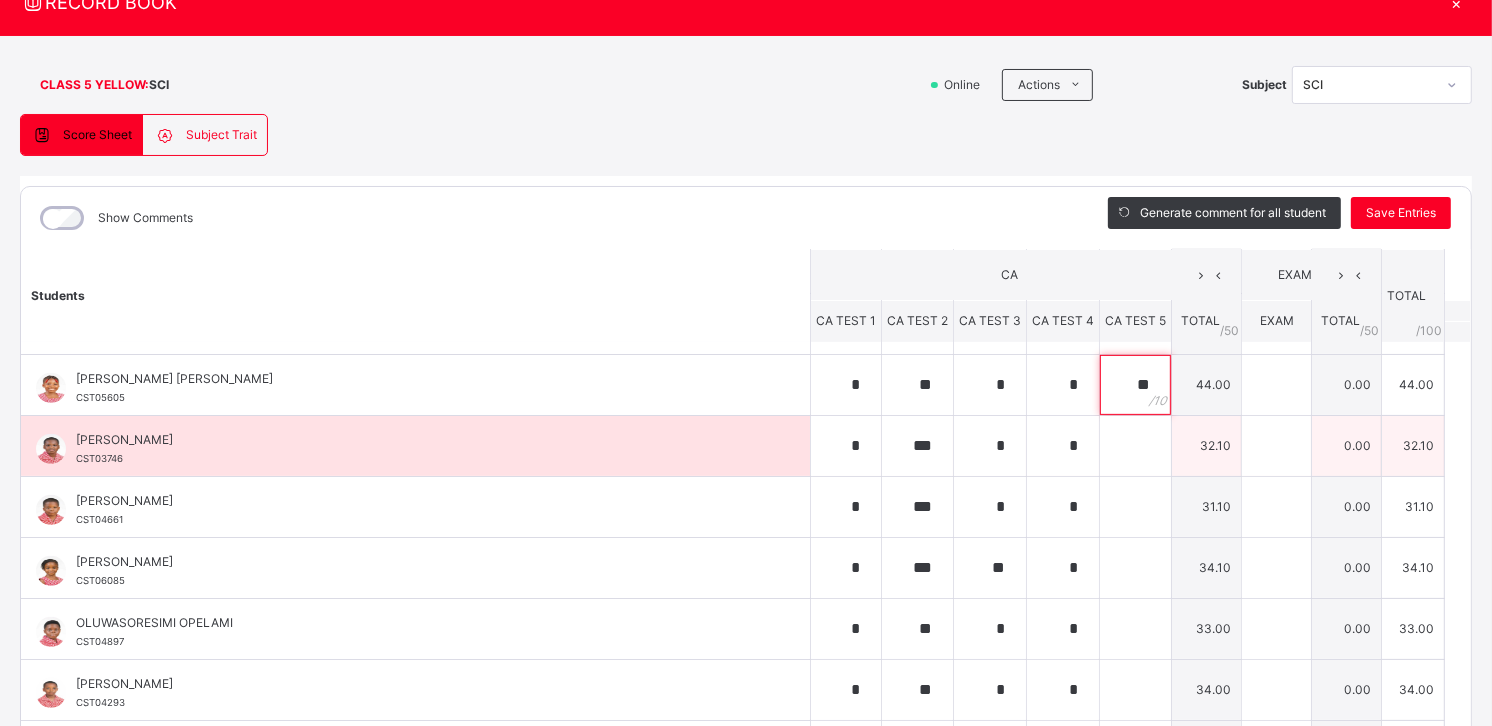 type on "**" 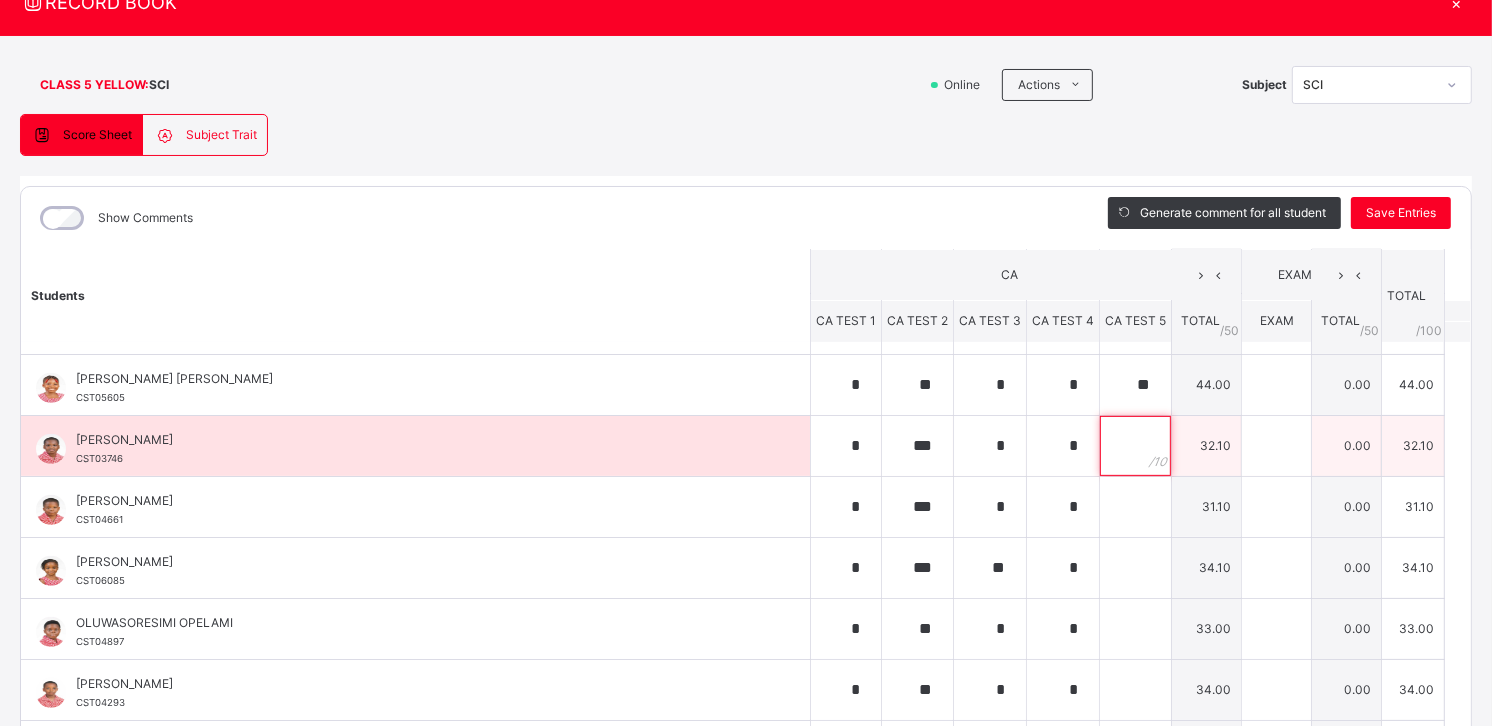click at bounding box center (1135, 446) 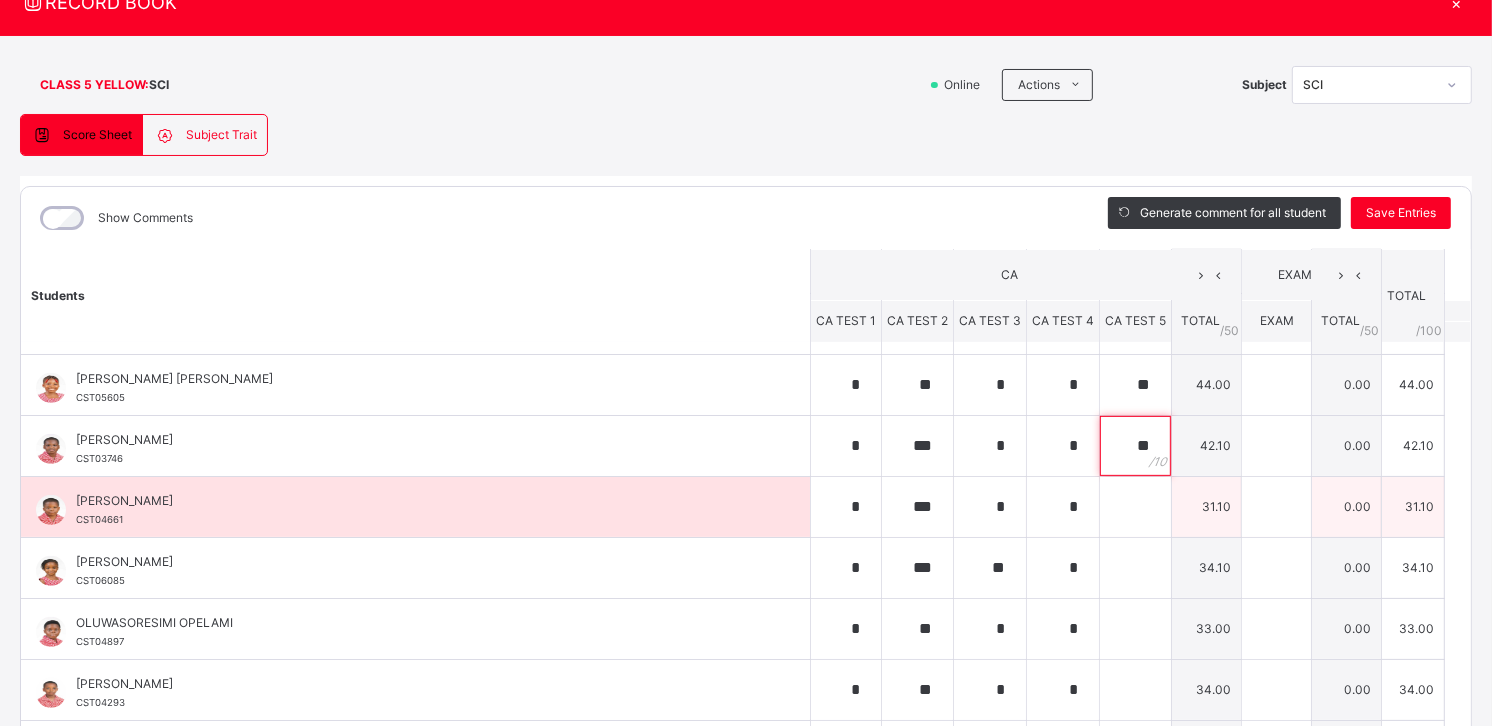 type on "**" 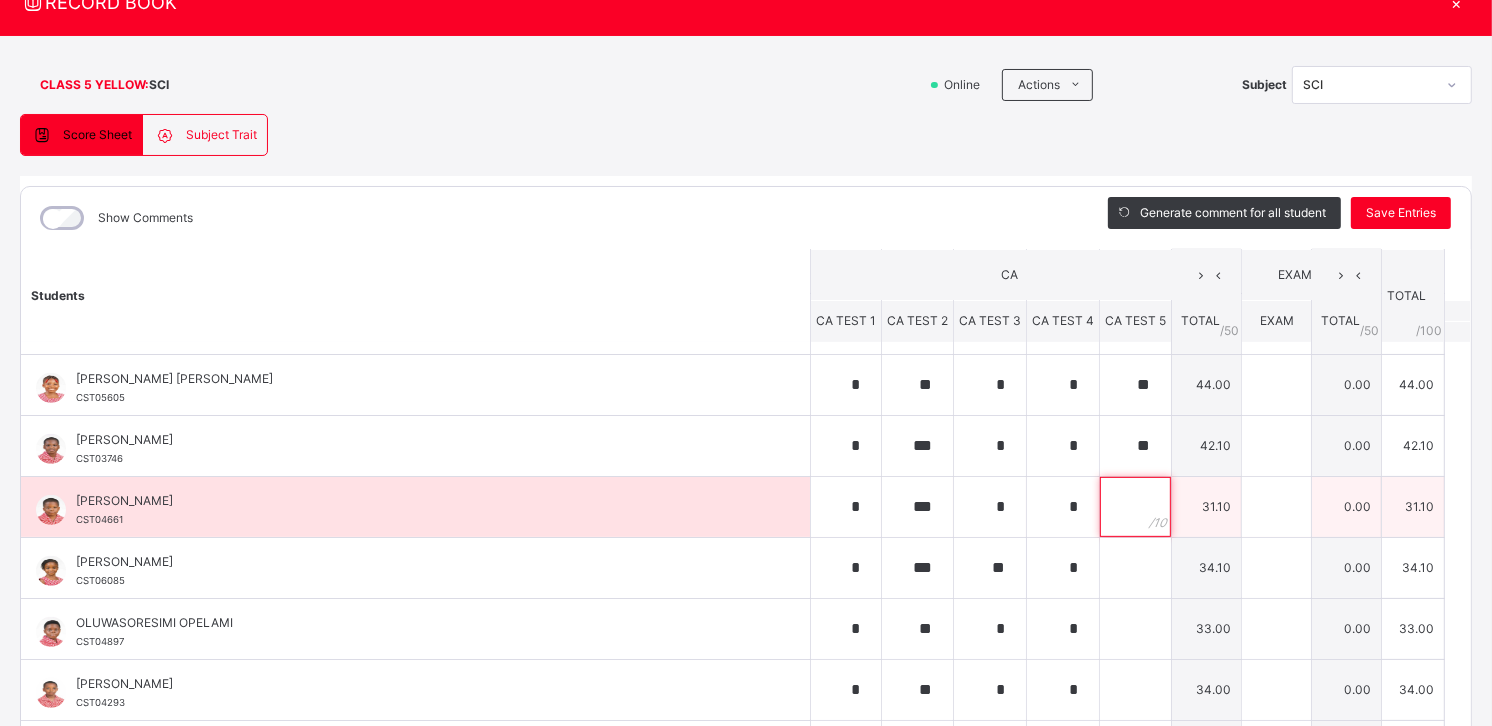 click at bounding box center (1135, 507) 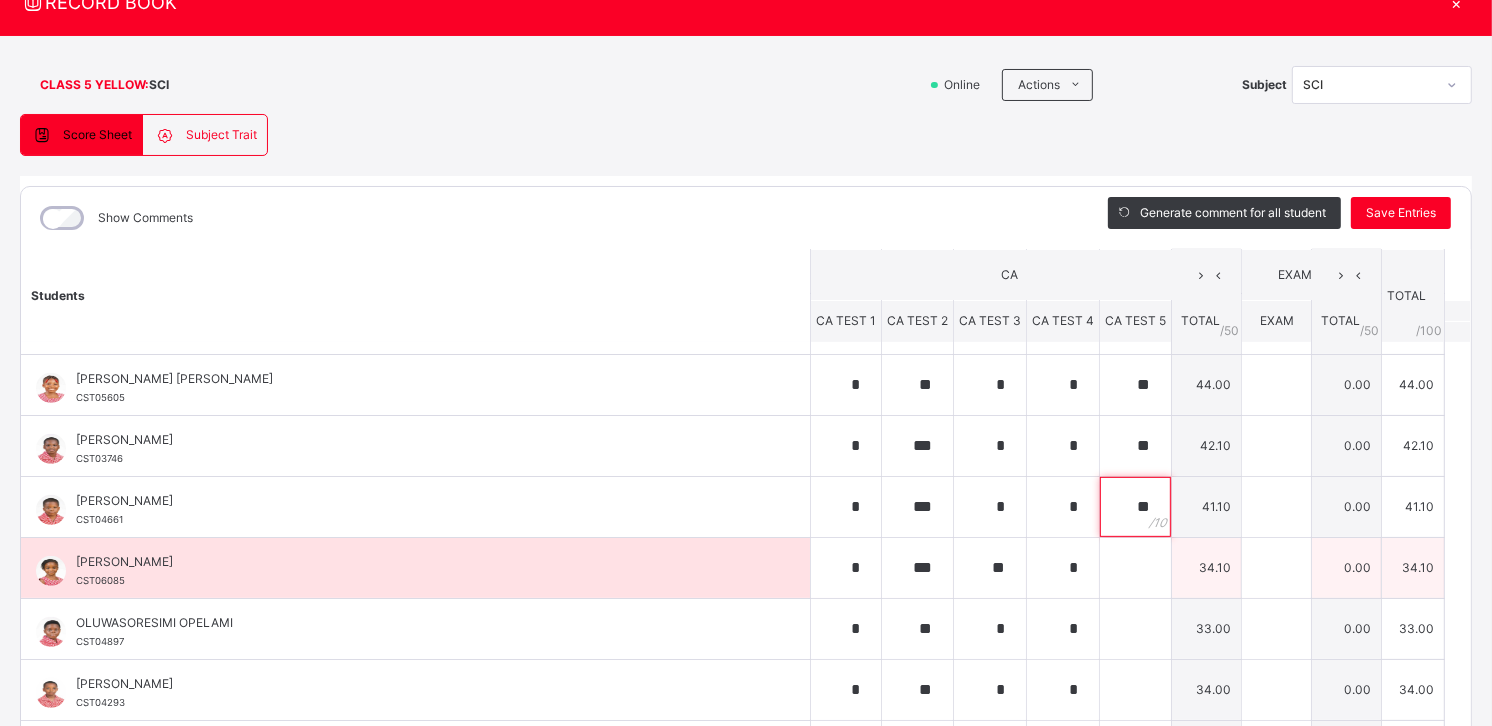 type on "**" 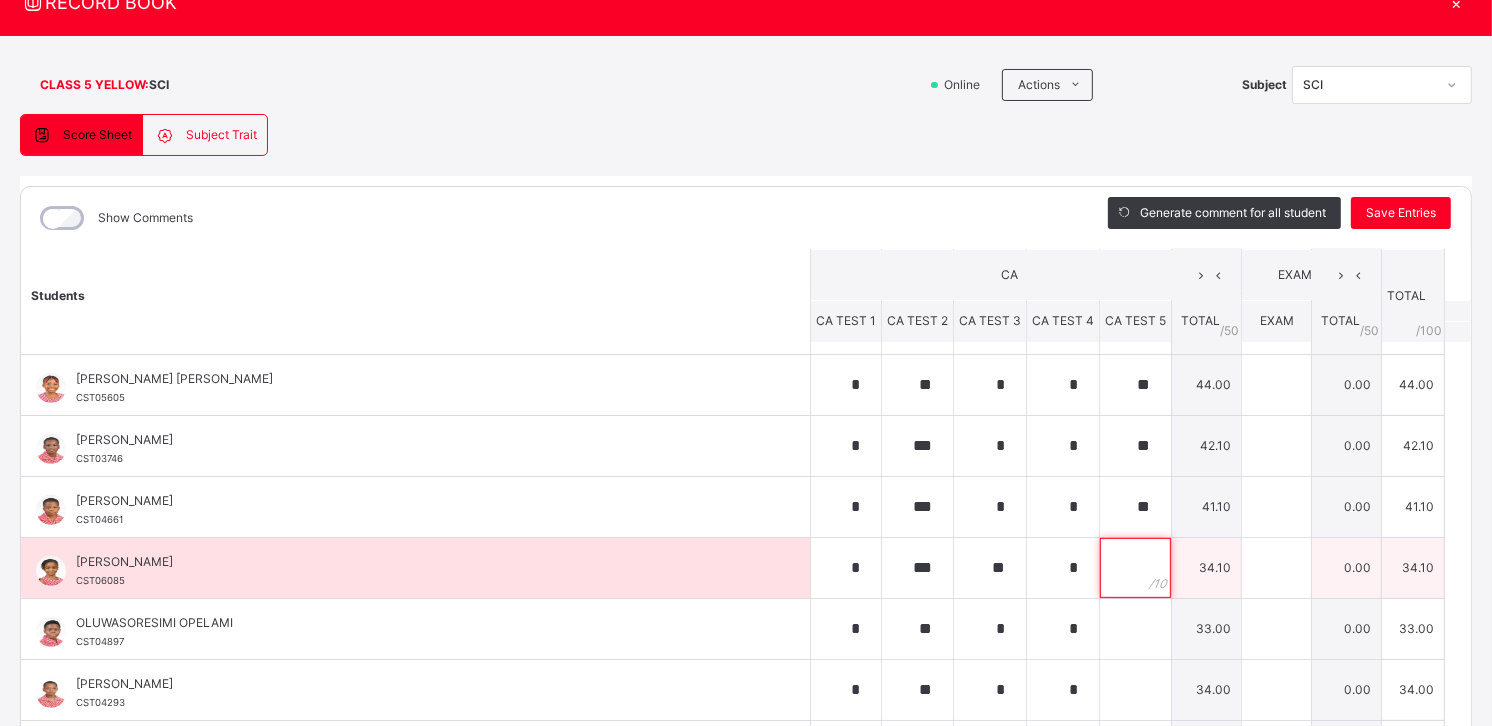click at bounding box center (1135, 568) 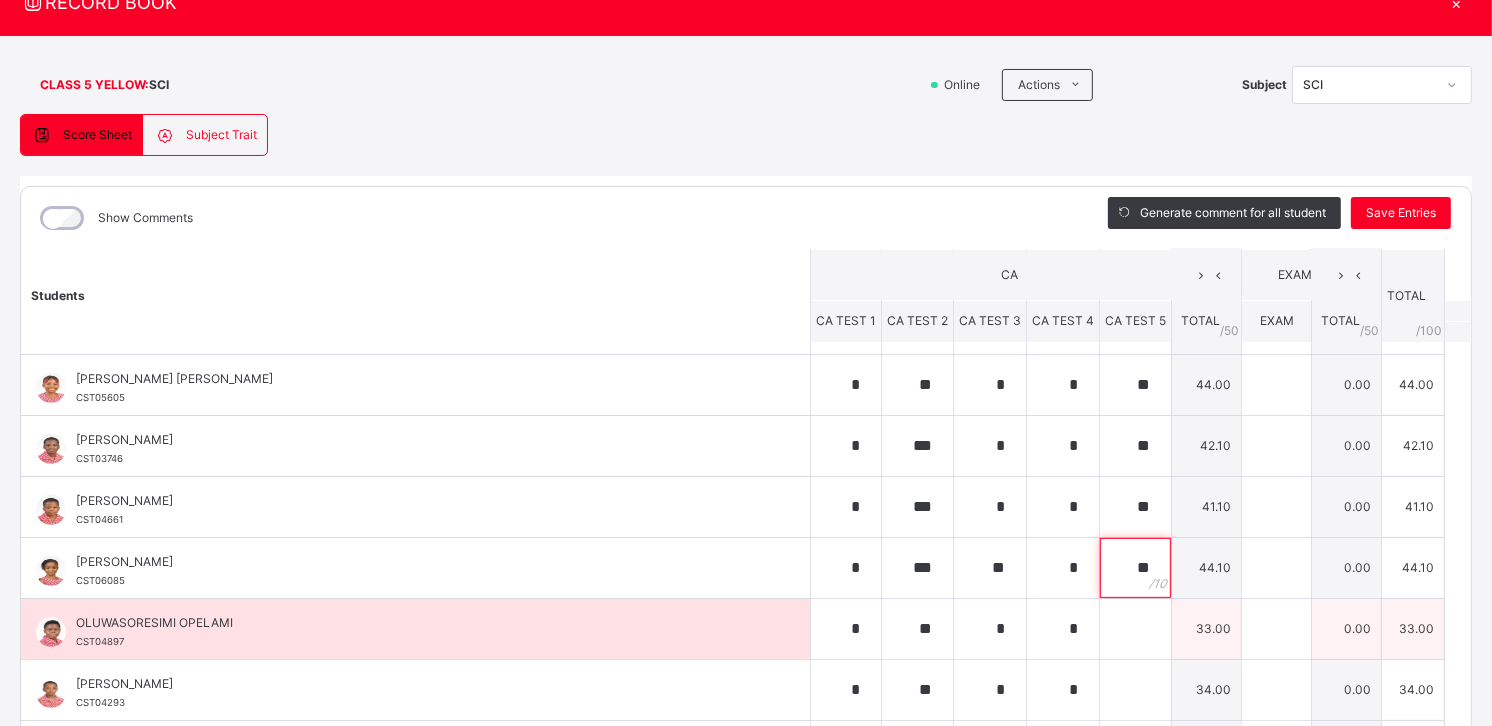 type on "**" 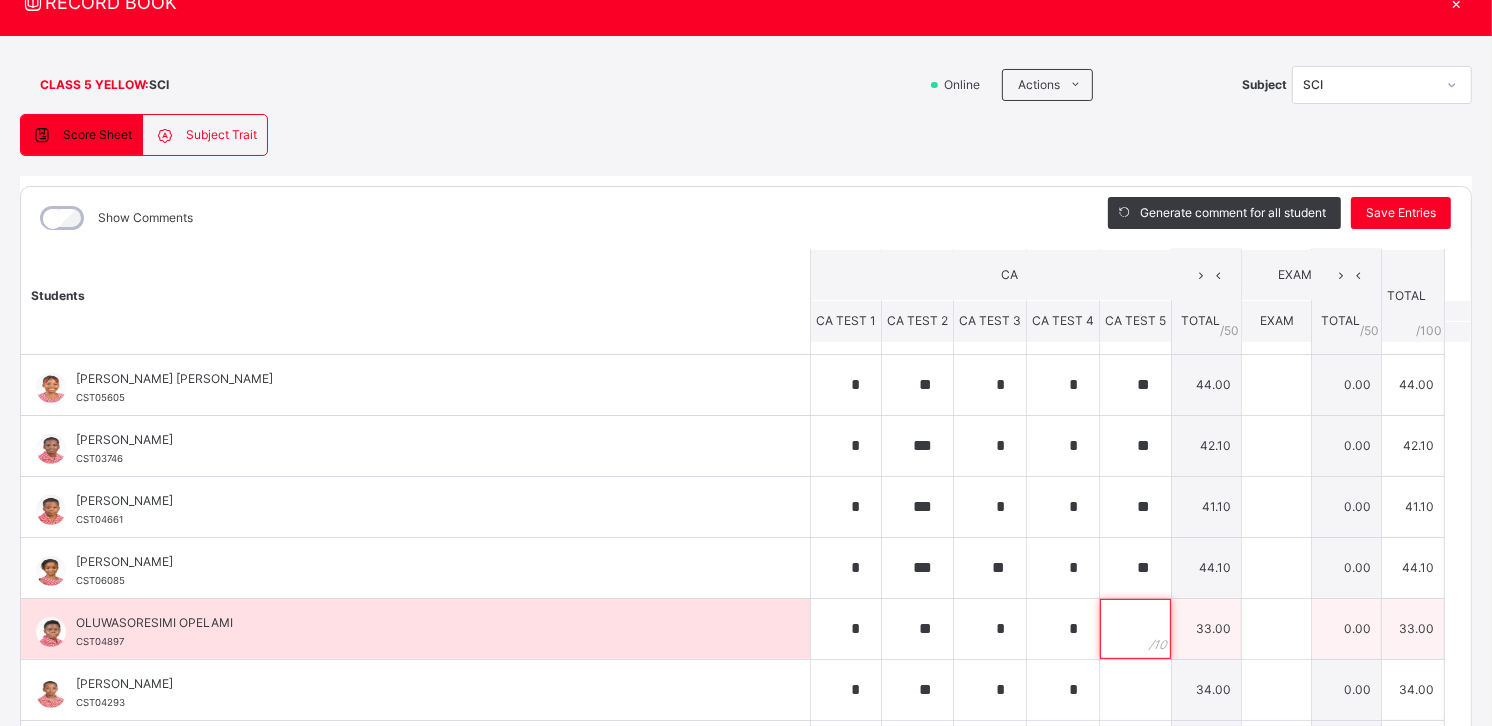 click at bounding box center [1135, 629] 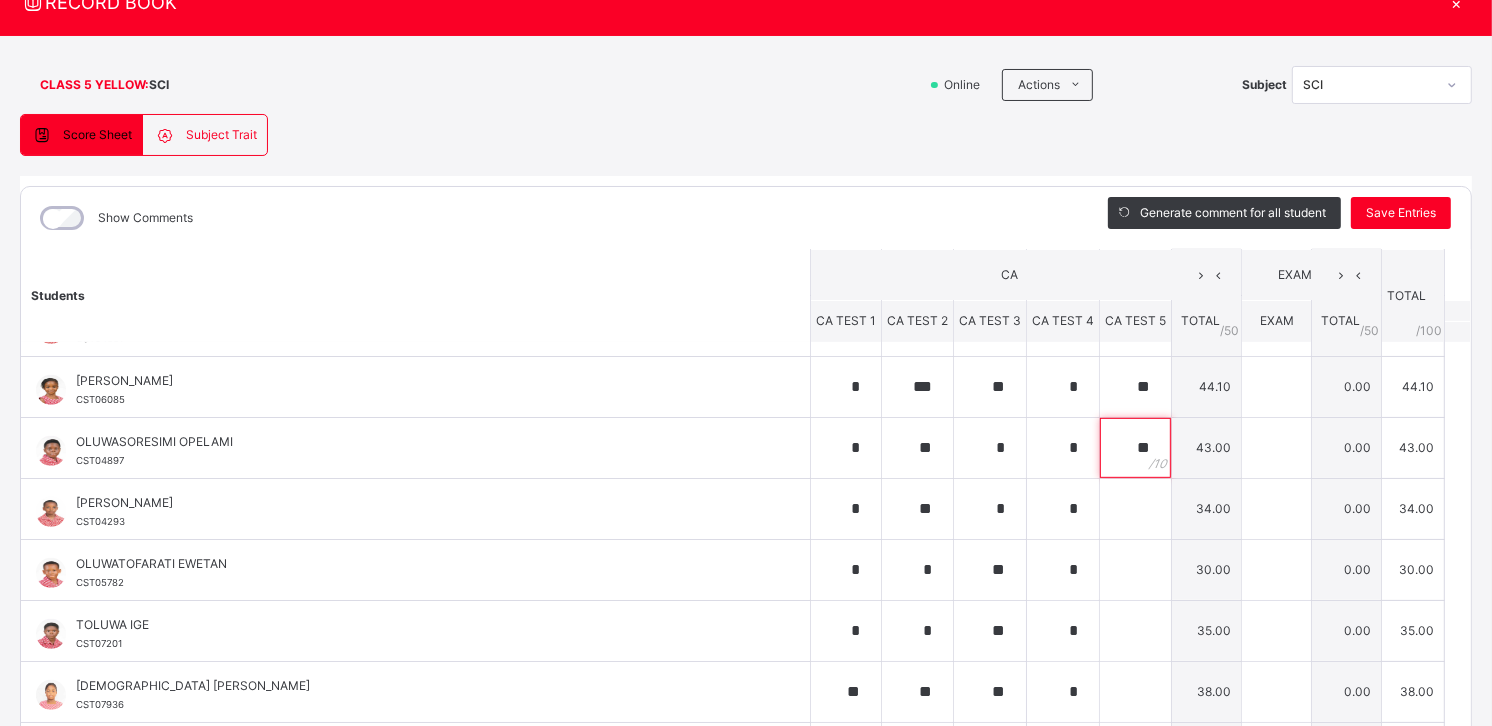 scroll, scrollTop: 914, scrollLeft: 0, axis: vertical 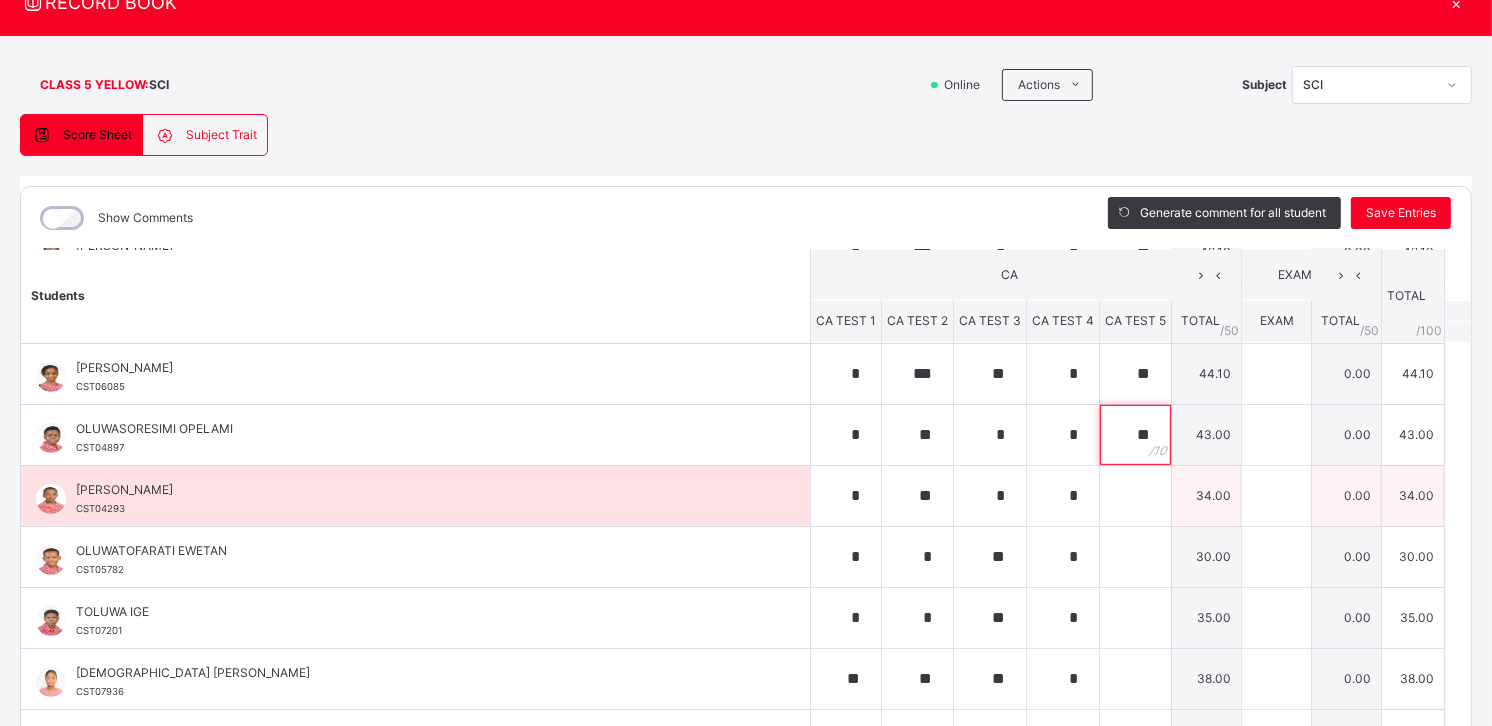 type on "**" 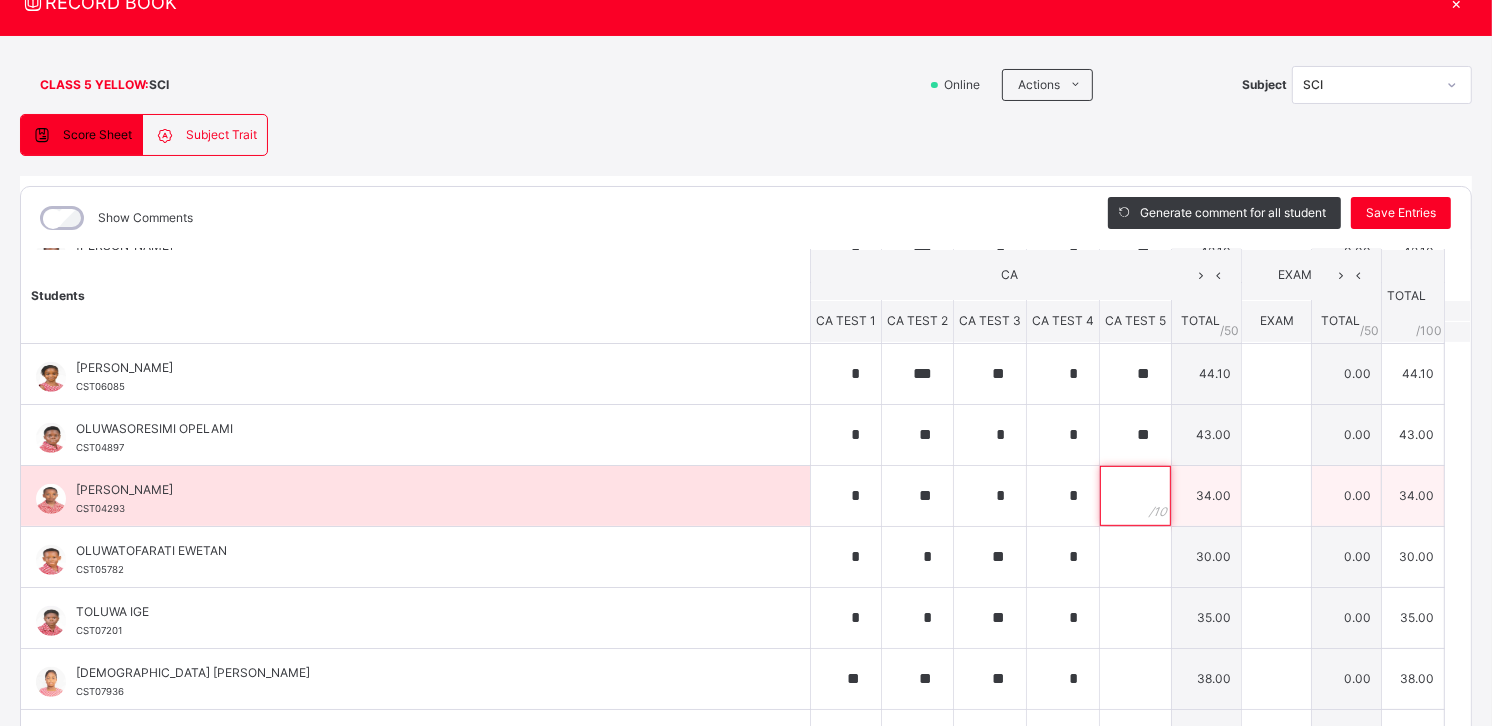 click at bounding box center [1135, 496] 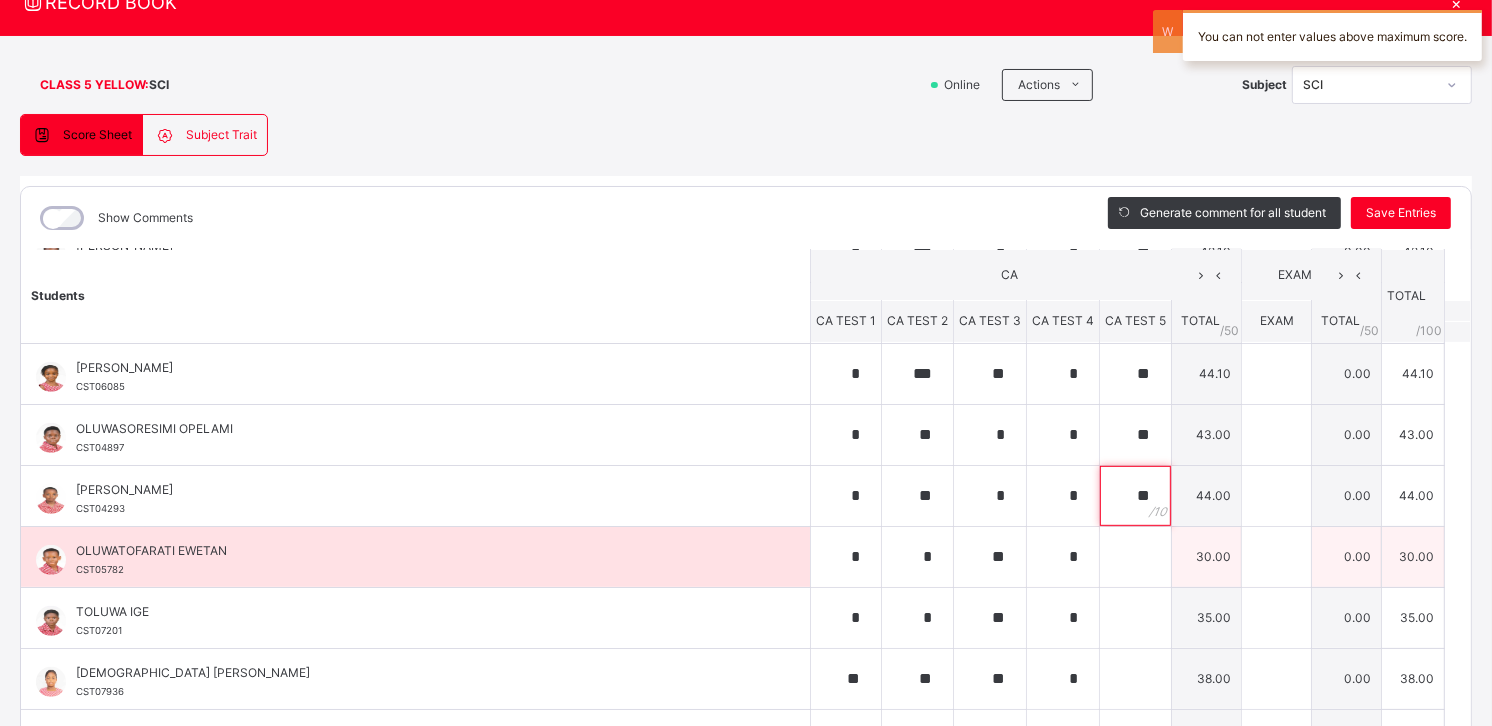 type on "**" 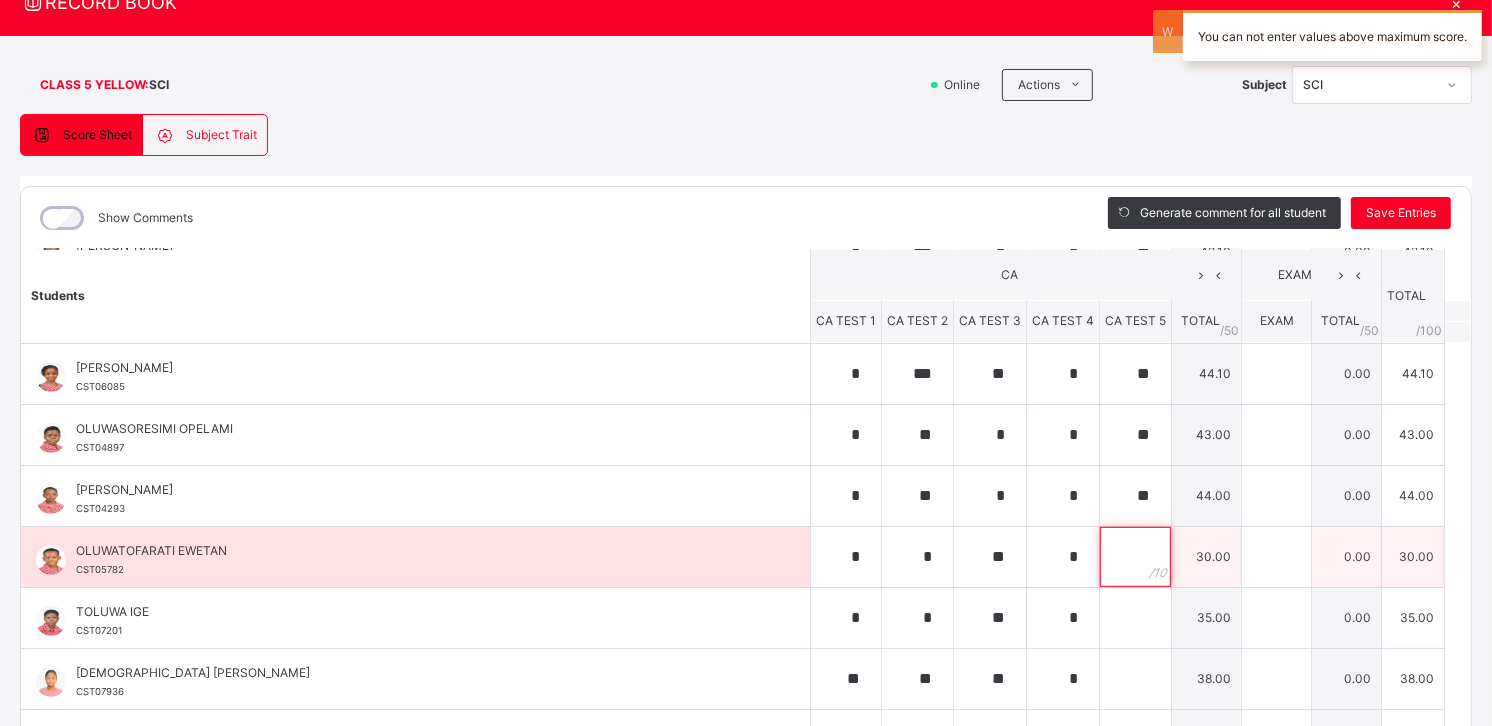 click at bounding box center [1135, 557] 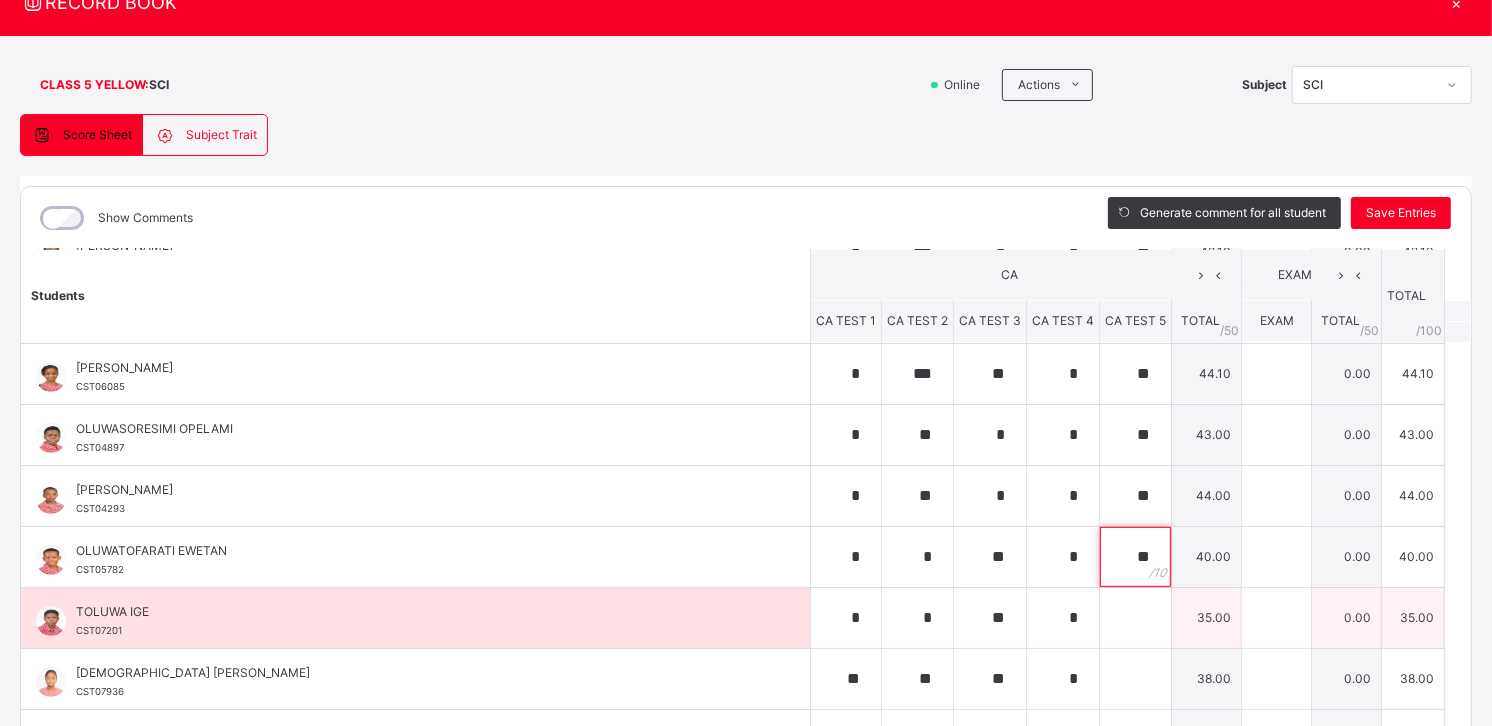 type on "**" 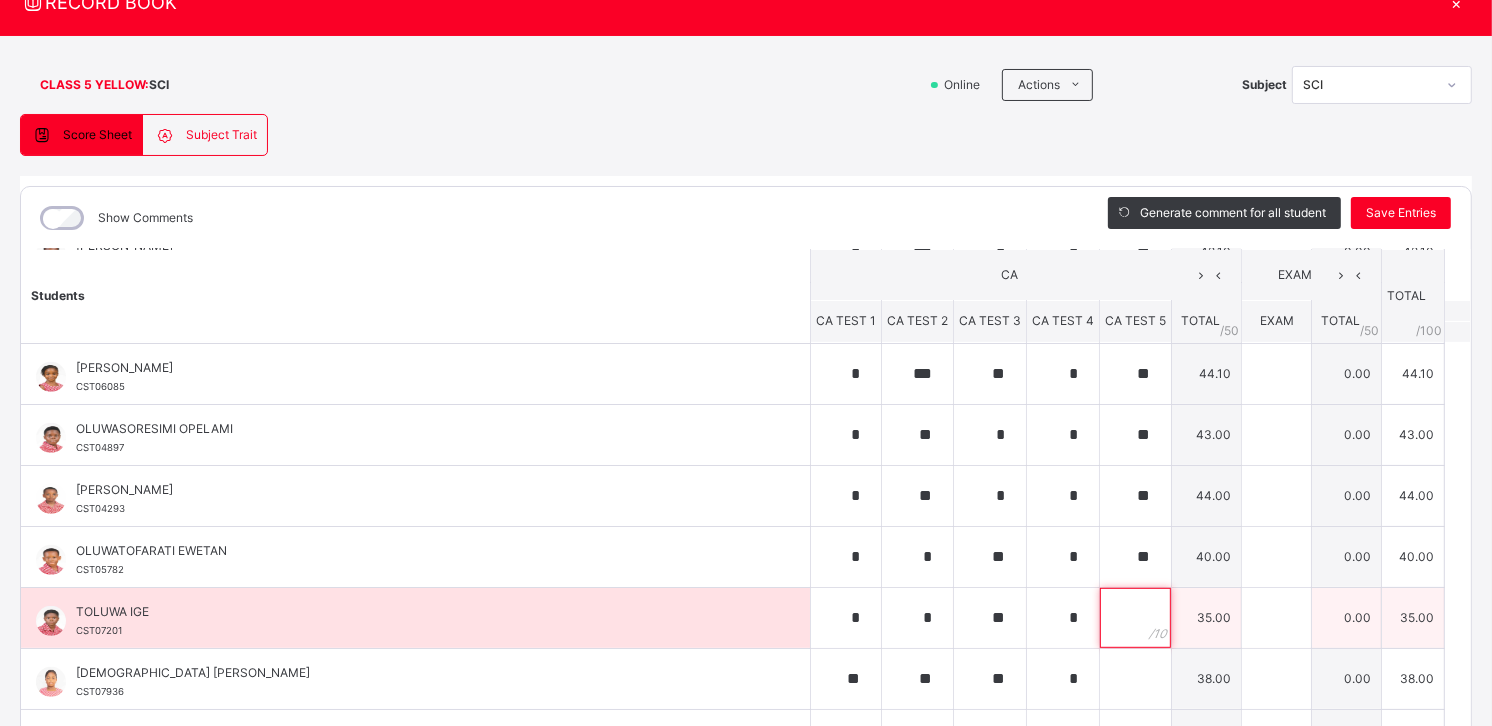 click at bounding box center (1135, 618) 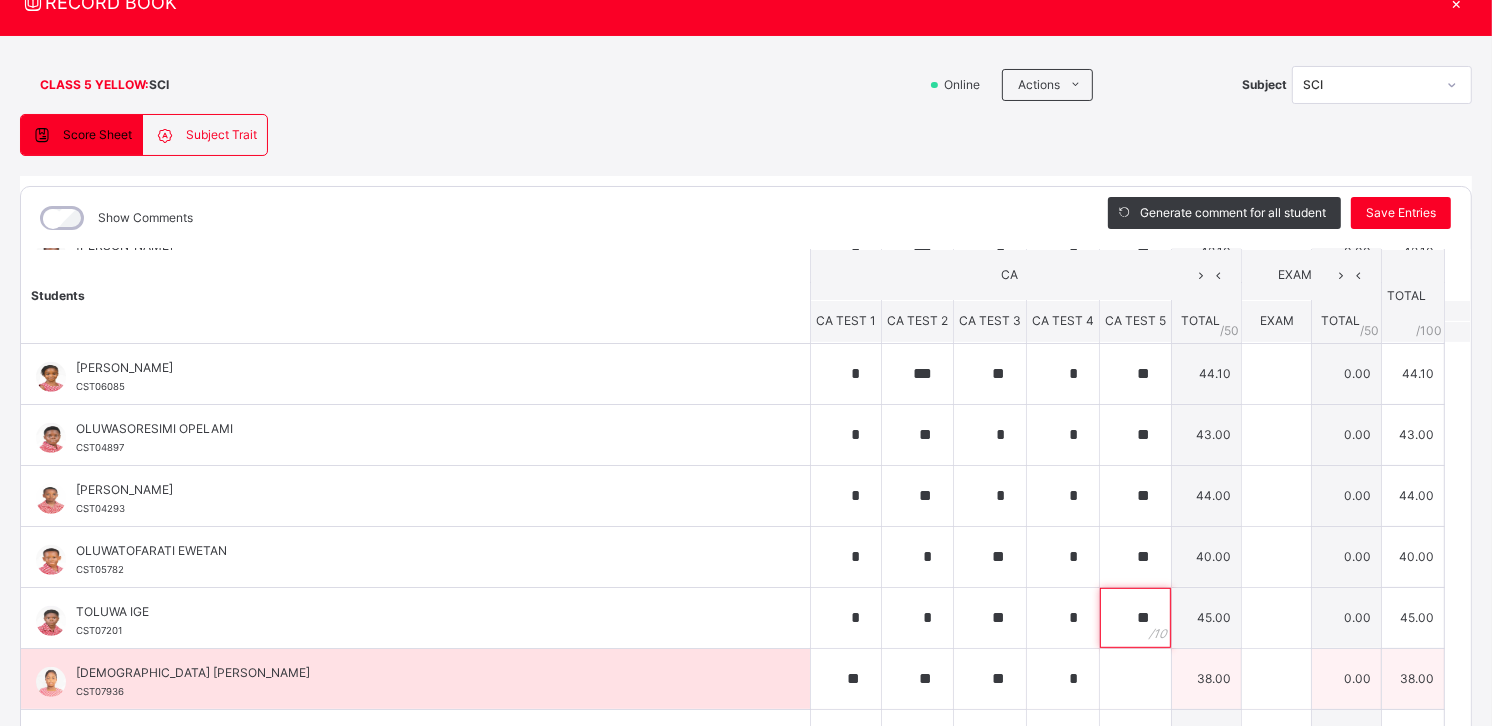 type on "**" 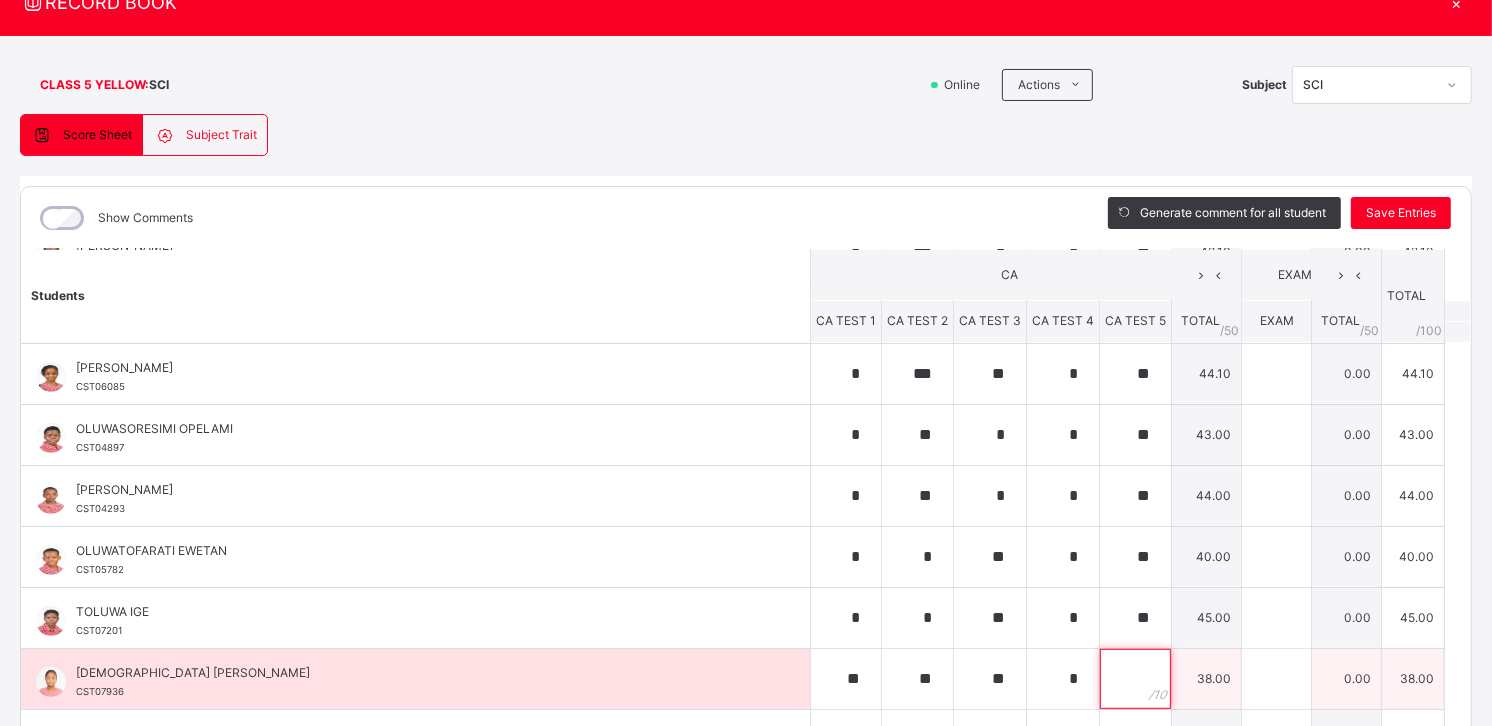 click at bounding box center [1135, 679] 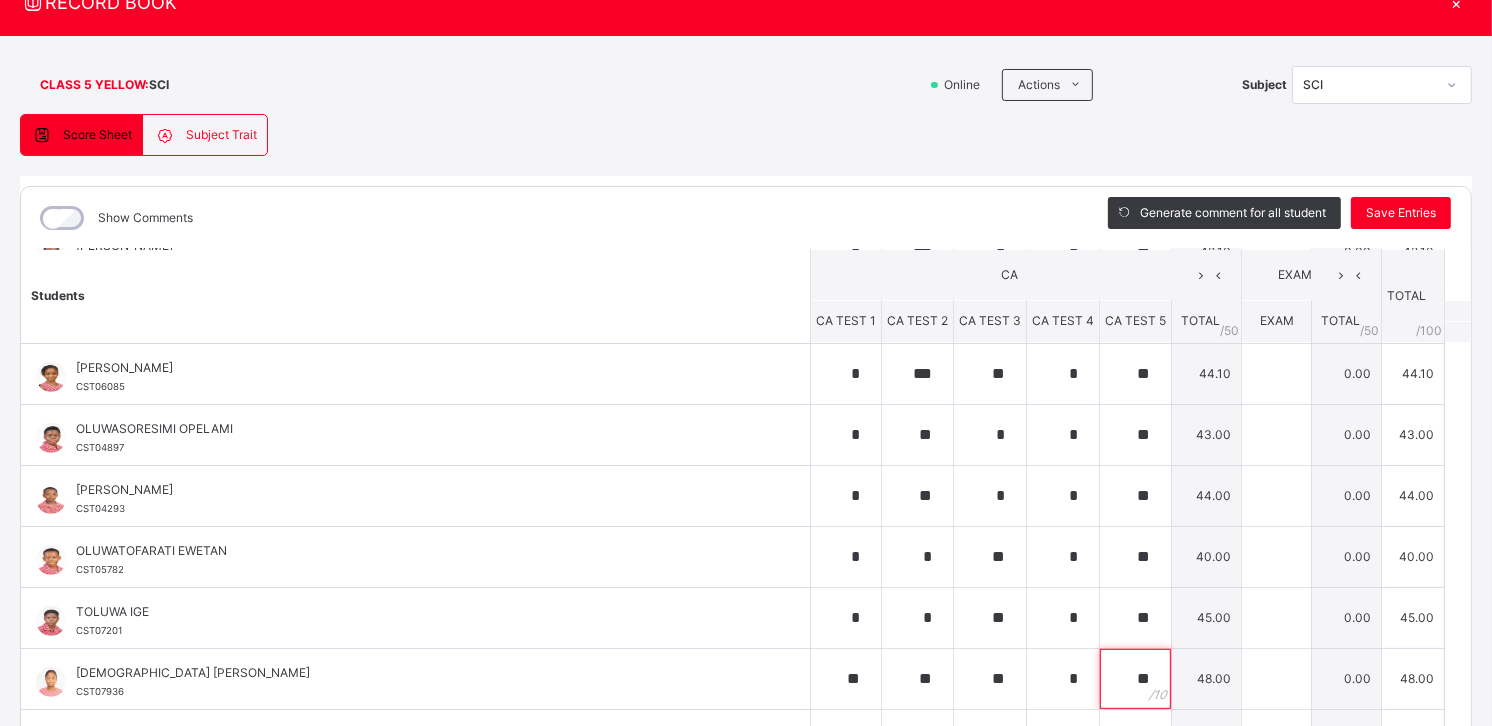 scroll, scrollTop: 938, scrollLeft: 0, axis: vertical 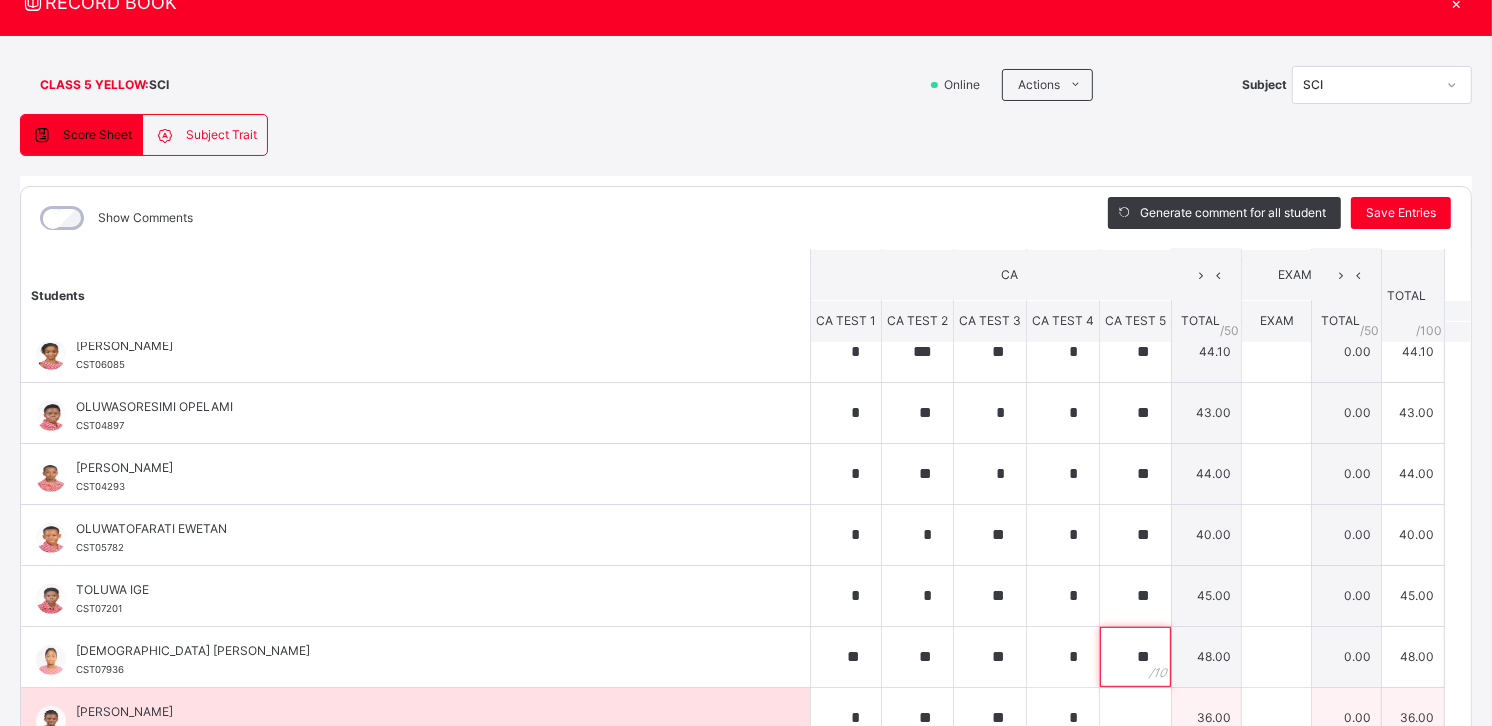 type on "**" 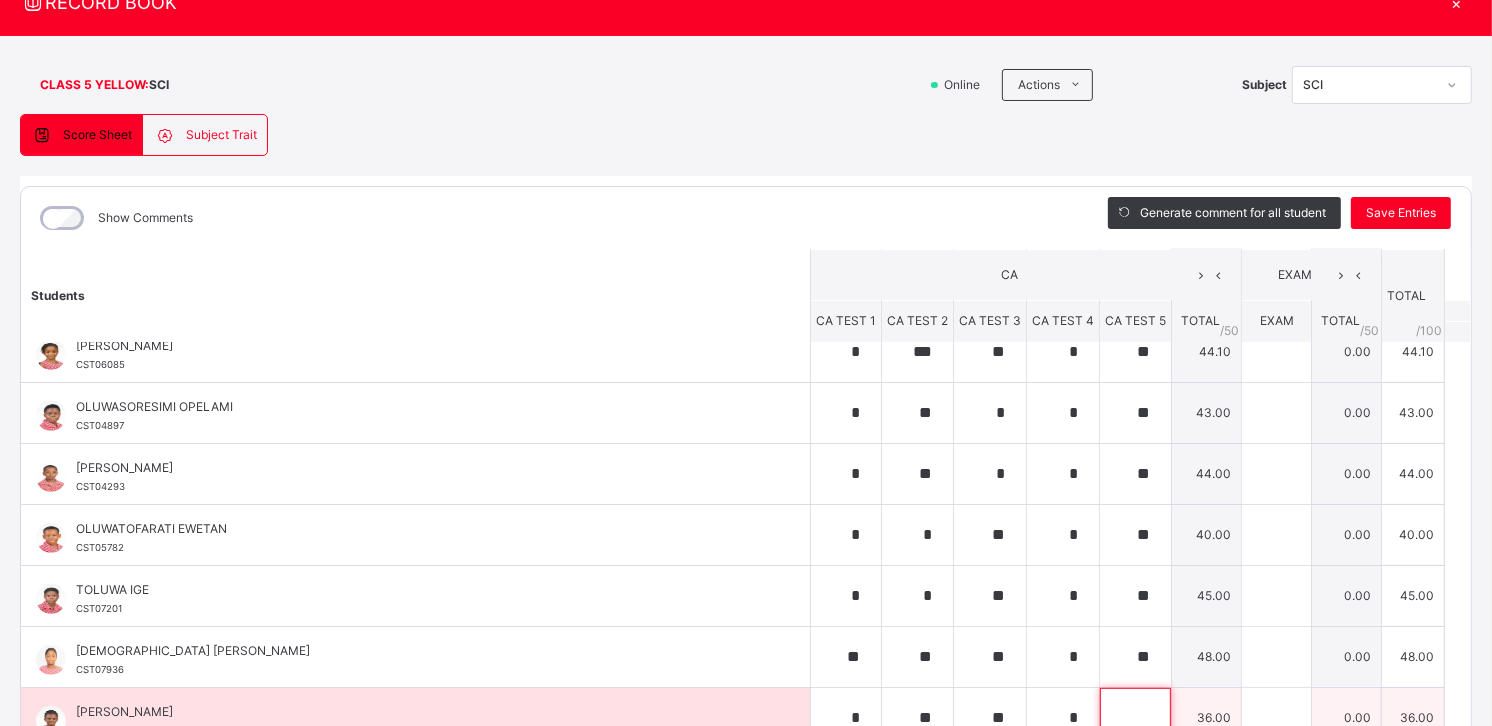 click at bounding box center [1135, 718] 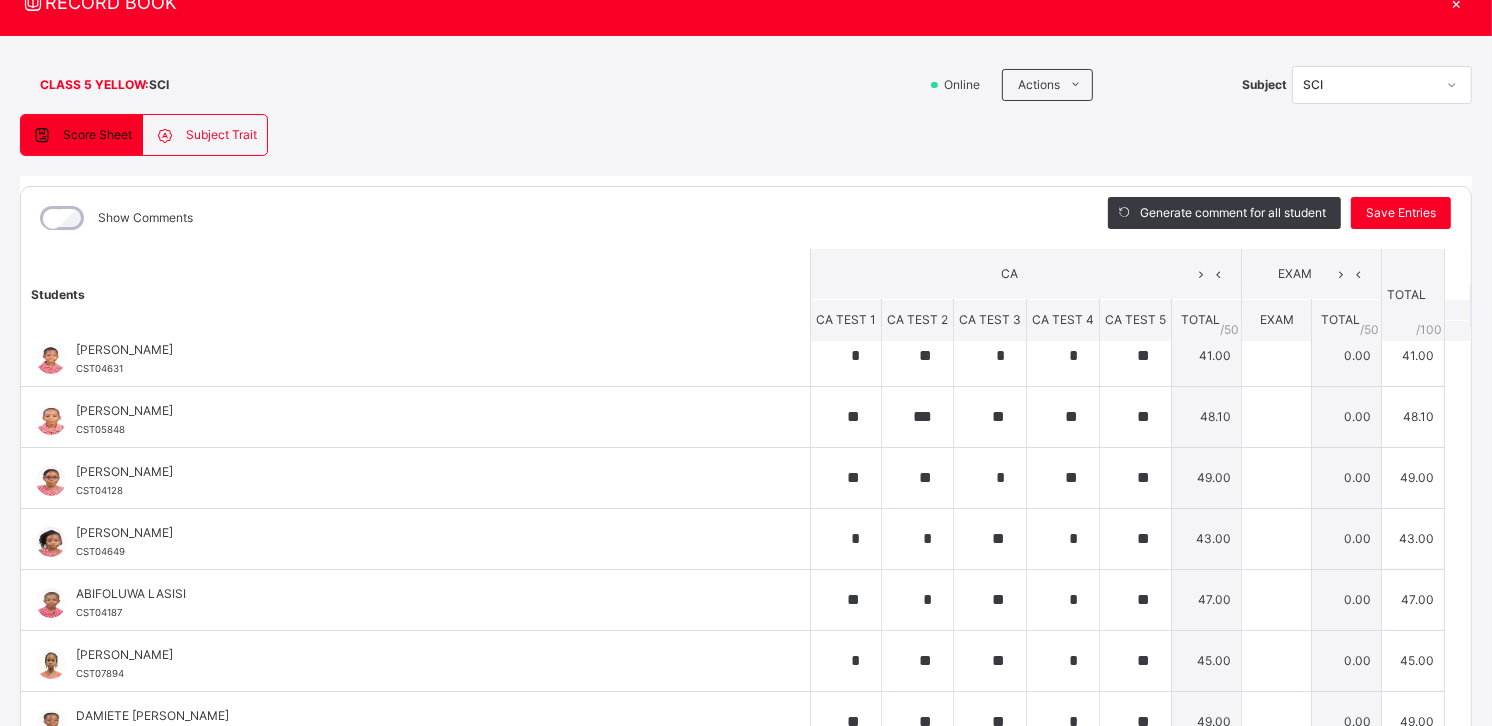 scroll, scrollTop: 0, scrollLeft: 0, axis: both 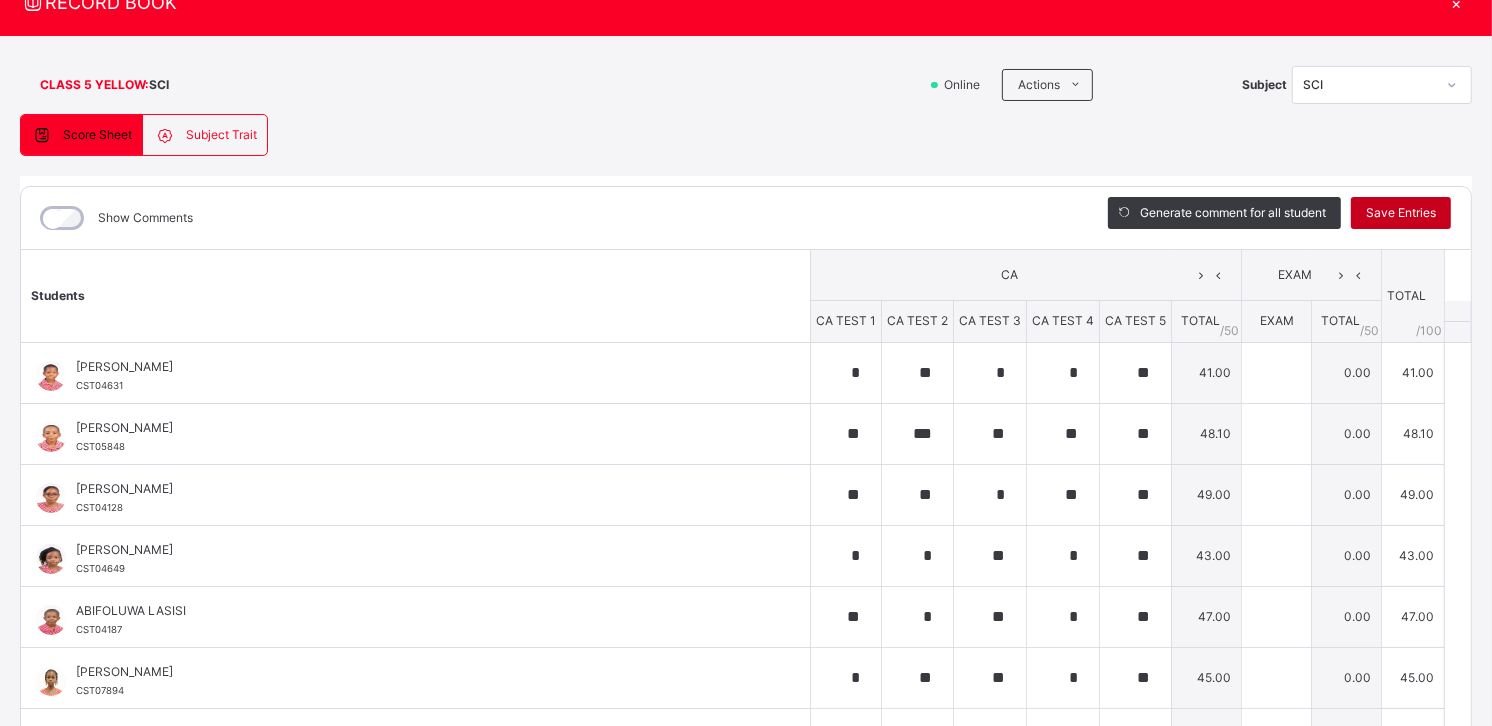 type 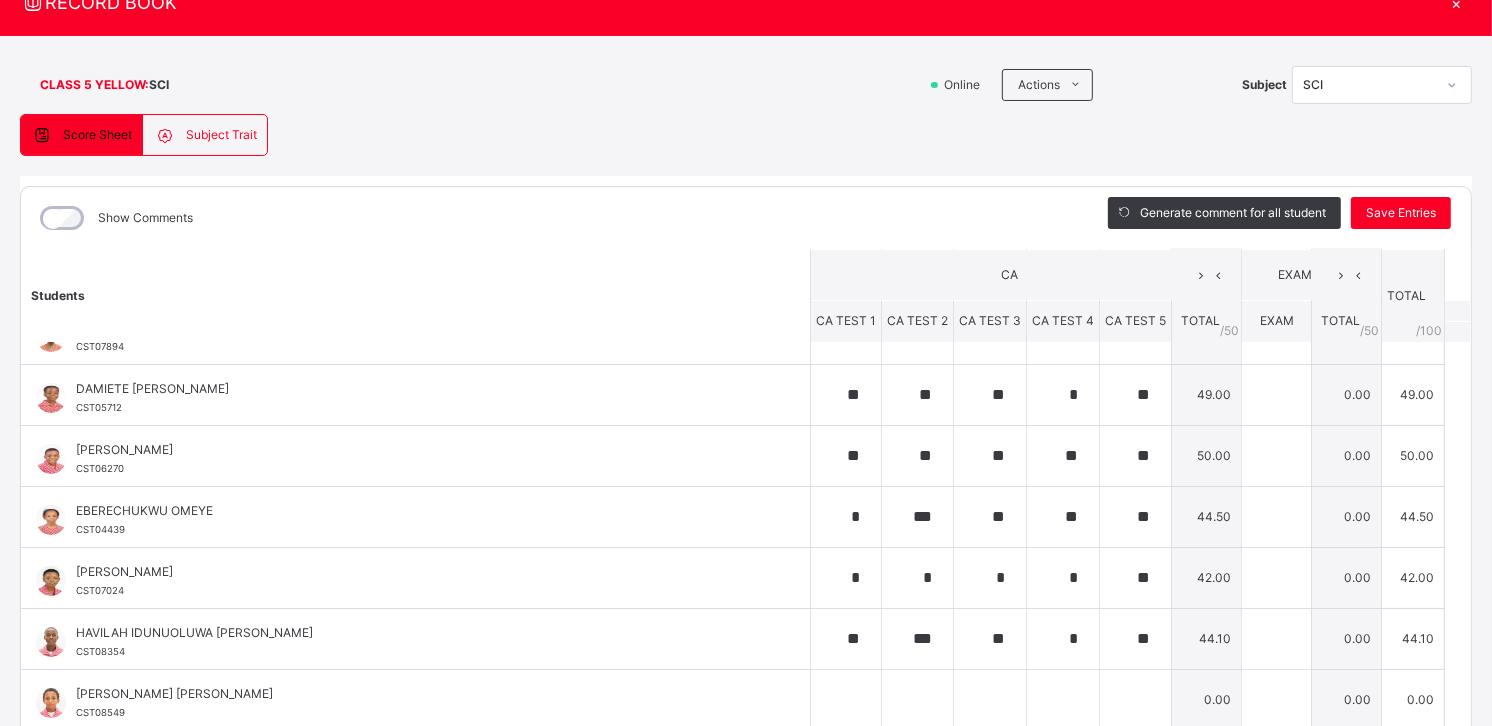 scroll, scrollTop: 0, scrollLeft: 0, axis: both 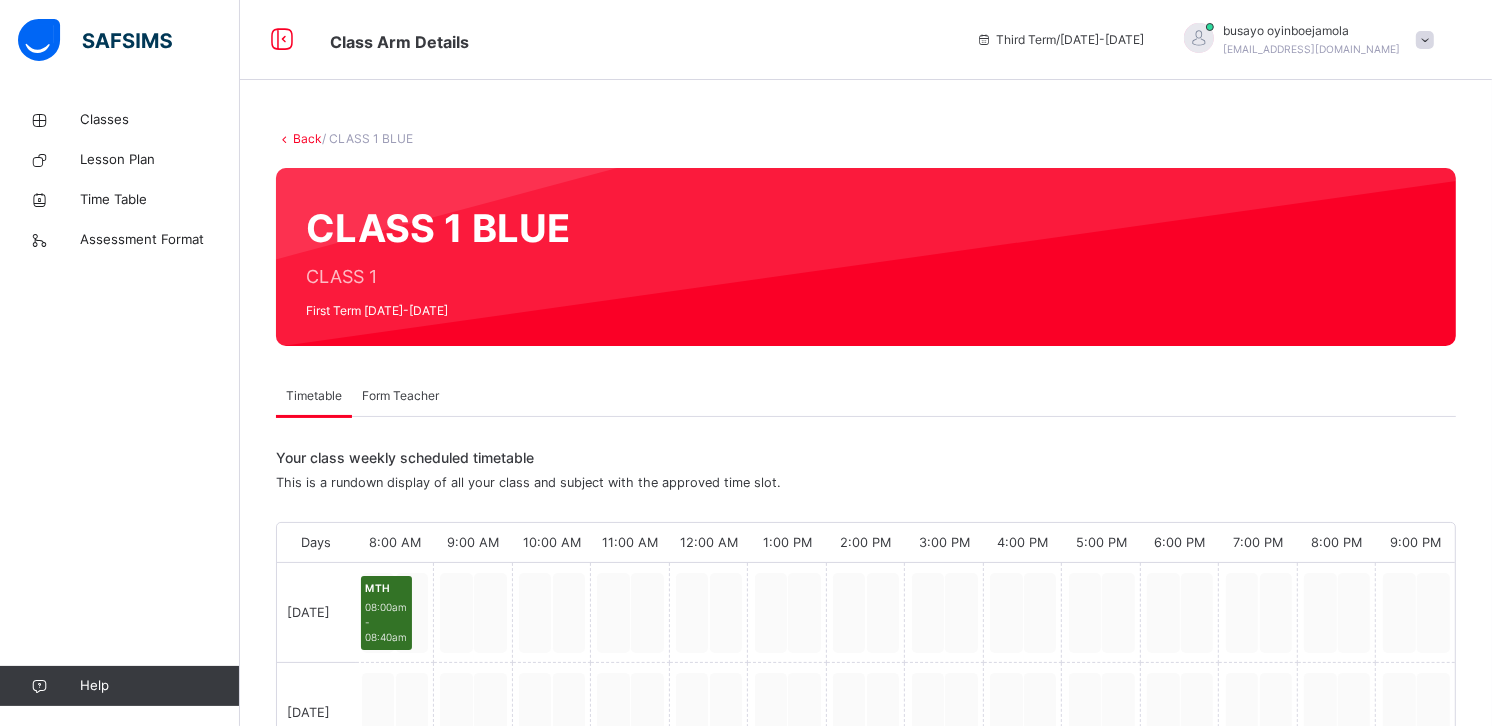 click on "Classes" at bounding box center [160, 120] 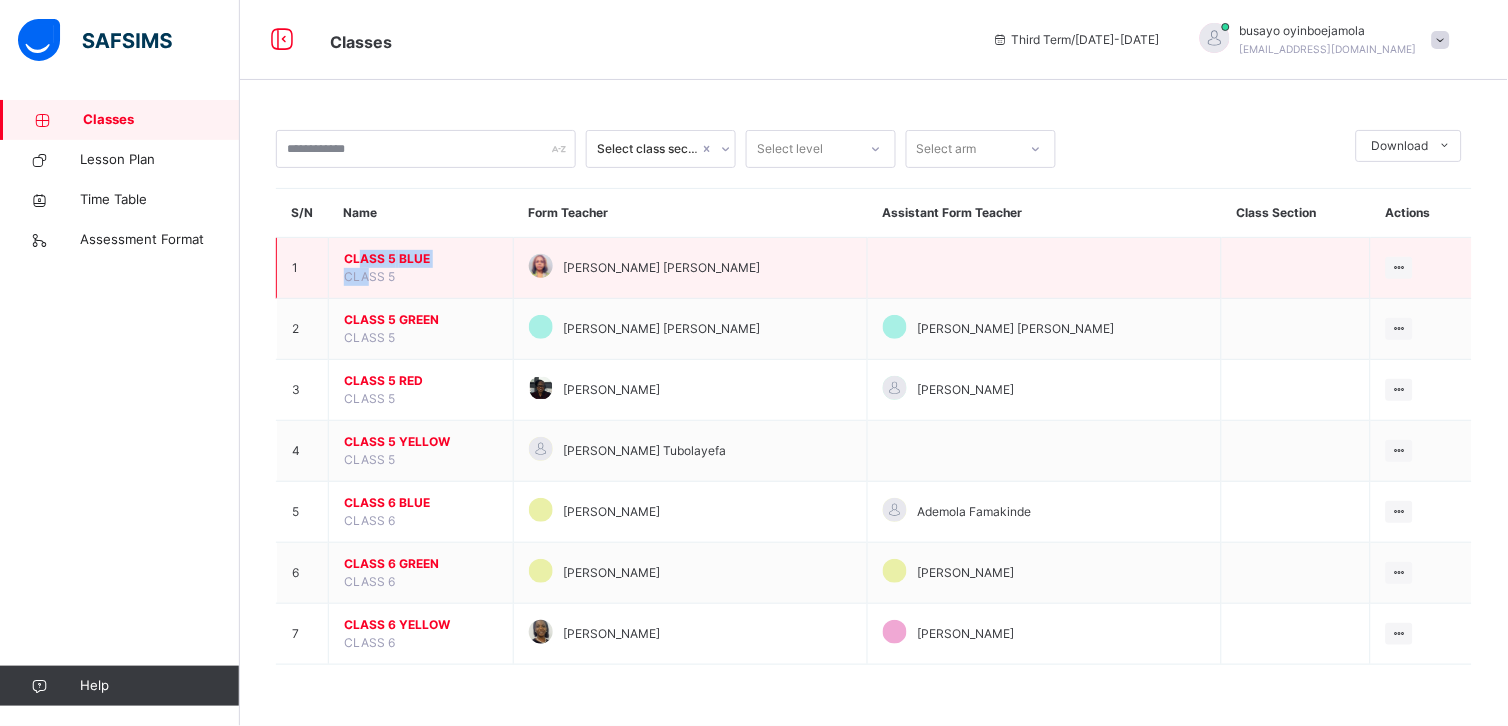 click on "CLASS 5   BLUE   CLASS 5" at bounding box center (421, 268) 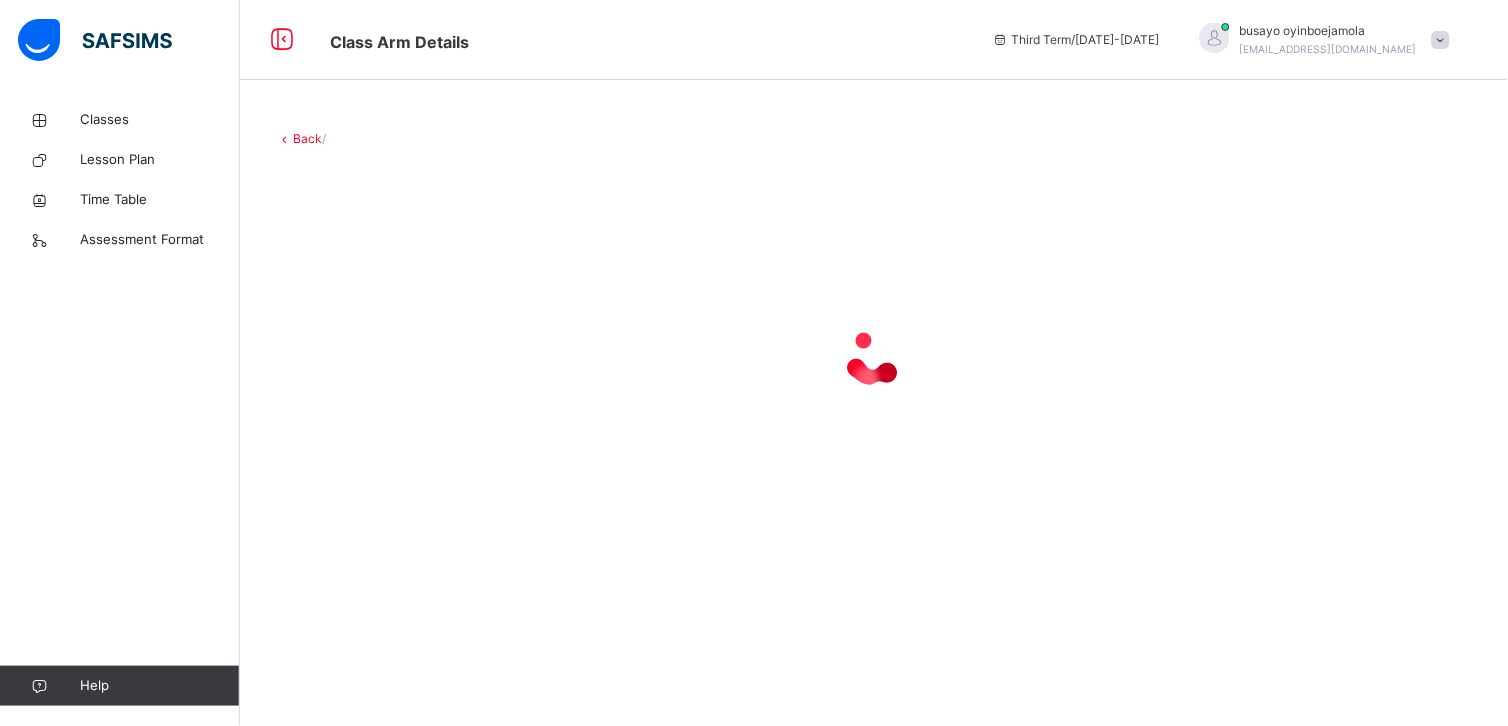 click at bounding box center (874, 358) 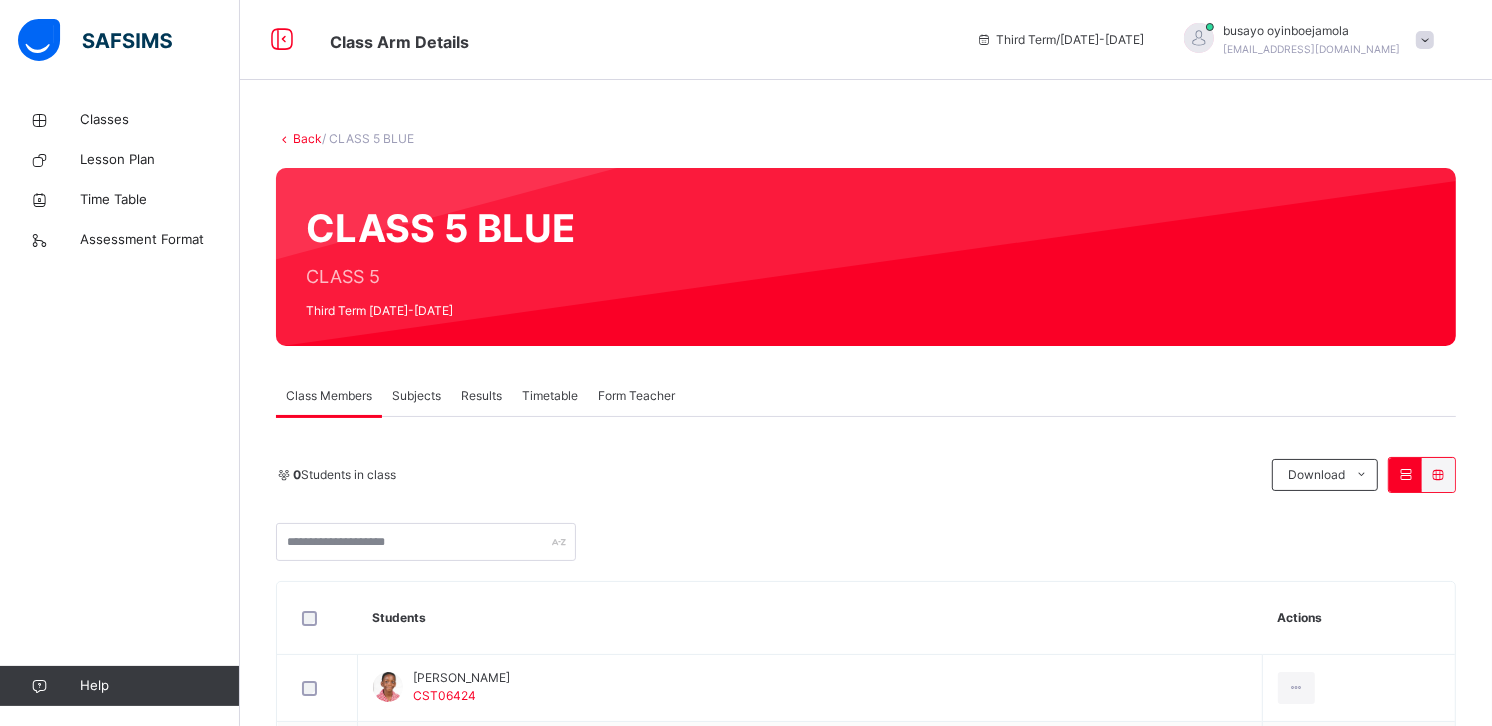 drag, startPoint x: 363, startPoint y: 266, endPoint x: 408, endPoint y: 397, distance: 138.51353 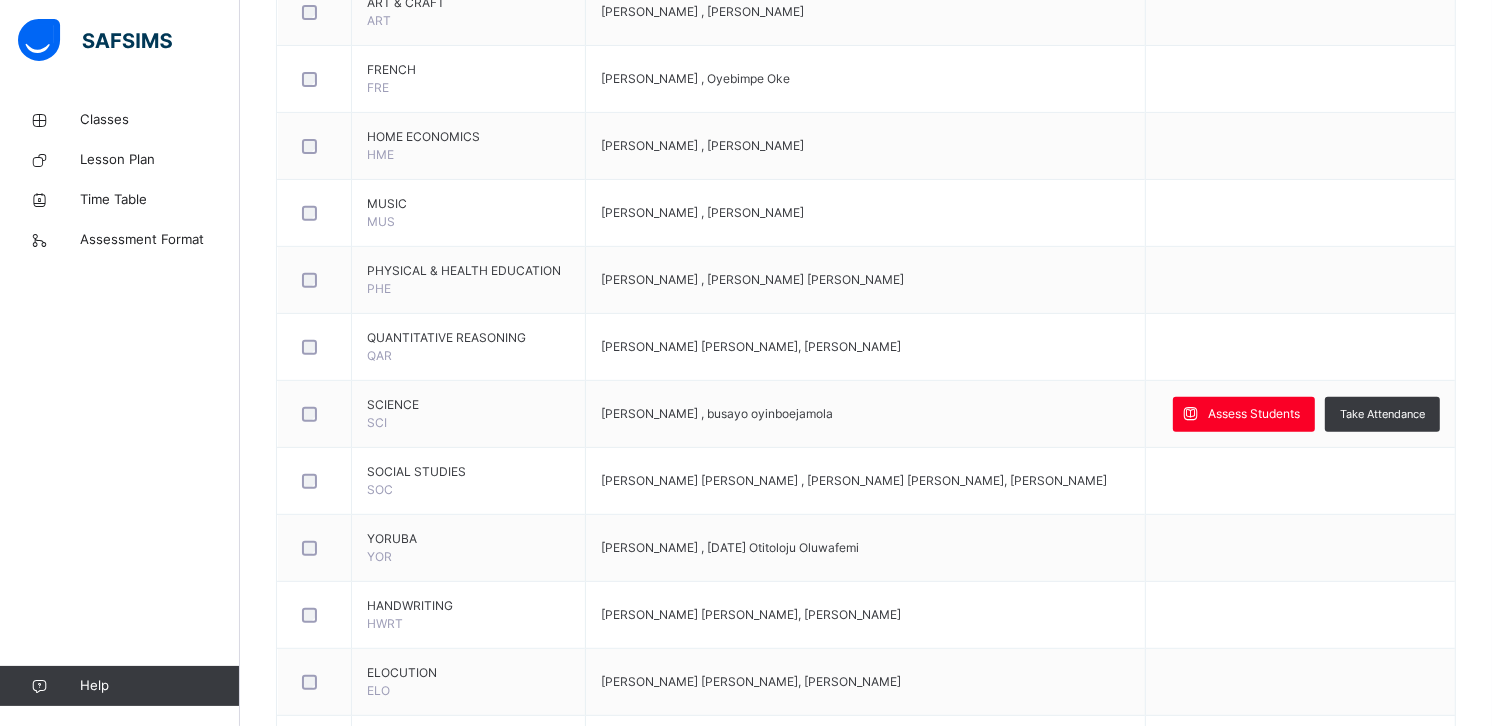 scroll, scrollTop: 664, scrollLeft: 0, axis: vertical 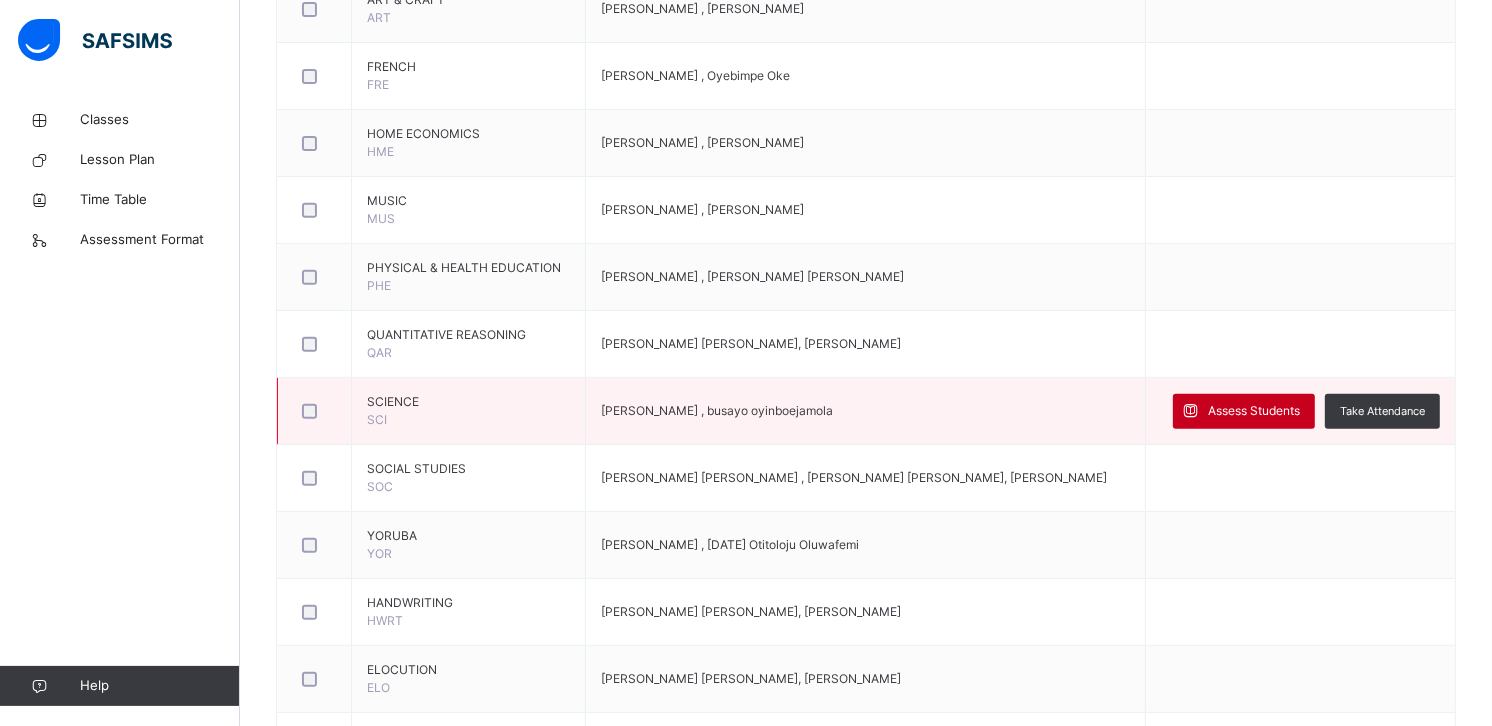 click on "Assess Students" at bounding box center [1244, 411] 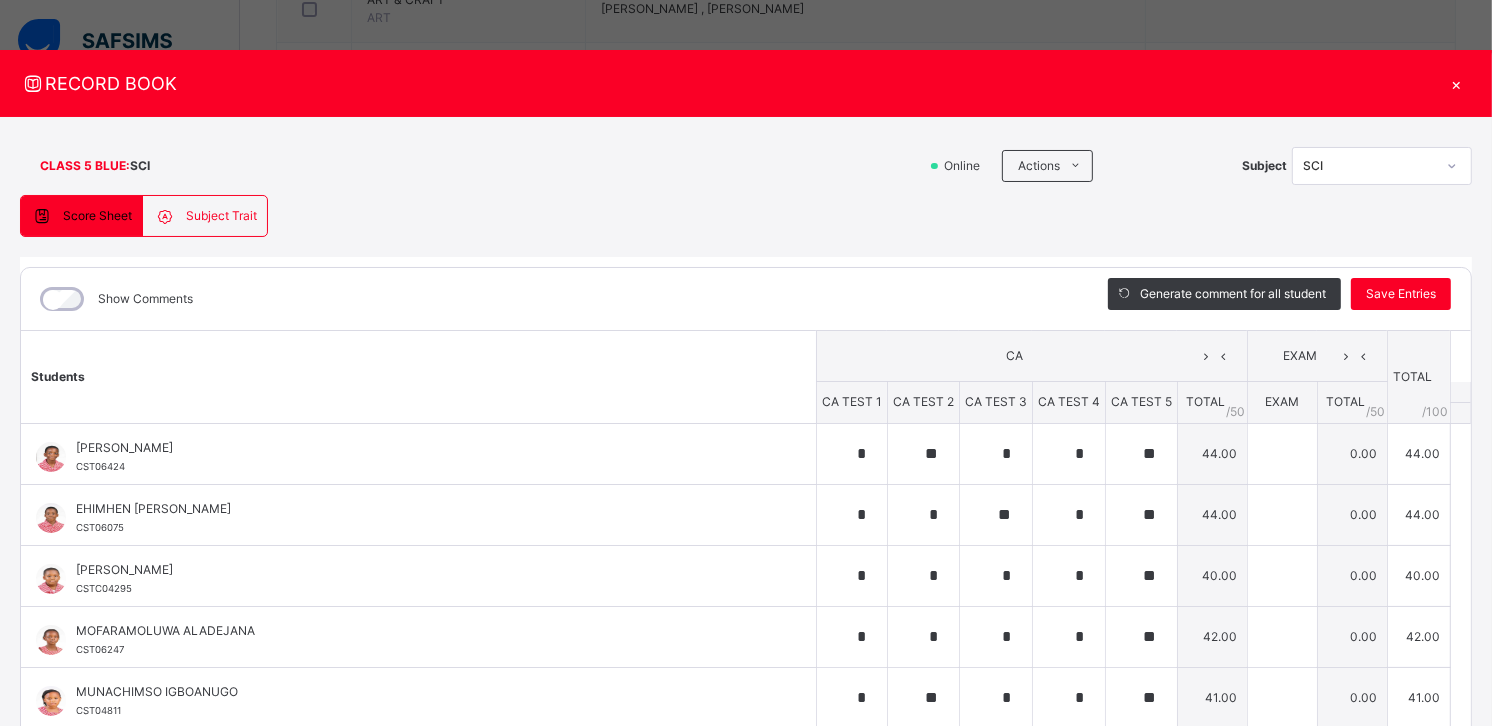 type on "*" 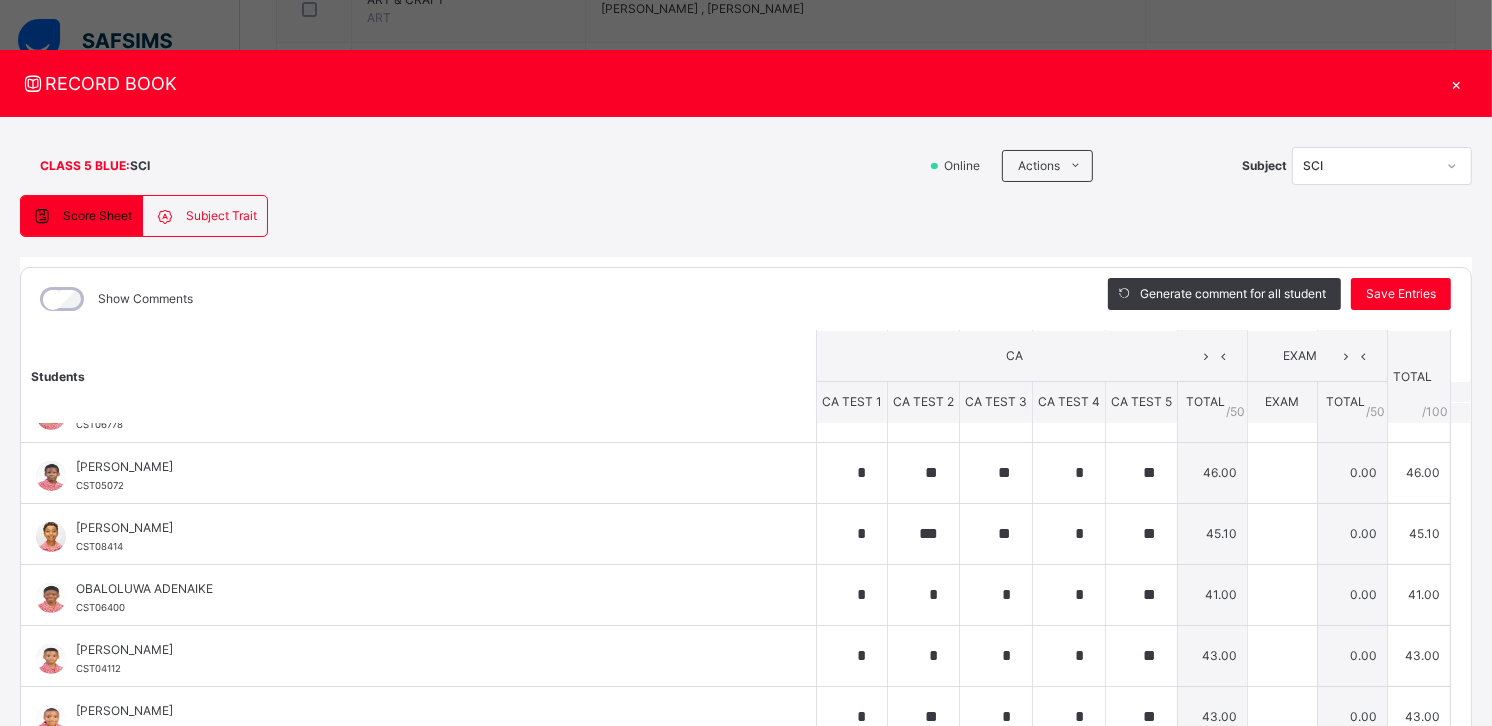 scroll, scrollTop: 671, scrollLeft: 0, axis: vertical 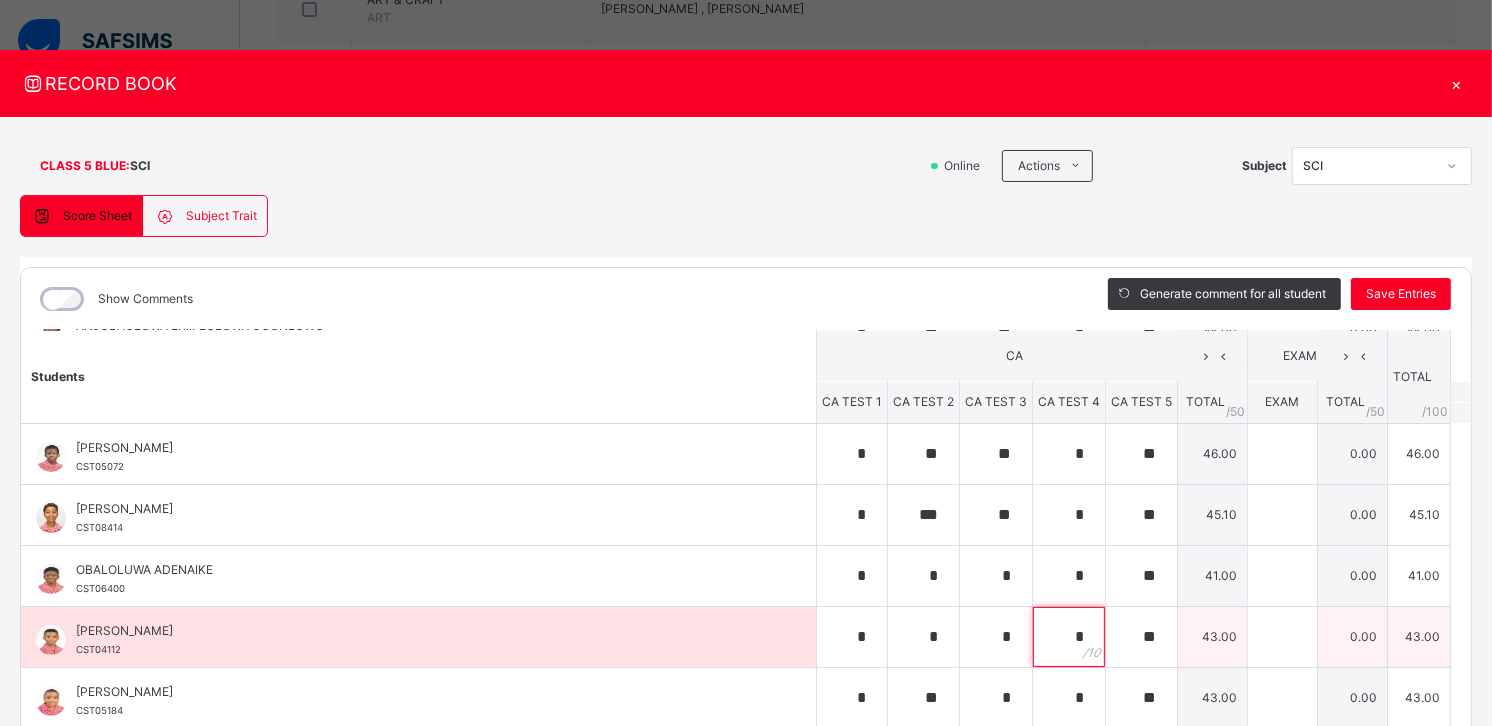 click on "*" at bounding box center [1069, 637] 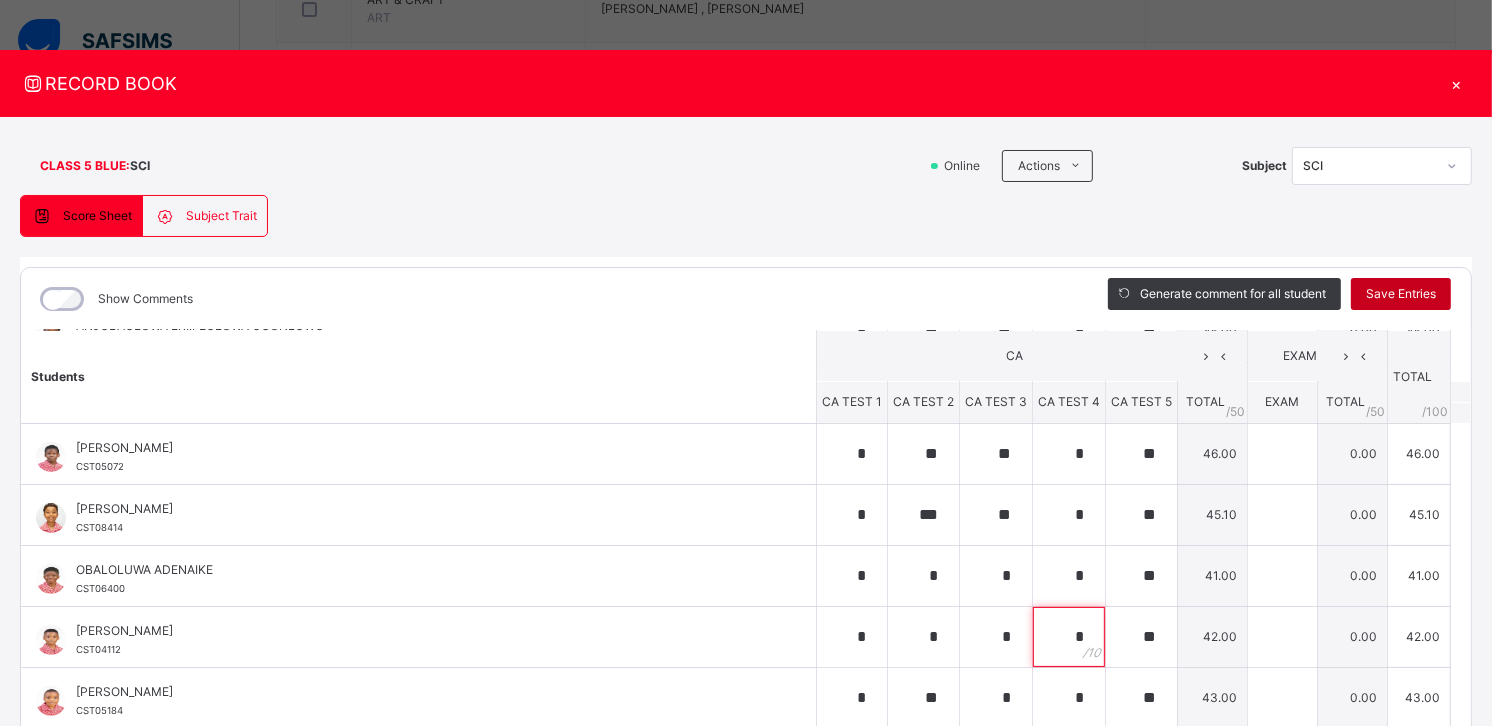 type on "*" 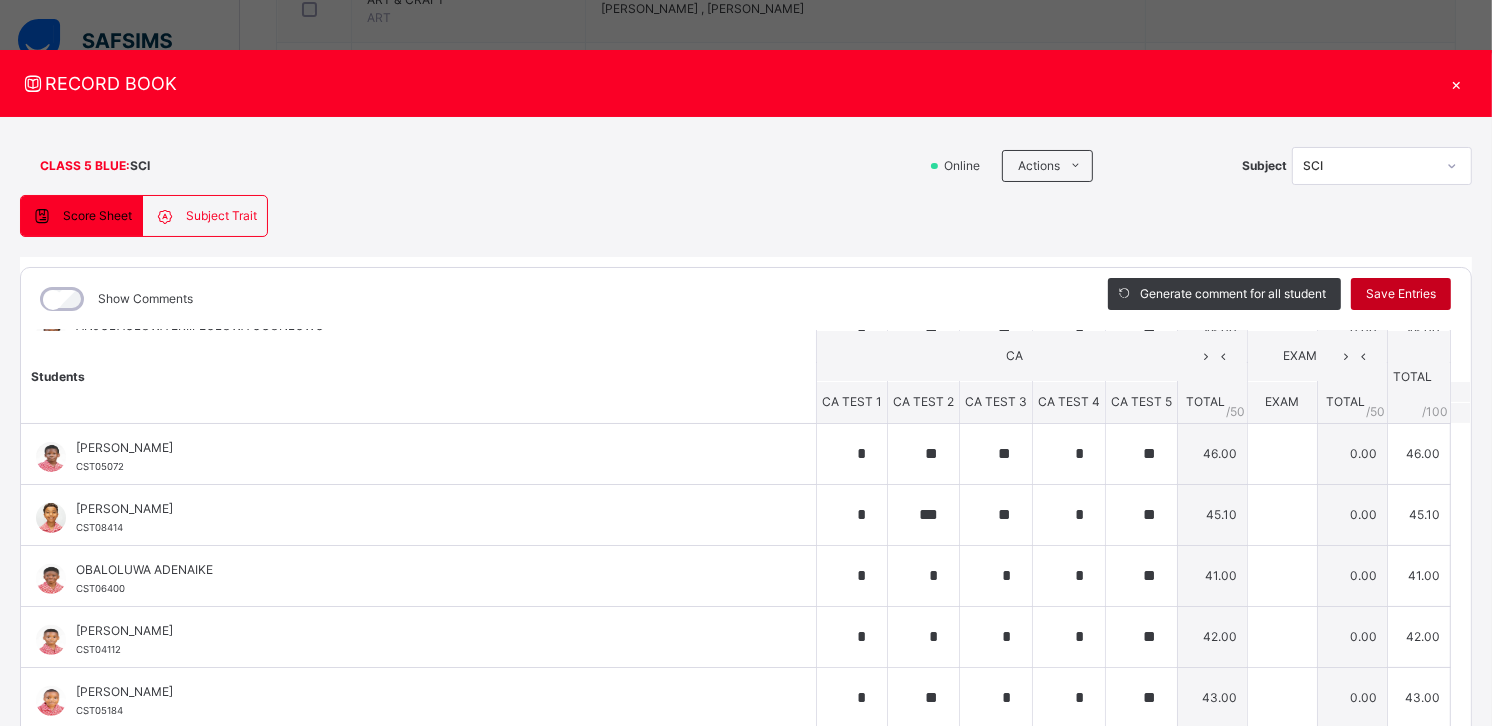 click on "Save Entries" at bounding box center (1401, 294) 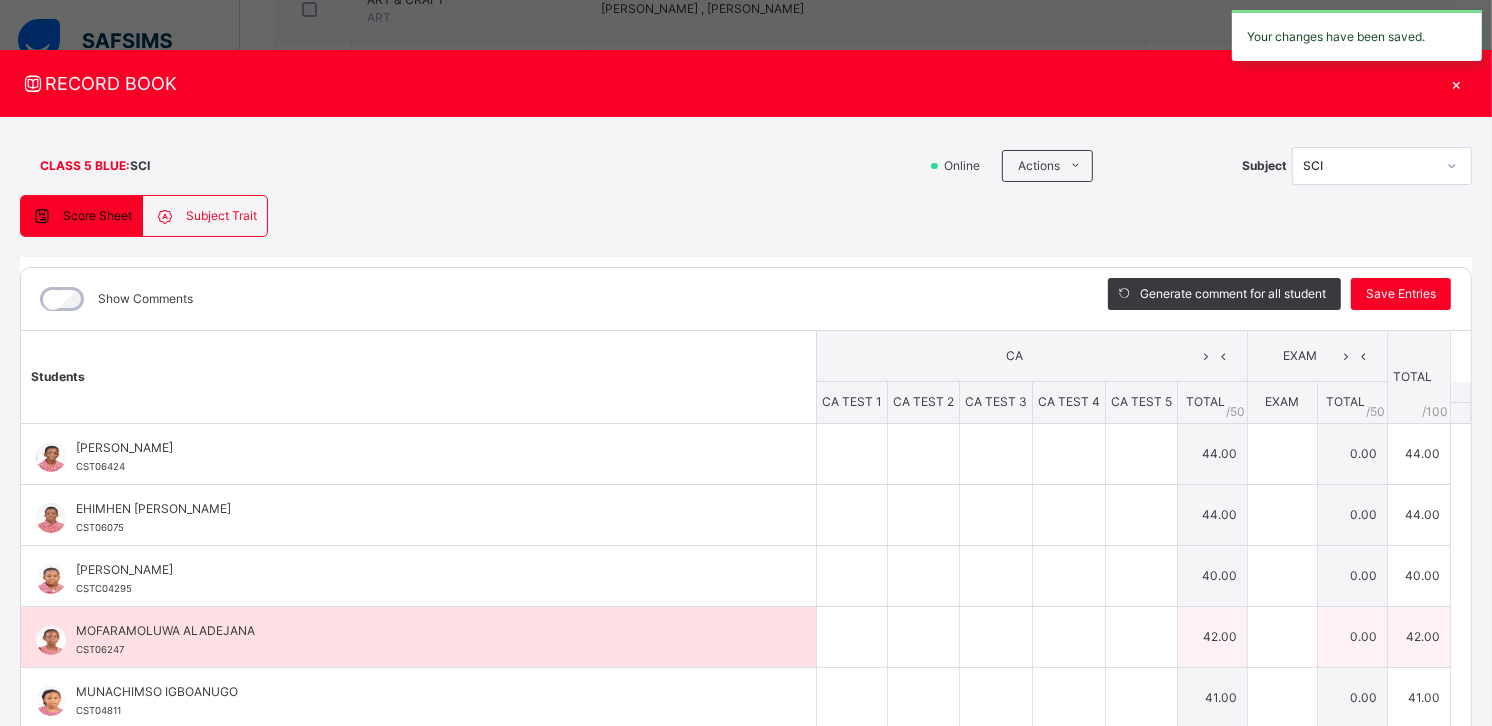 type on "*" 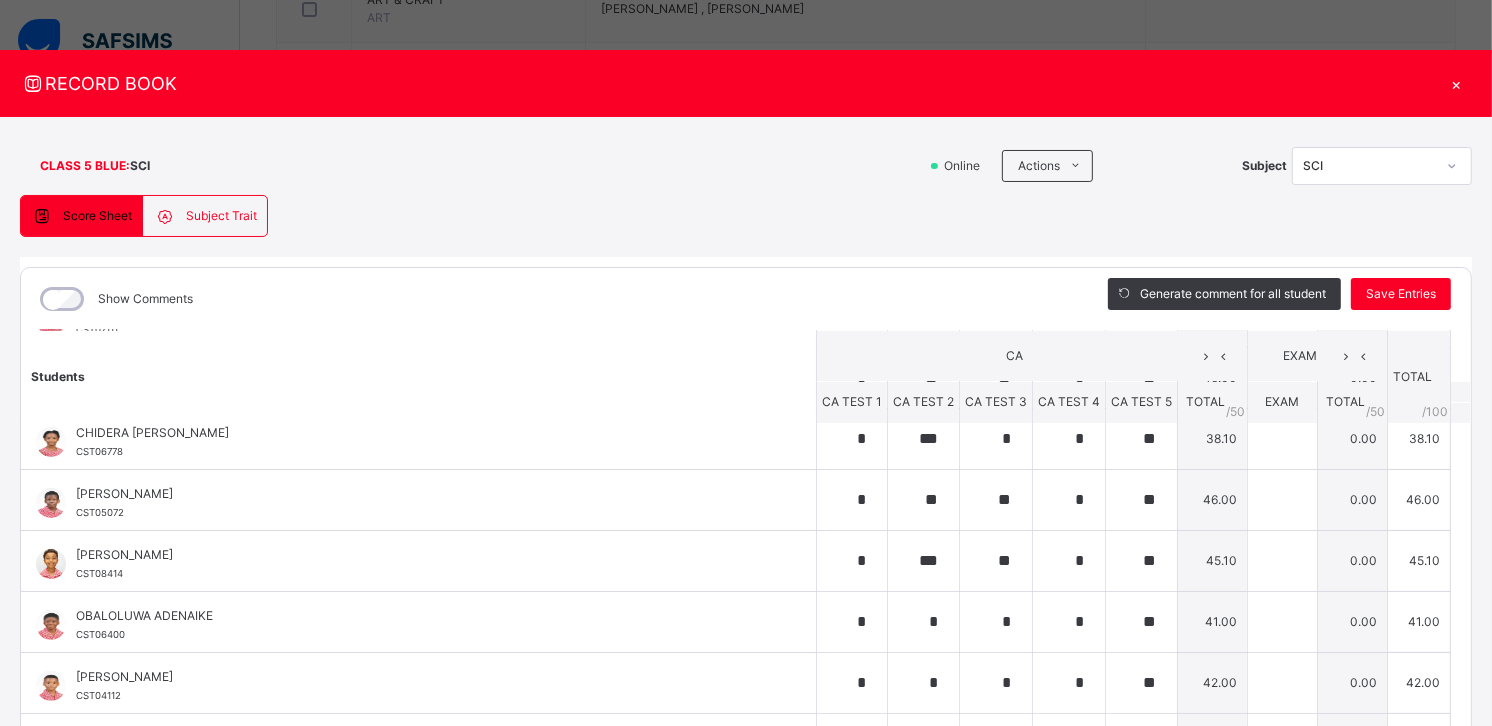 scroll, scrollTop: 755, scrollLeft: 0, axis: vertical 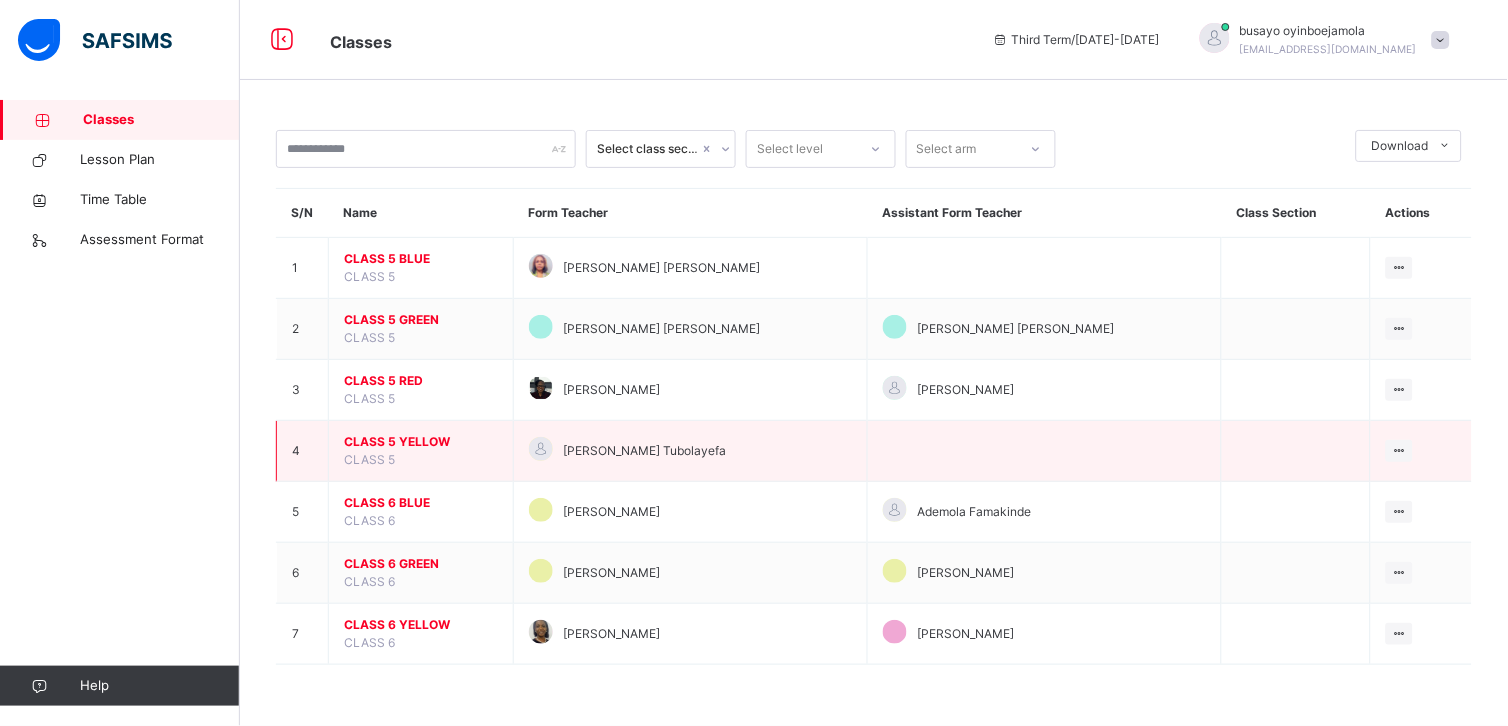 click on "CLASS 5   YELLOW" at bounding box center [421, 442] 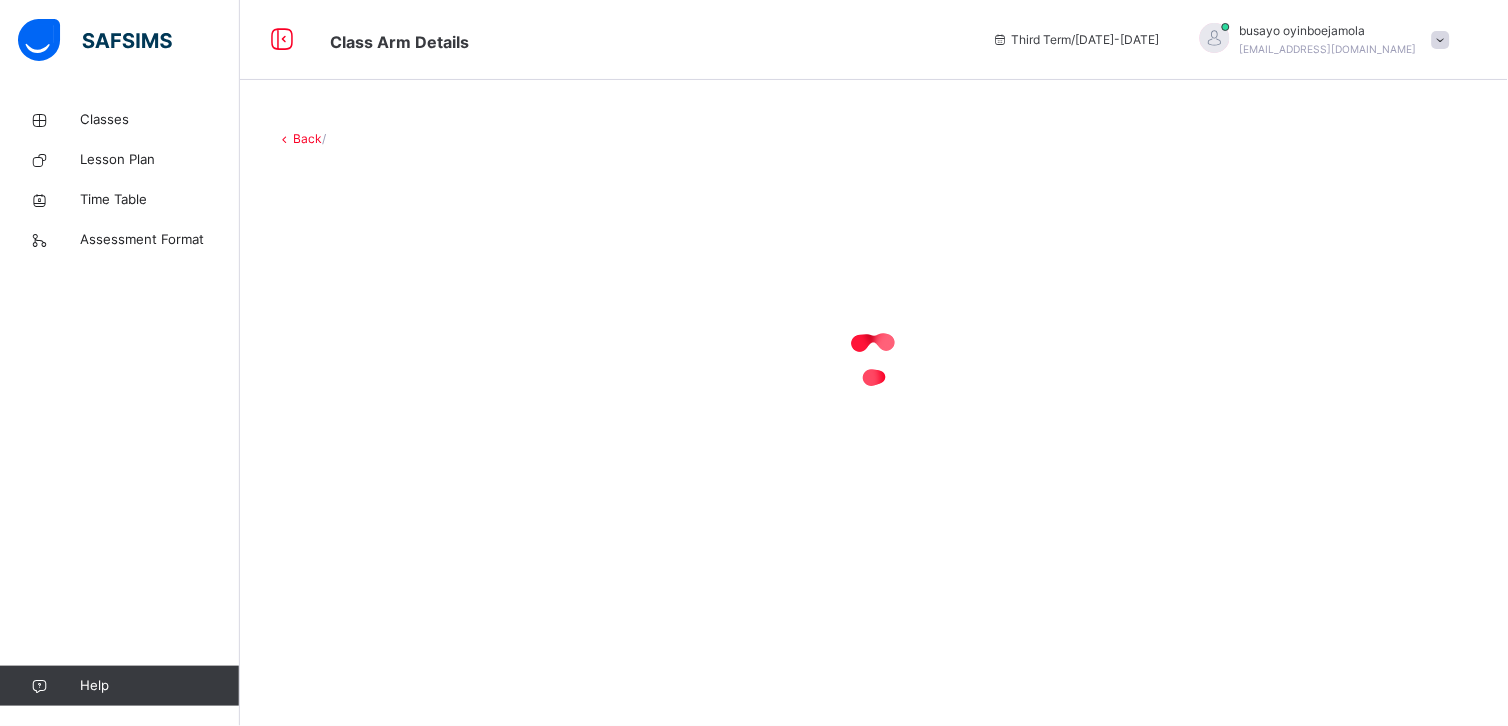 click at bounding box center (874, 358) 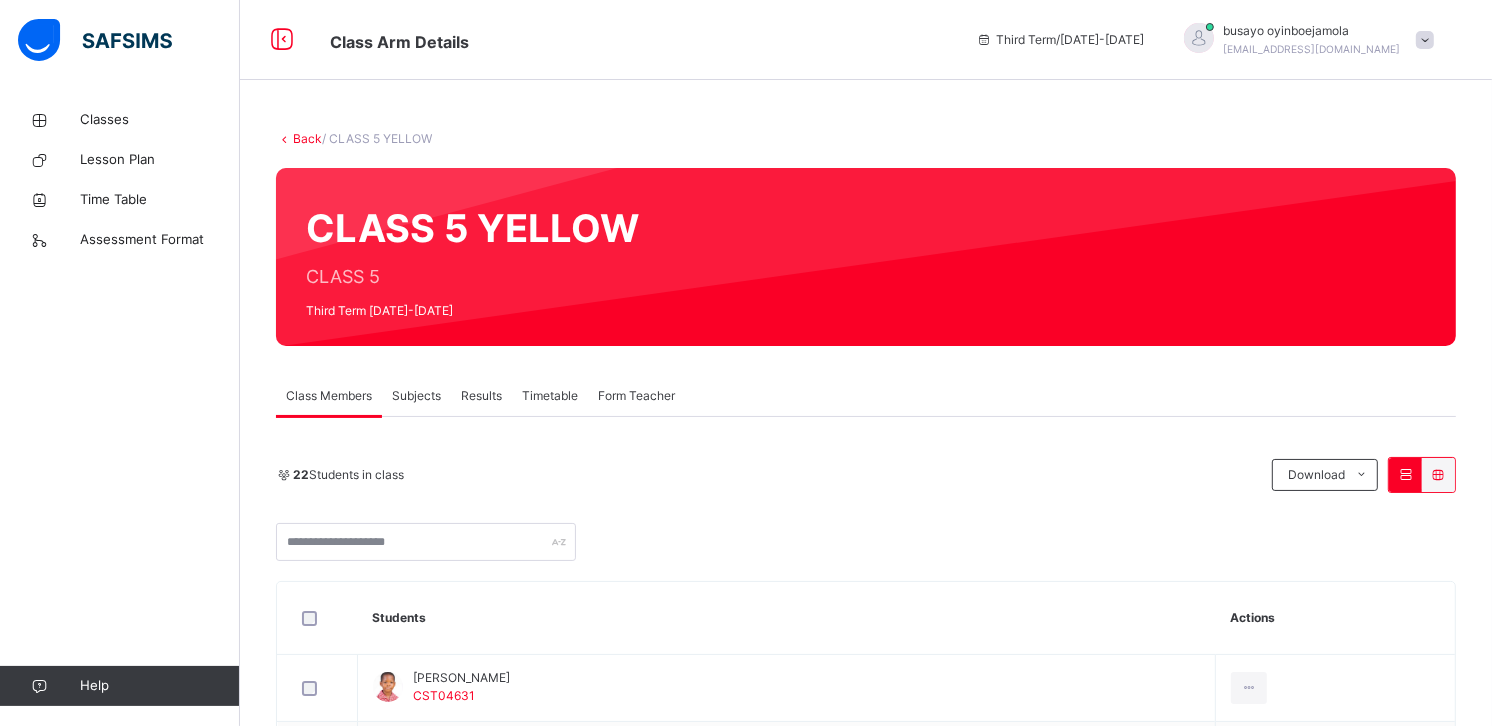 drag, startPoint x: 391, startPoint y: 447, endPoint x: 678, endPoint y: 495, distance: 290.98627 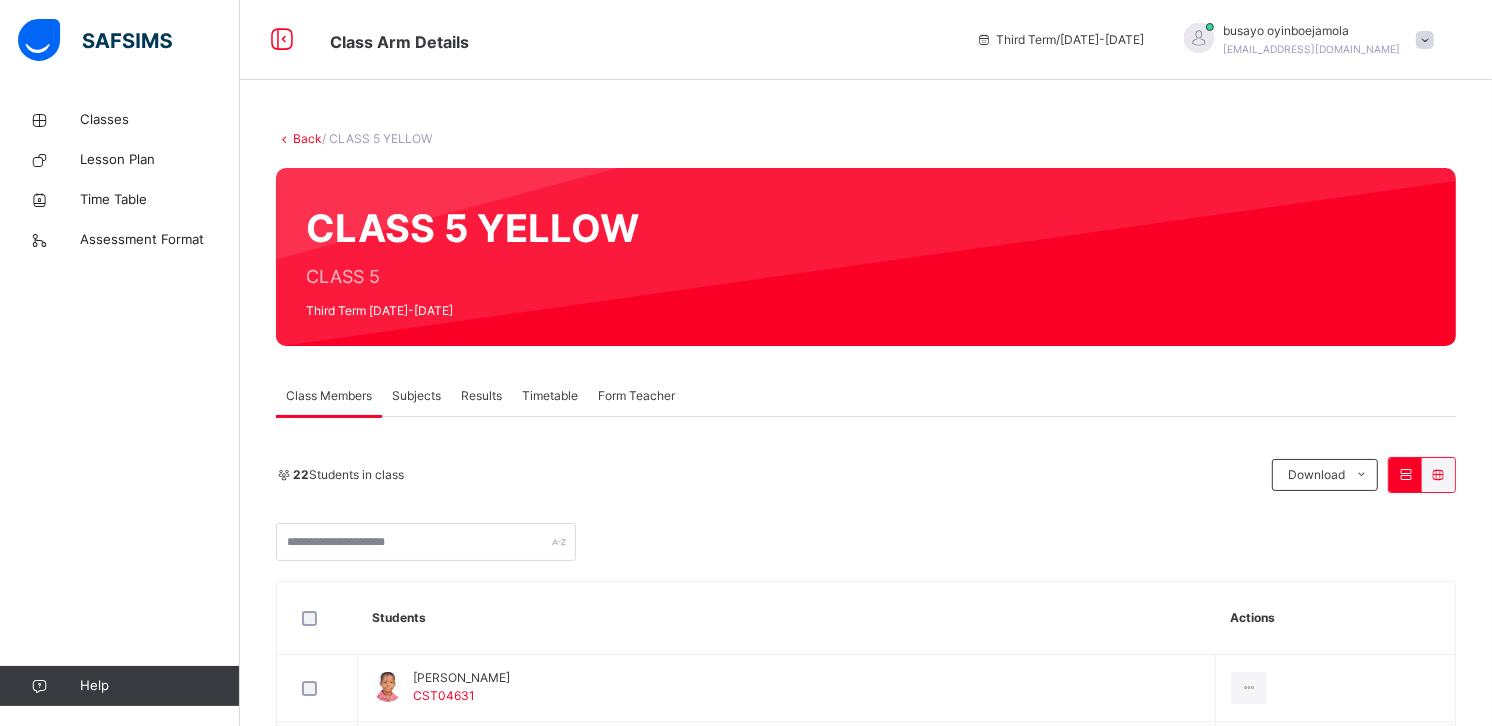 click on "Subjects" at bounding box center [416, 396] 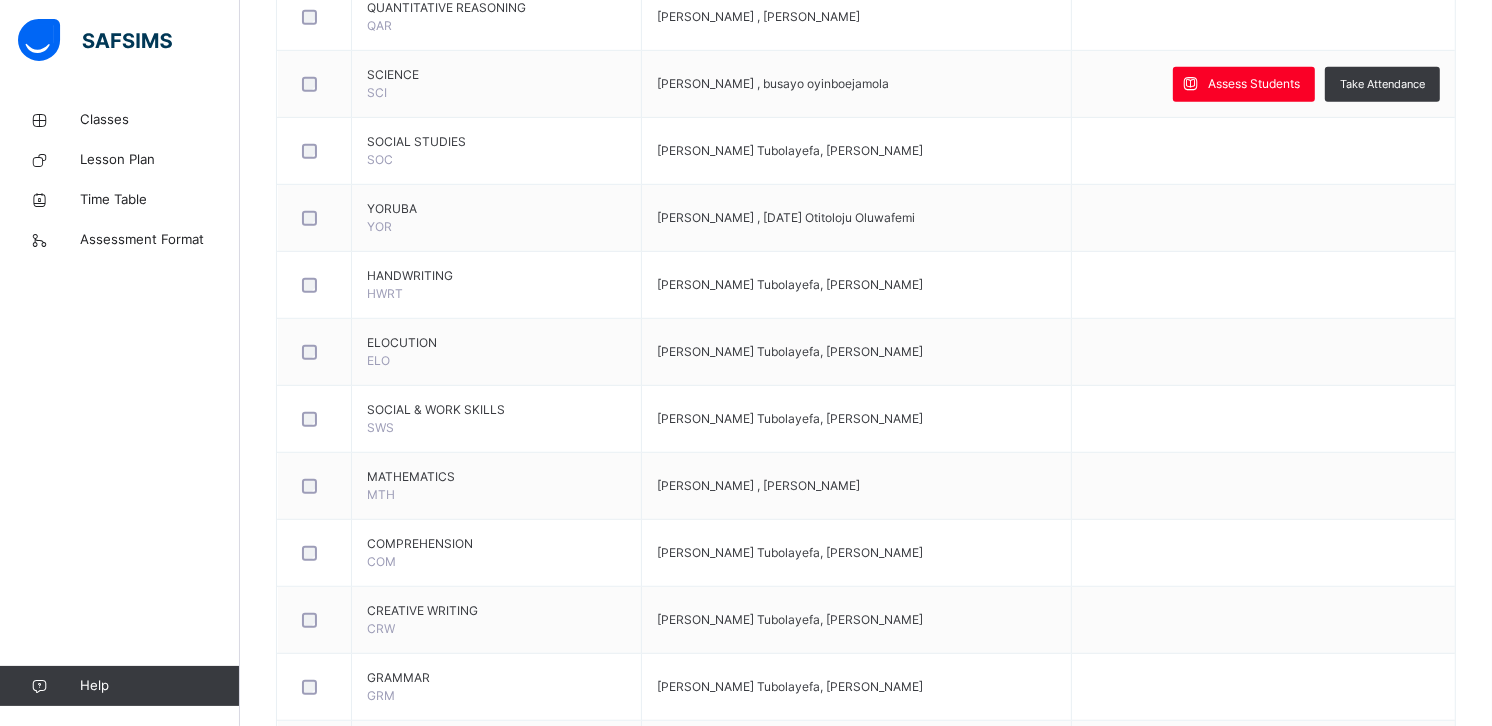 scroll, scrollTop: 806, scrollLeft: 0, axis: vertical 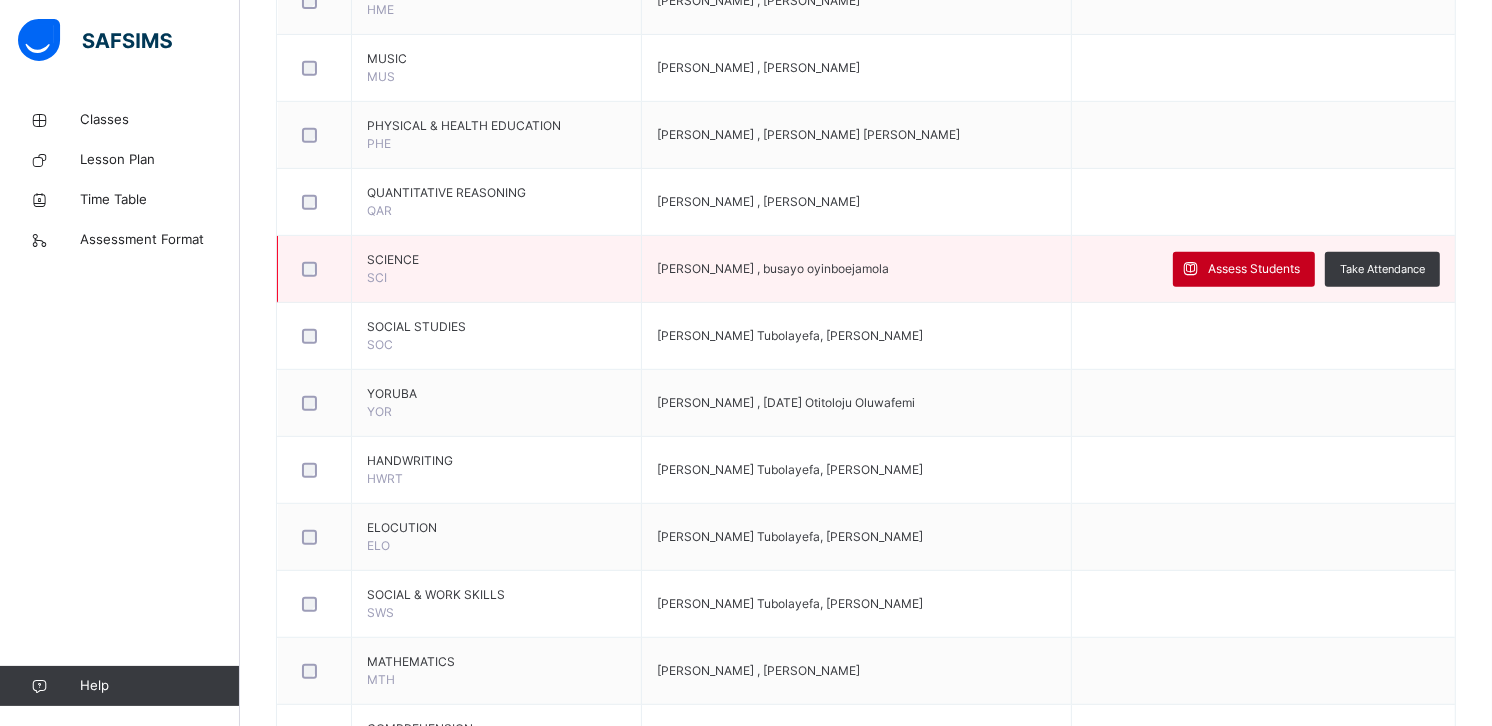 click on "Assess Students" at bounding box center [1254, 269] 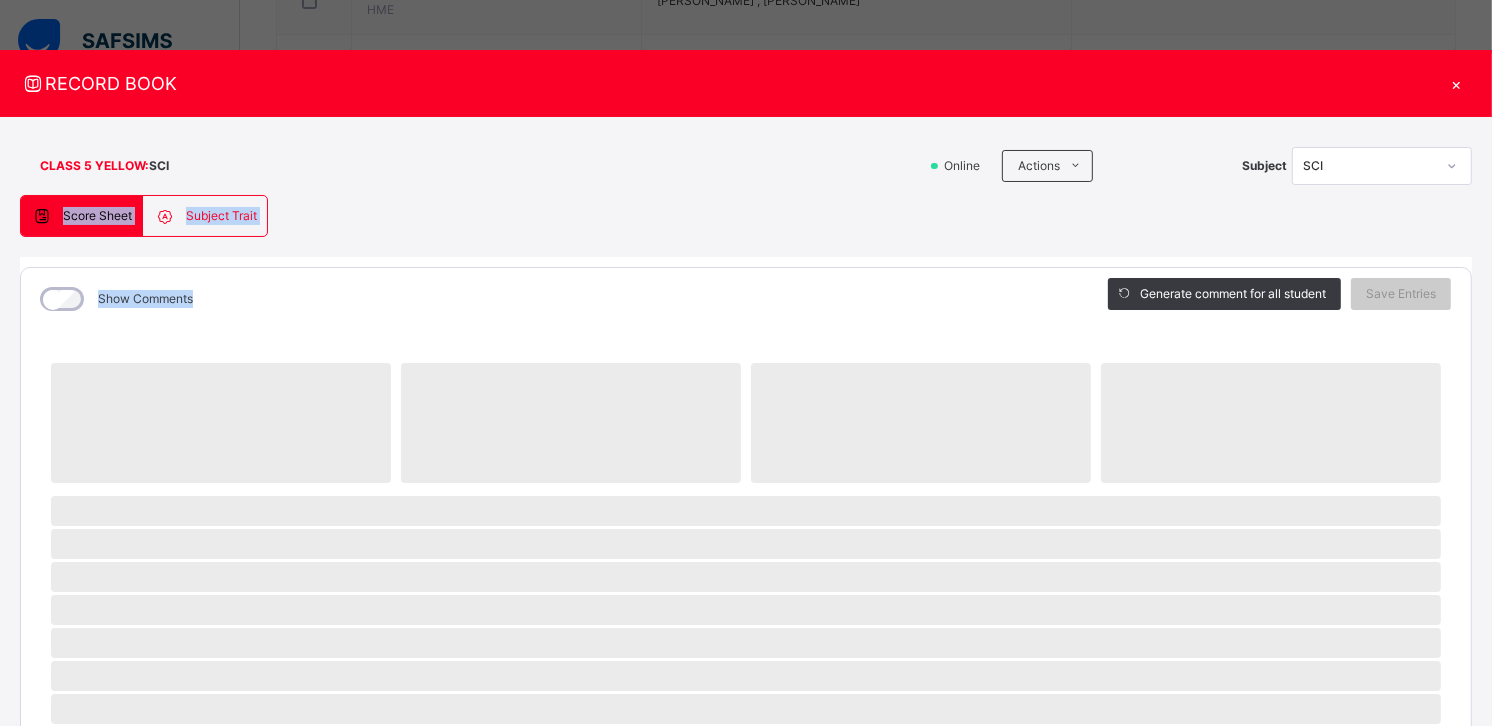 click on "CLASS 5   YELLOW :   SCI Online Actions  Download Empty Score Sheet  Upload/map score sheet Subject  SCI Corona School Ikoyi Date: [DATE] 1:03:48 pm Score Sheet Subject Trait Score Sheet Subject Trait Show Comments   Generate comment for all student   Save Entries Class Level:  CLASS 5   YELLOW Subject:  SCI Session:  2024/2025 Session Session:  Third Term ‌ ‌ ‌ ‌ ‌ ‌ ‌ ‌ ‌ ‌ ‌ ‌ ‌ ‌ ‌ ‌ ‌ ‌ ‌ ‌ ‌ ‌ ‌ ‌ ‌ ‌ ‌ ‌ ‌   ×   Subject Teacher’s Comment Generate and see in full the comment developed by the AI with an option to regenerate the comment [PERSON_NAME] Bot Please wait while the [PERSON_NAME] Bot generates comments for all your students Select a Student Select a student from the list to the left to view and enter subject trait records" at bounding box center [746, 748] 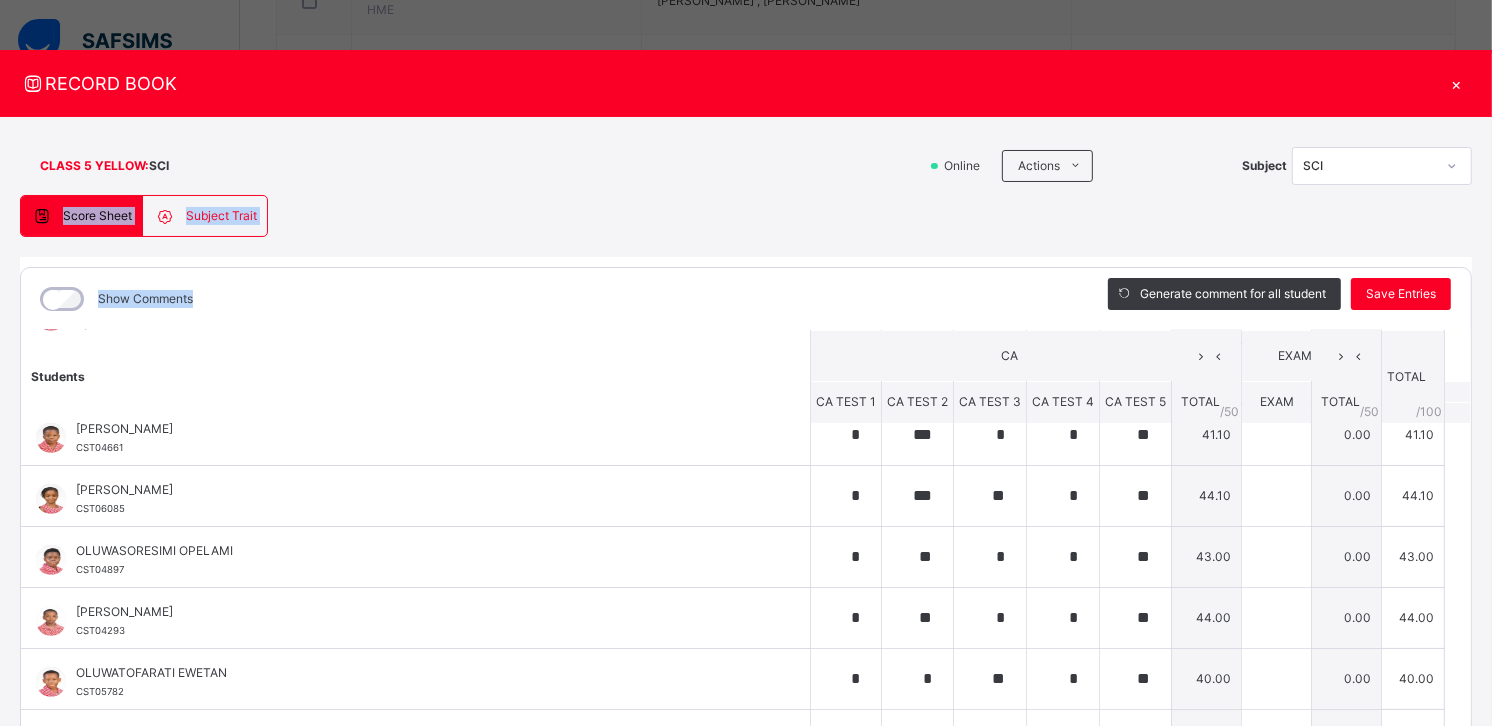 scroll, scrollTop: 938, scrollLeft: 0, axis: vertical 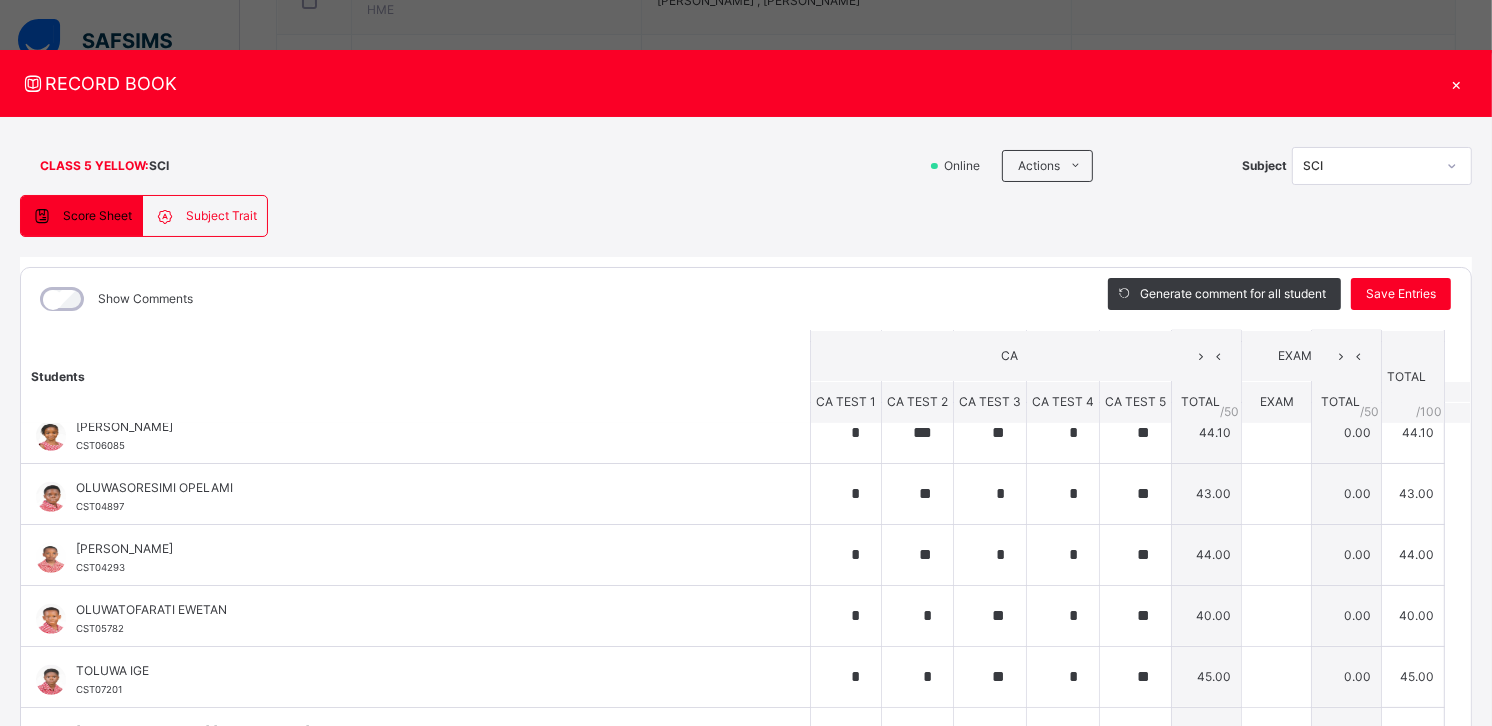 drag, startPoint x: 1481, startPoint y: 468, endPoint x: 1487, endPoint y: 505, distance: 37.48333 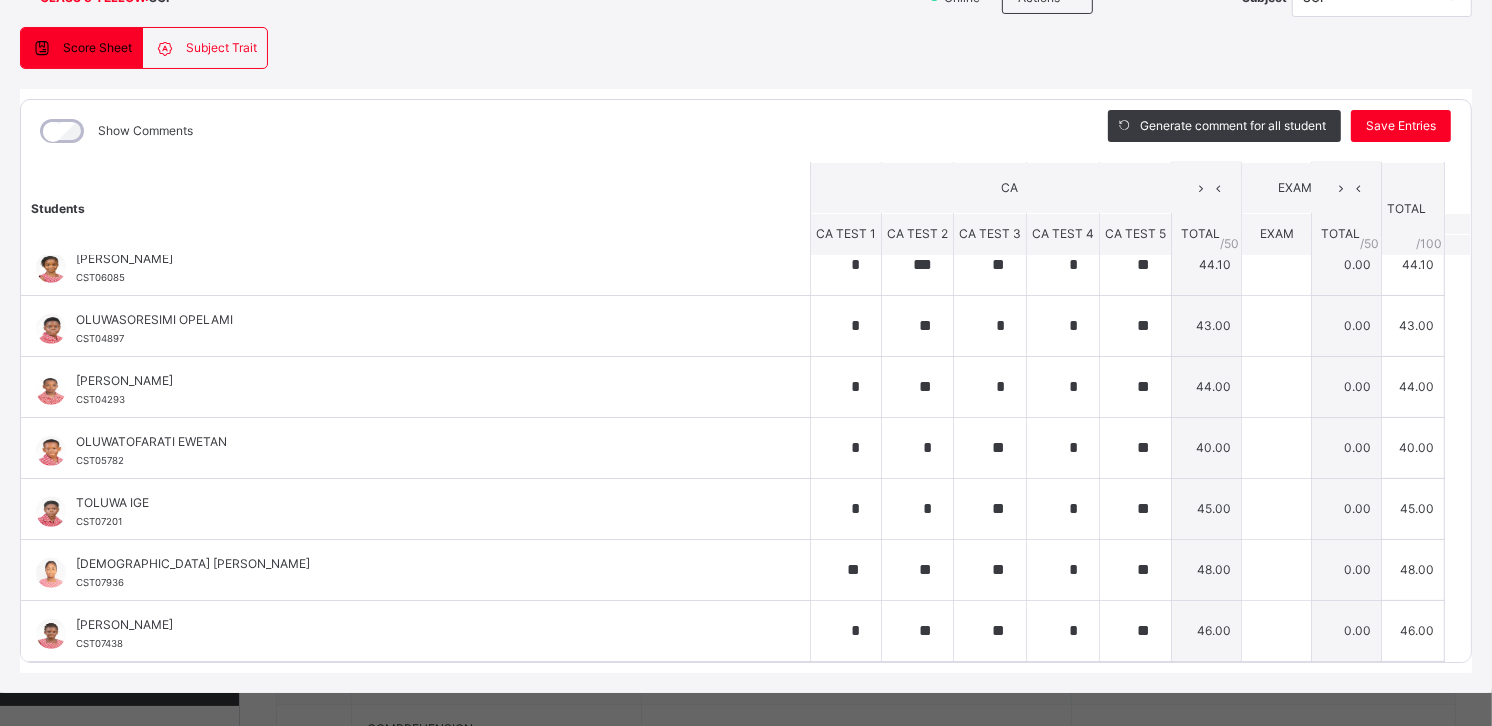 scroll, scrollTop: 184, scrollLeft: 0, axis: vertical 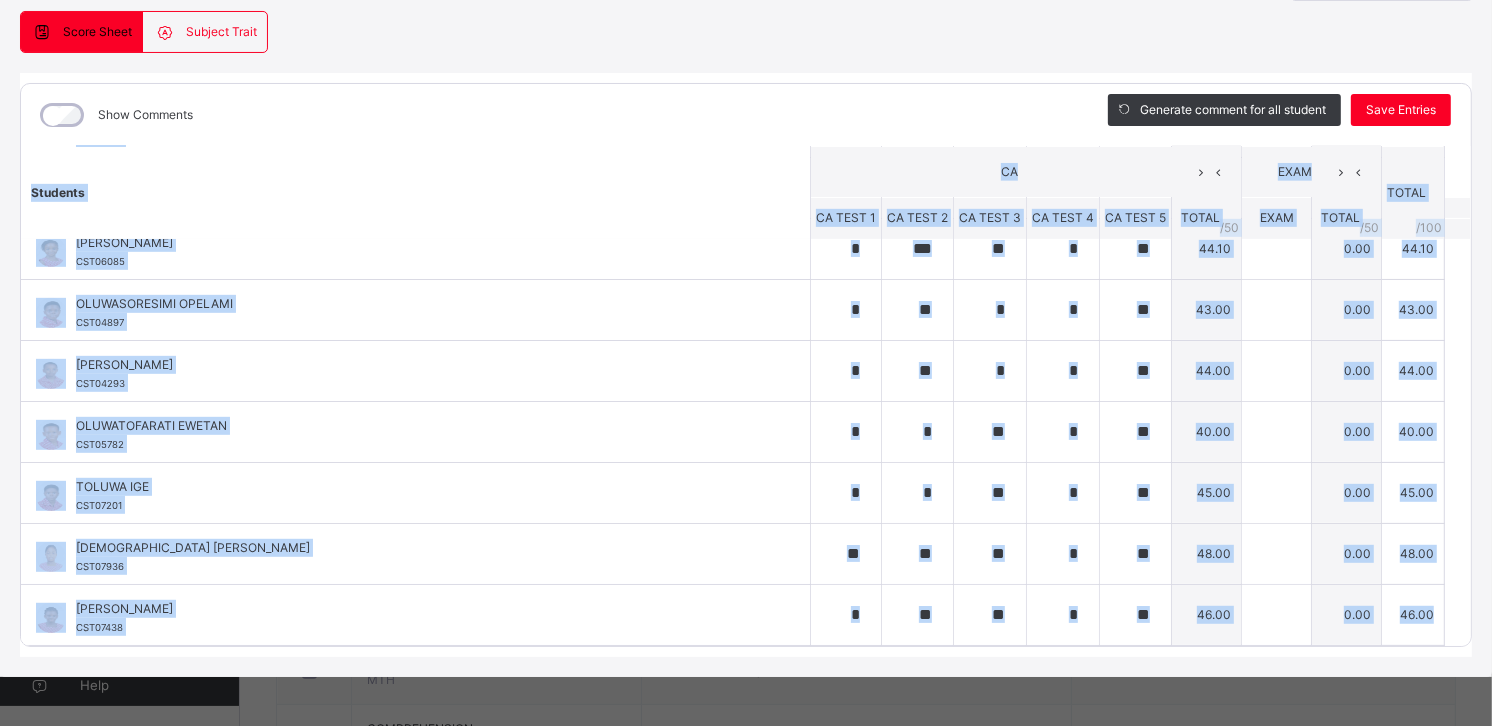 drag, startPoint x: 1442, startPoint y: 600, endPoint x: 1494, endPoint y: 615, distance: 54.120235 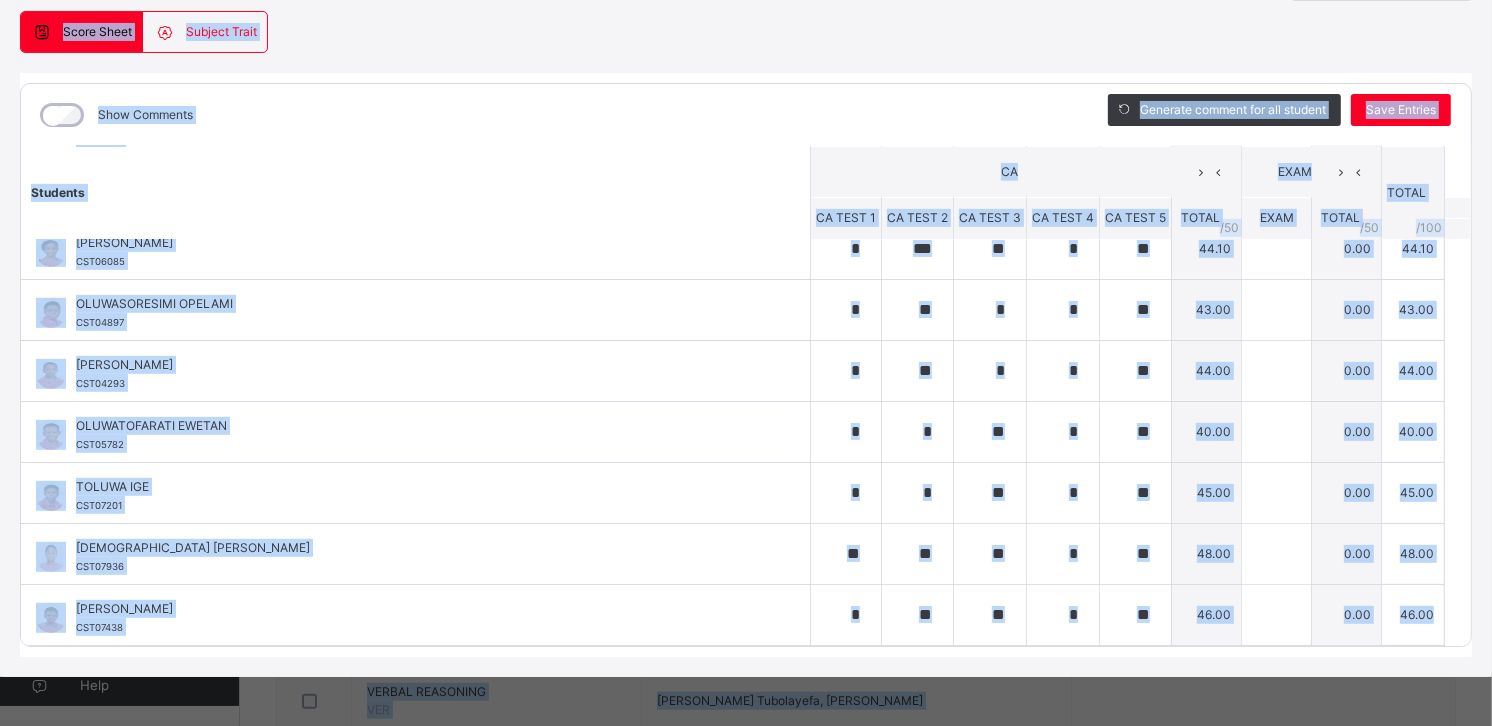 scroll, scrollTop: 1238, scrollLeft: 0, axis: vertical 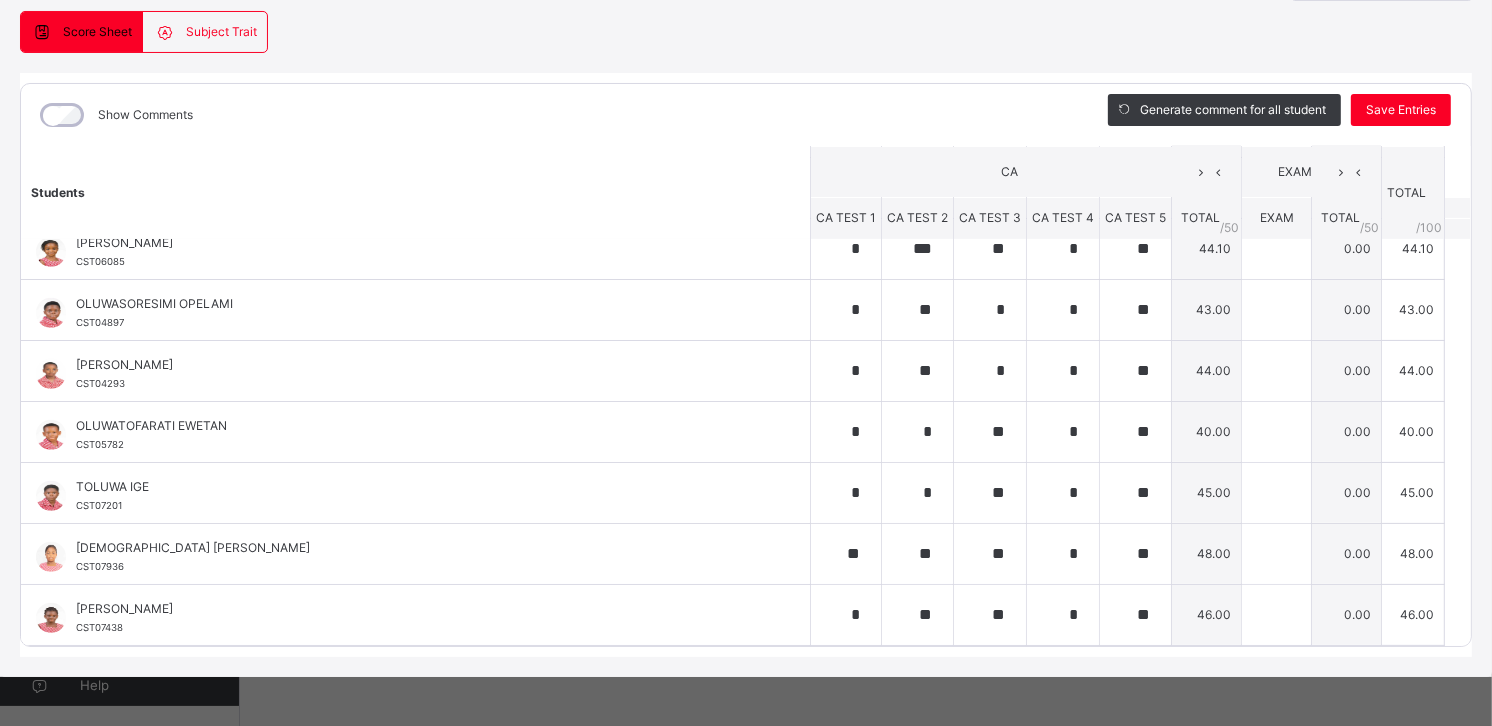click on "CLASS 5   YELLOW :   SCI Online Actions  Download Empty Score Sheet  Upload/map score sheet Subject  SCI Corona School Ikoyi Date: [DATE] 1:03:49 pm Score Sheet Subject Trait Score Sheet Subject Trait Show Comments   Generate comment for all student   Save Entries Class Level:  CLASS 5   YELLOW Subject:  SCI Session:  2024/2025 Session Session:  Third Term Students CA EXAM  TOTAL /100 Comment CA TEST 1 CA TEST 2 CA TEST 3 CA TEST 4 CA TEST 5 TOTAL / 50 EXAM  TOTAL / 50  [PERSON_NAME] CST04631  ARIYO  OBANEWA CST04631 * ** * * ** 41.00 0.00 41.00 Generate comment 0 / 250   ×   Subject Teacher’s Comment Generate and see in full the comment developed by the AI with an option to regenerate the comment [PERSON_NAME]  OBANEWA   CST04631   Total 41.00  / 100.00 [PERSON_NAME] Bot   Regenerate     Use this comment    [PERSON_NAME] CST05848  [PERSON_NAME] CST05848 ** *** ** ** ** 48.10 0.00 48.10 Generate comment 0 / 250   ×   Subject Teacher’s Comment JS  [PERSON_NAME]   CST05848   Total 48.10  / 100.00 [PERSON_NAME] Bot" at bounding box center [746, 305] 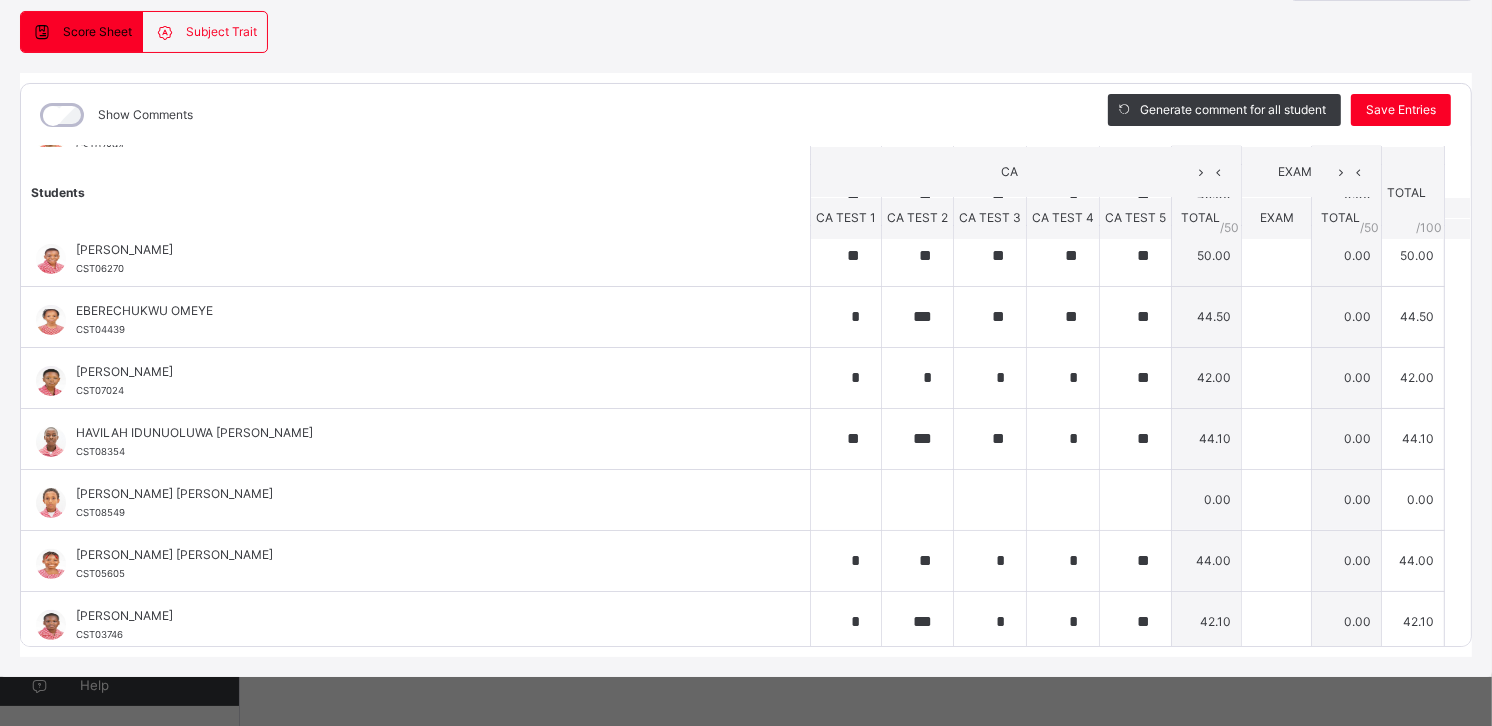 scroll, scrollTop: 0, scrollLeft: 0, axis: both 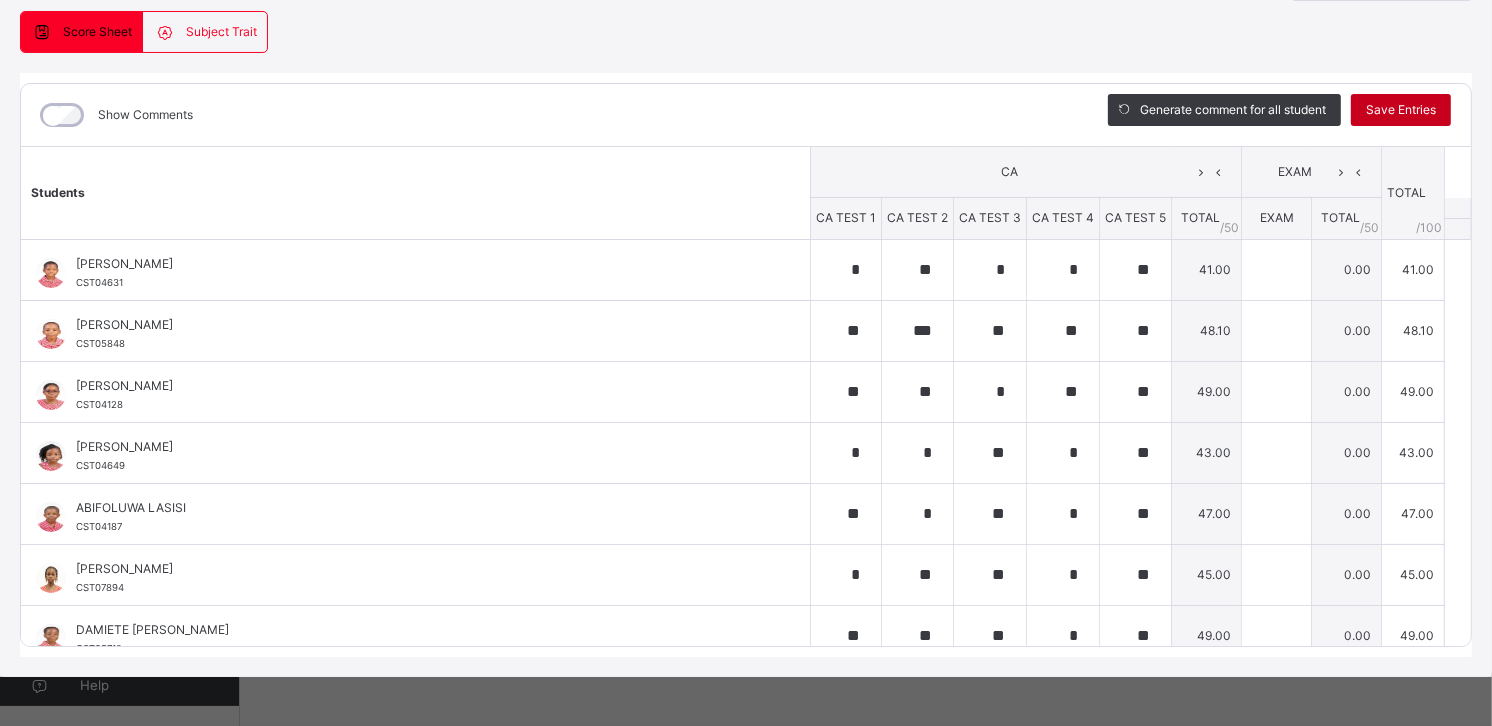 click on "Save Entries" at bounding box center (1401, 110) 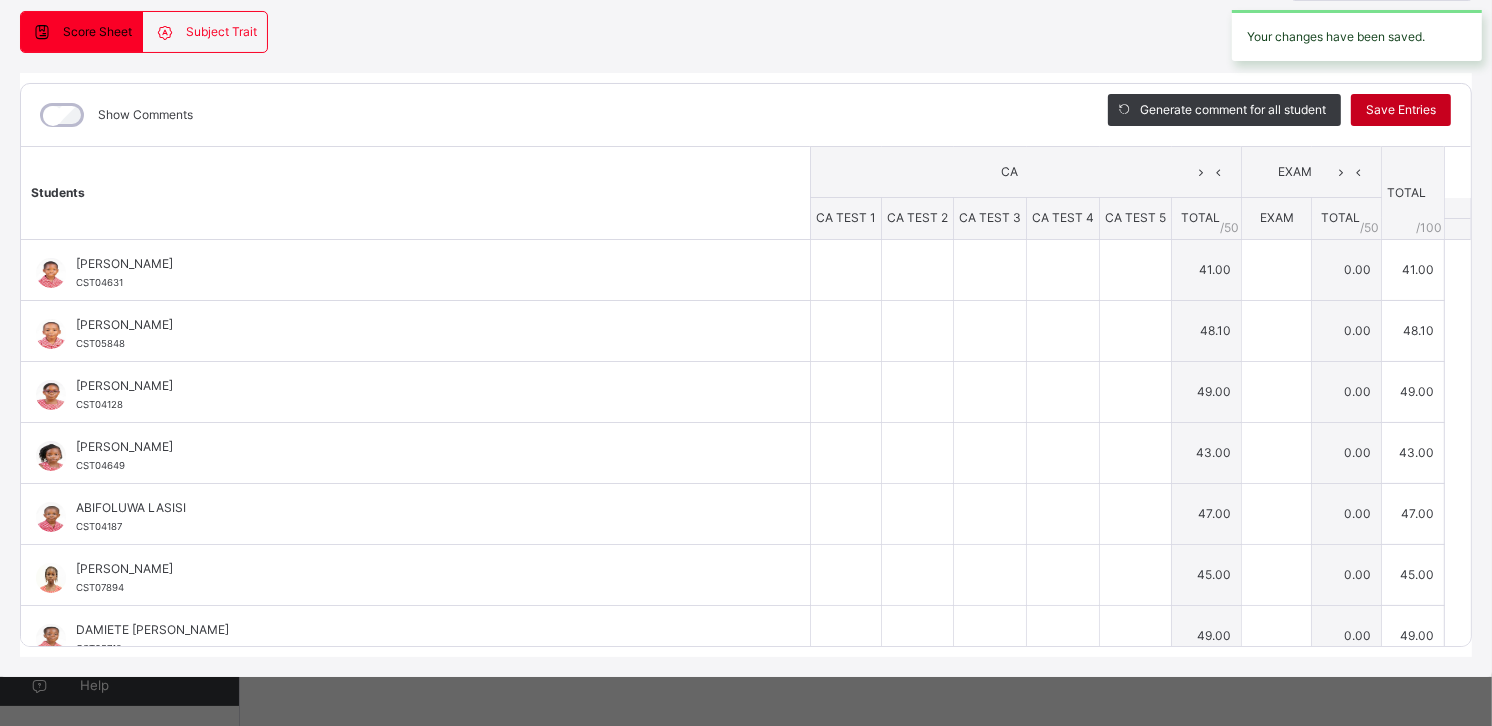 type on "*" 